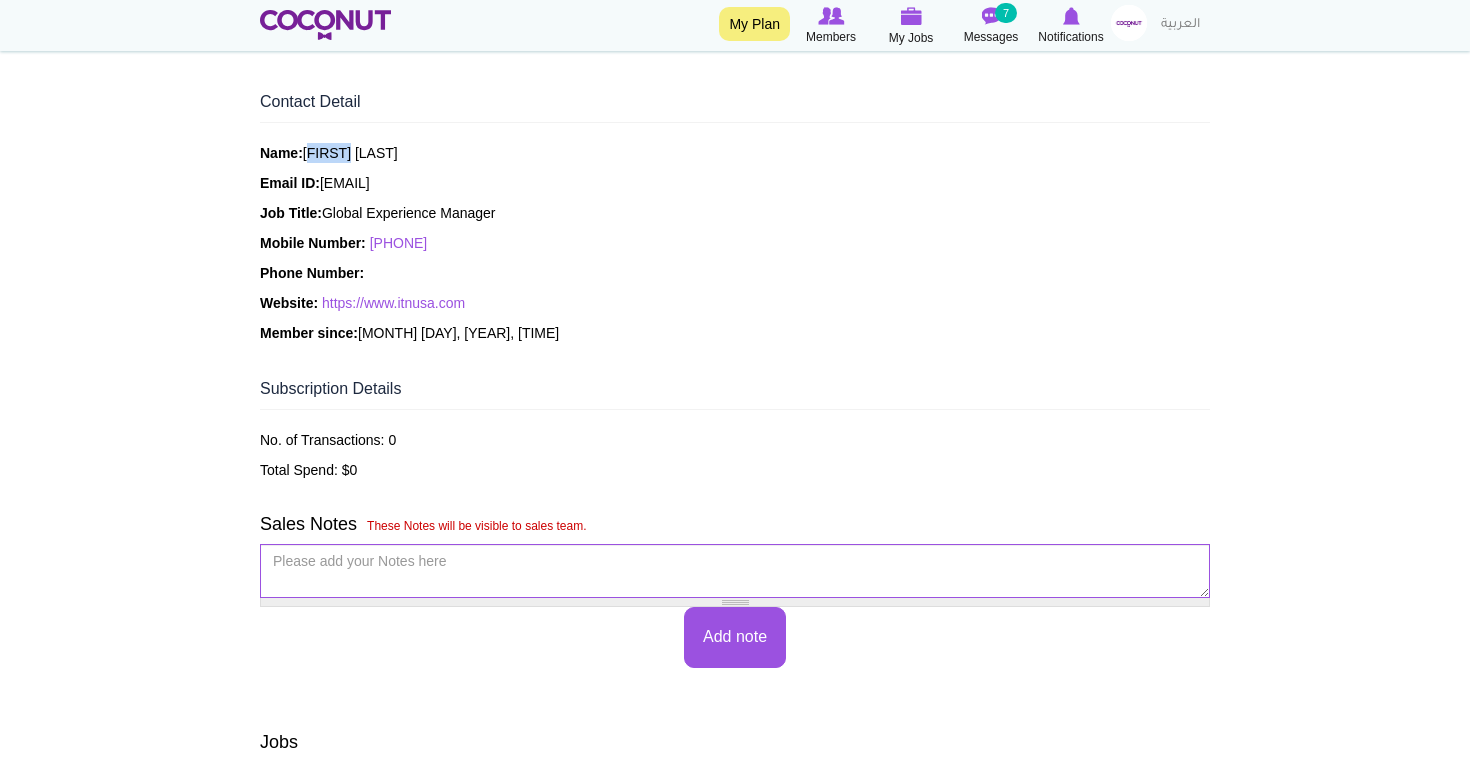 scroll, scrollTop: 0, scrollLeft: 0, axis: both 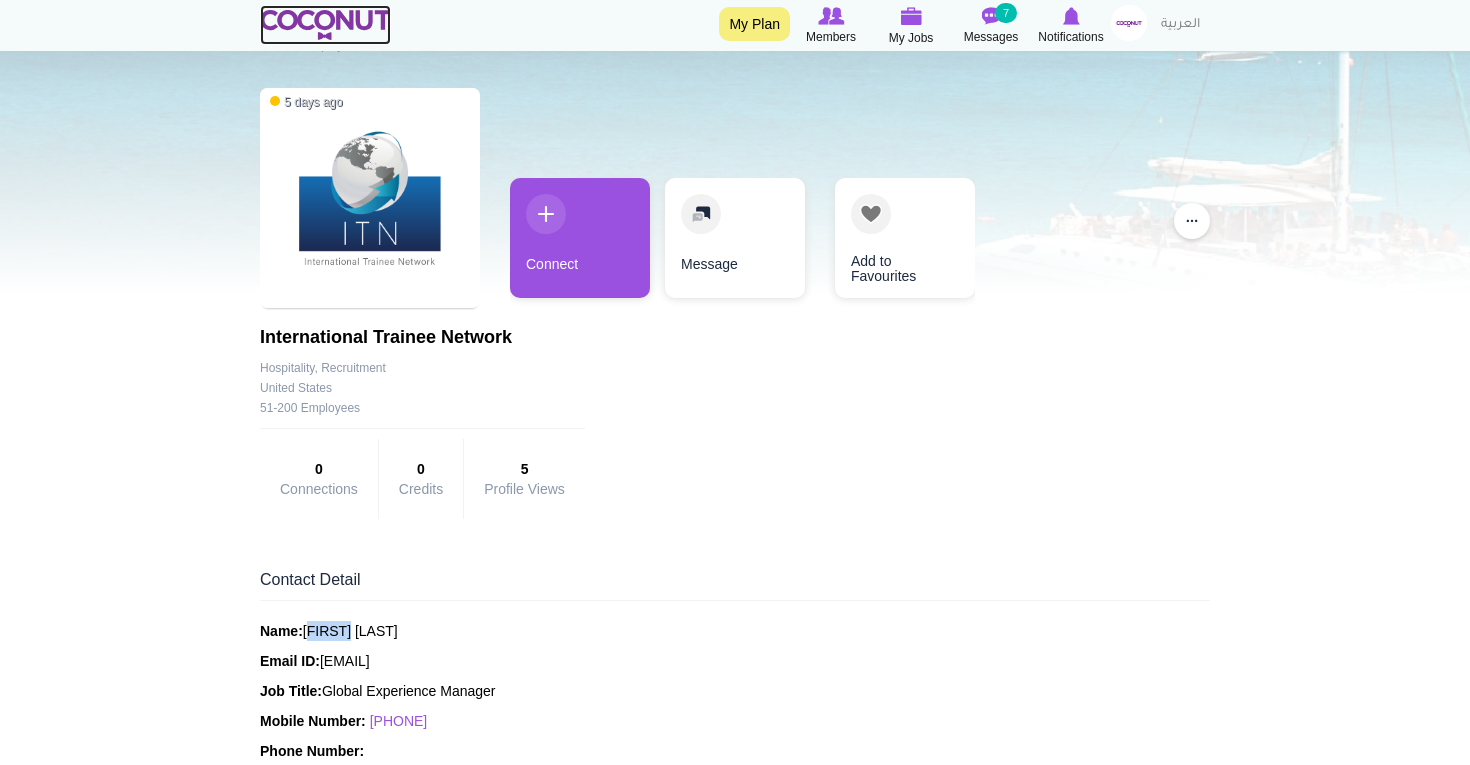 click at bounding box center (325, 25) 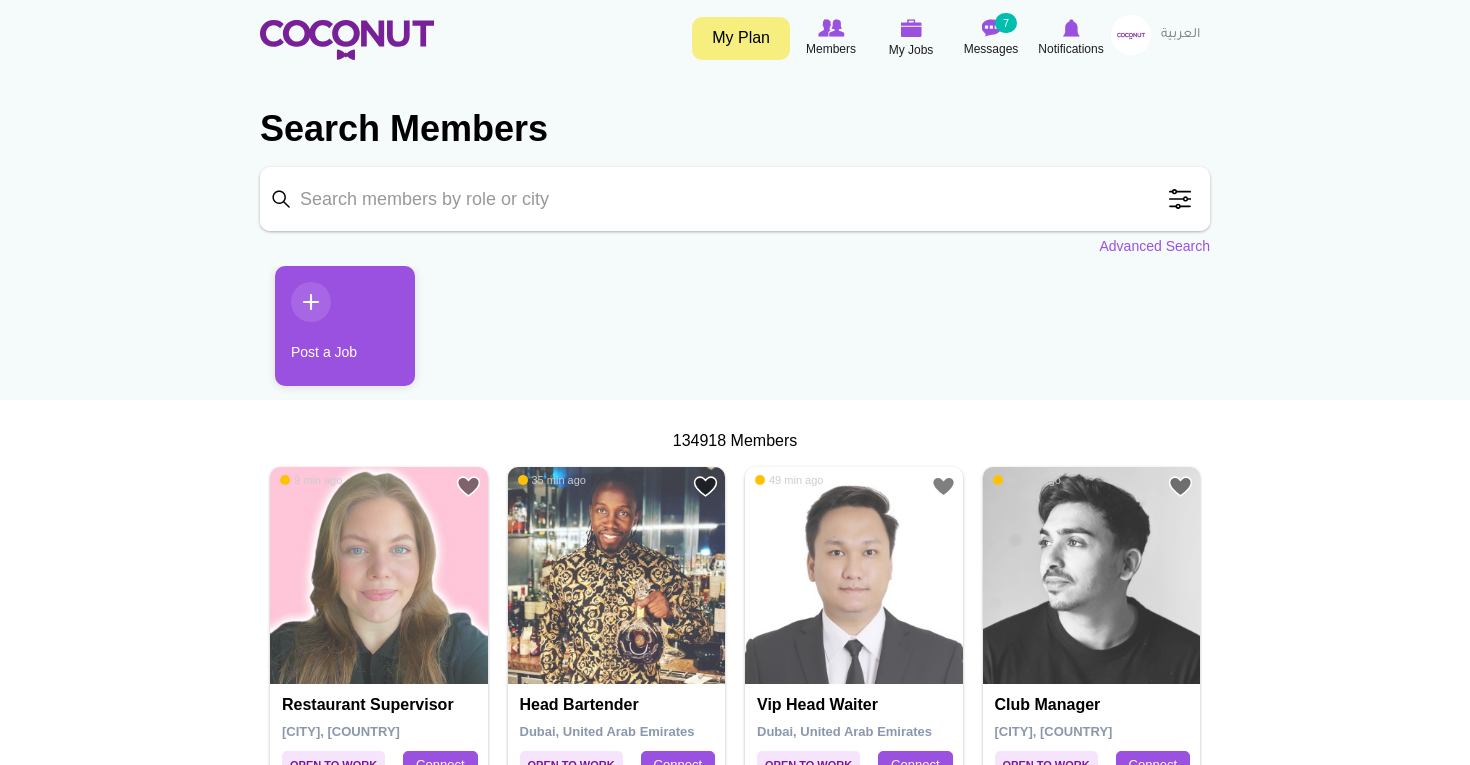 scroll, scrollTop: 0, scrollLeft: 0, axis: both 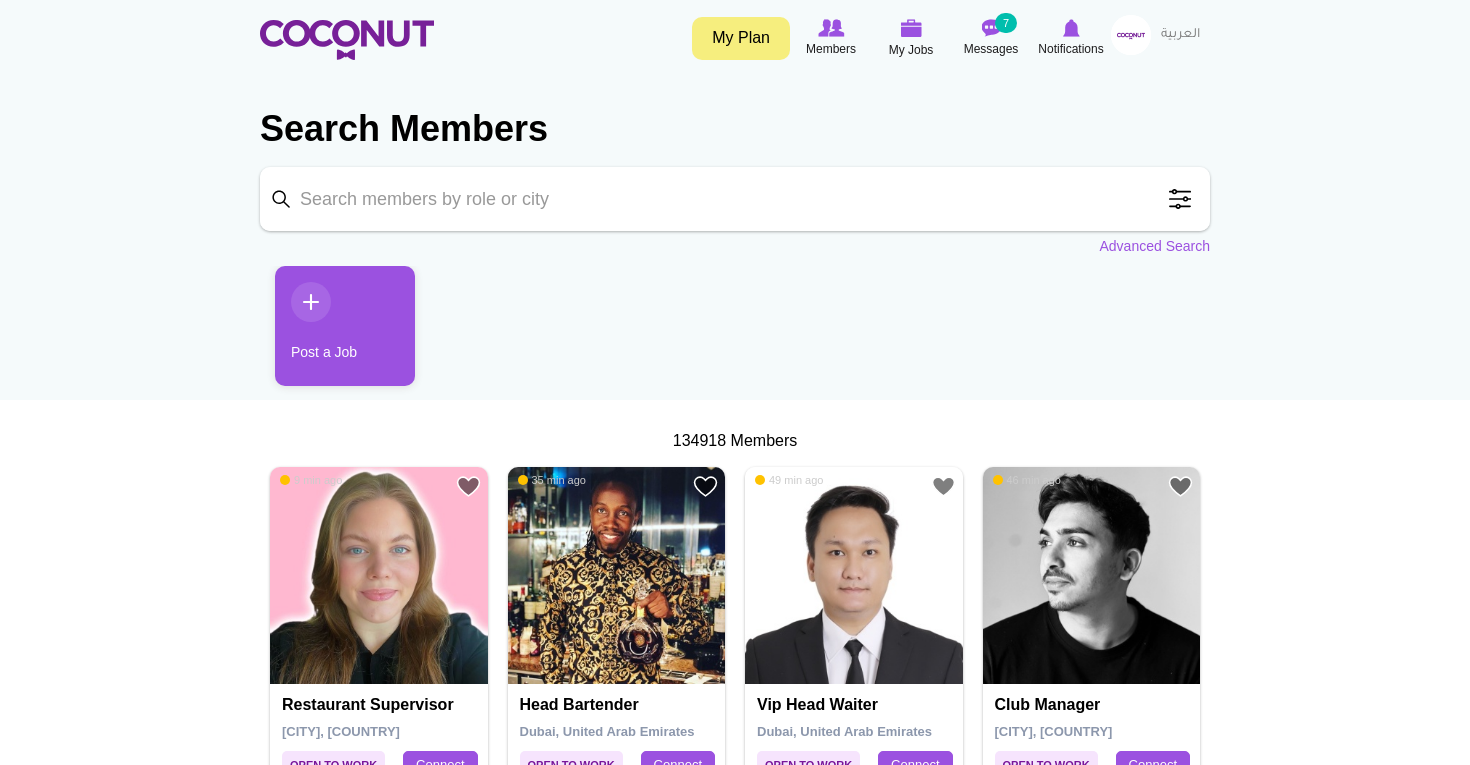 click on "Keyword" at bounding box center (735, 199) 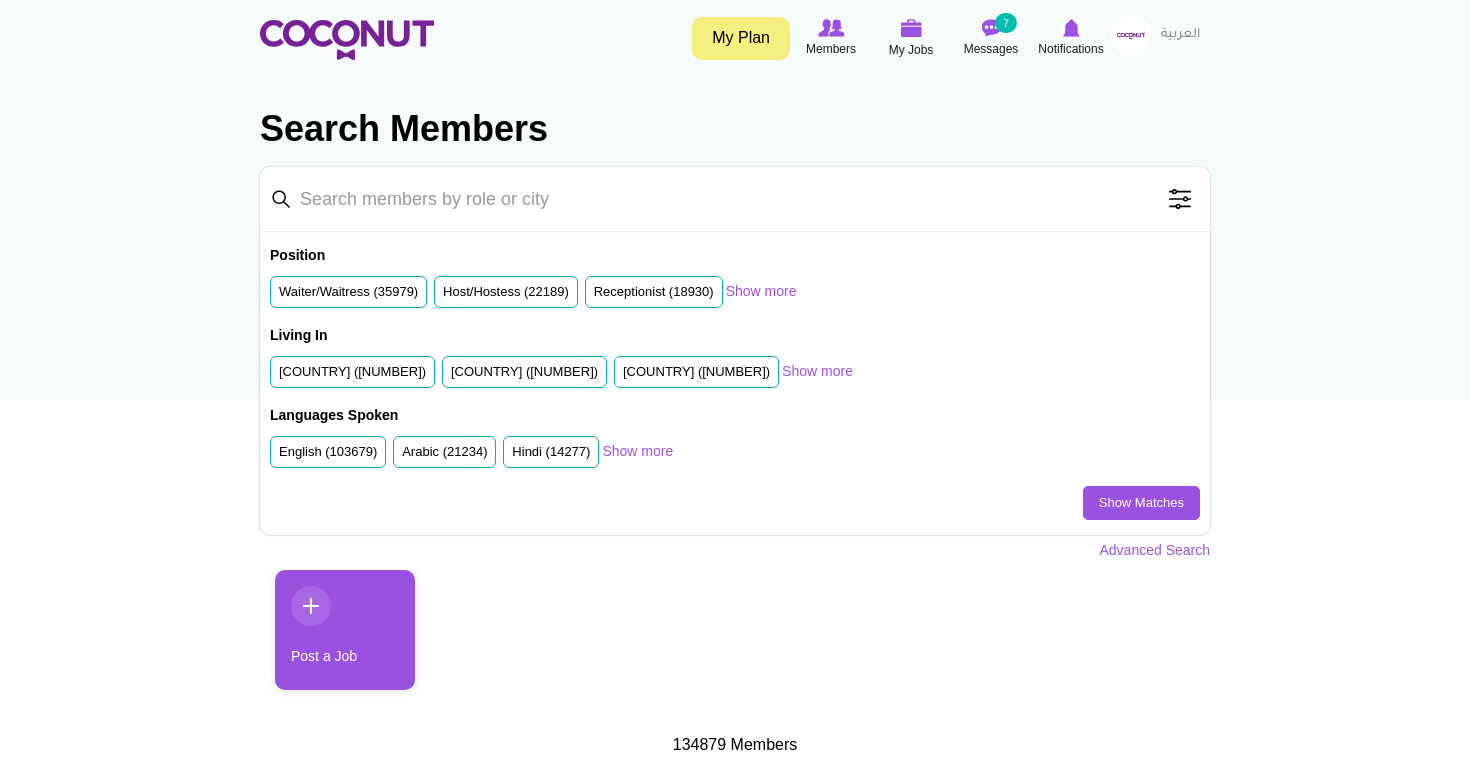 scroll, scrollTop: 0, scrollLeft: 0, axis: both 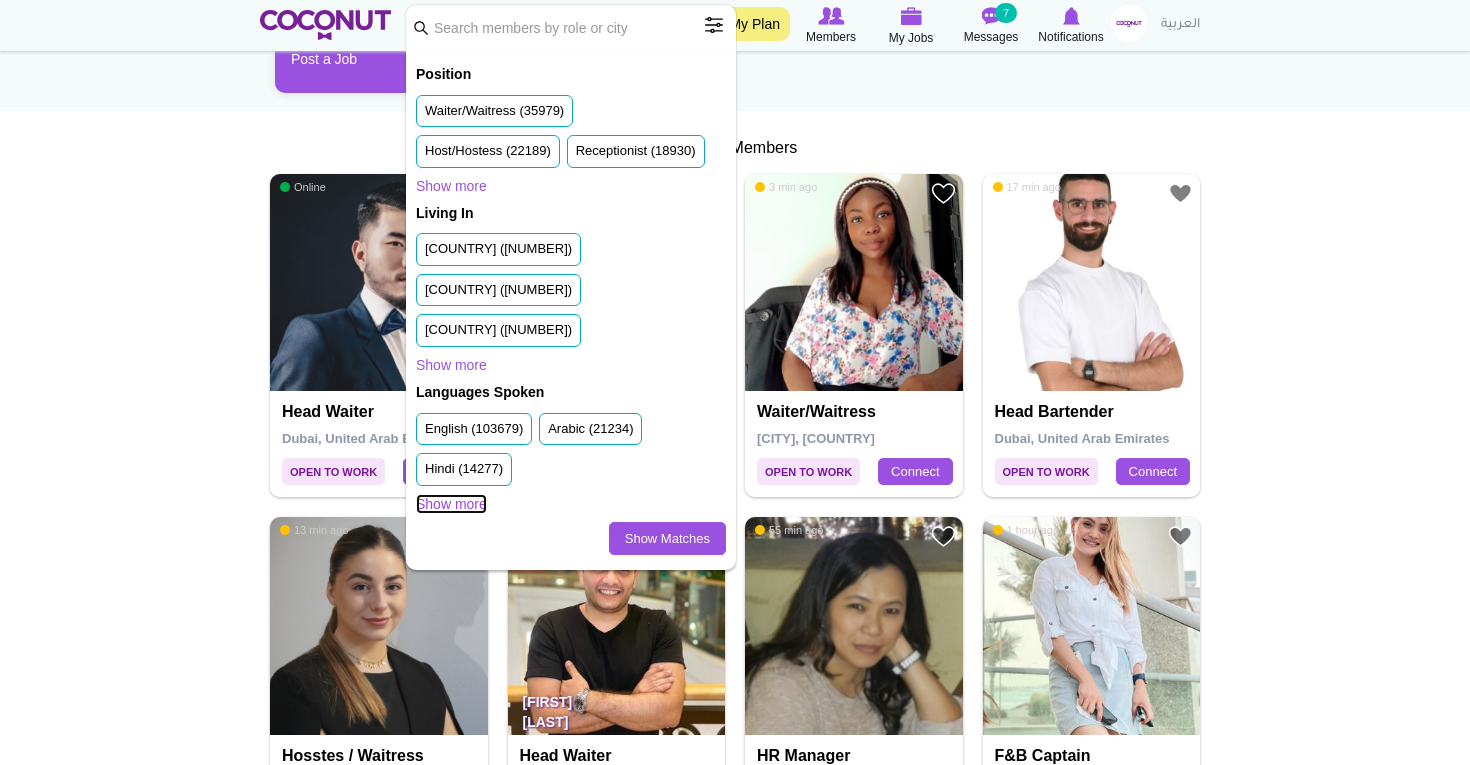 click on "Show more" at bounding box center [451, 504] 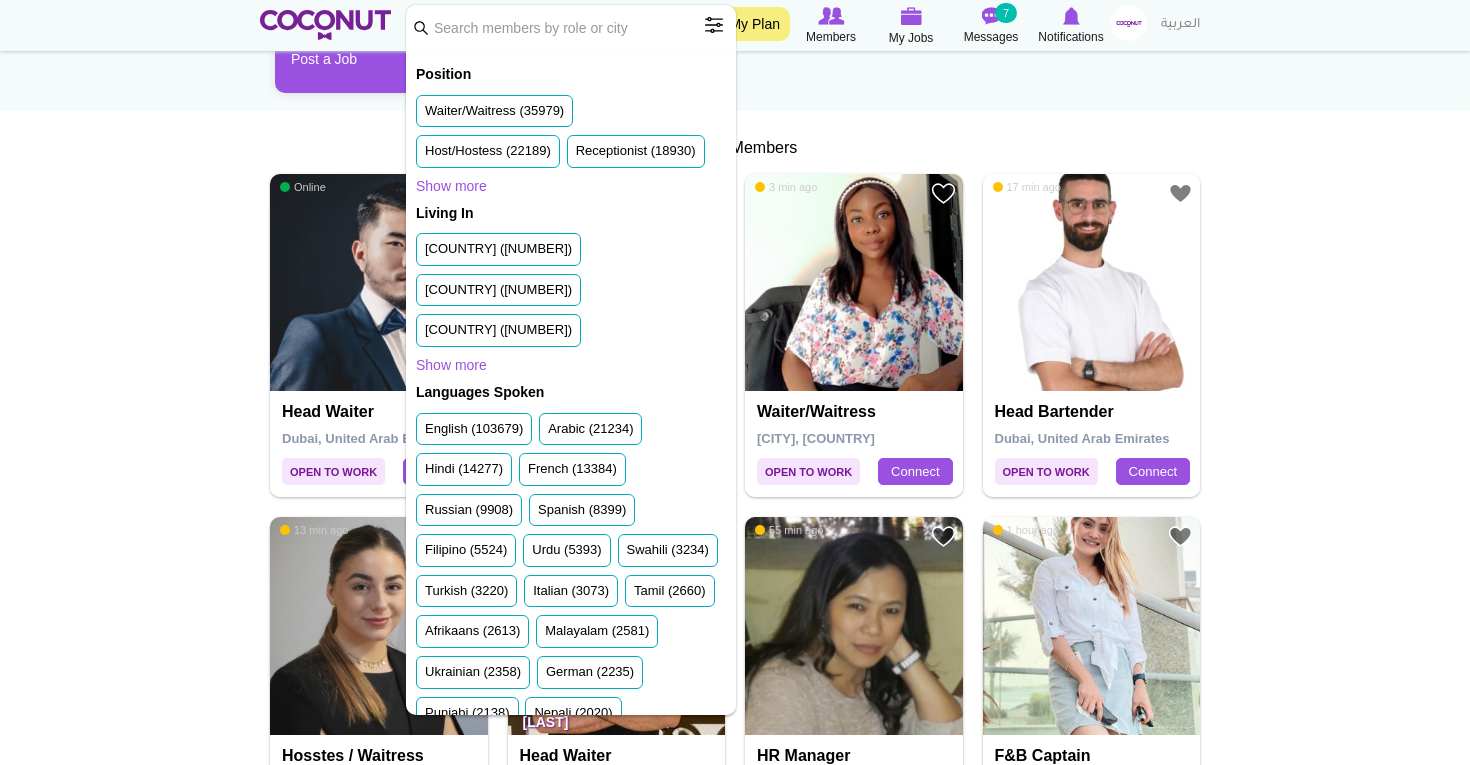 scroll, scrollTop: 40, scrollLeft: 0, axis: vertical 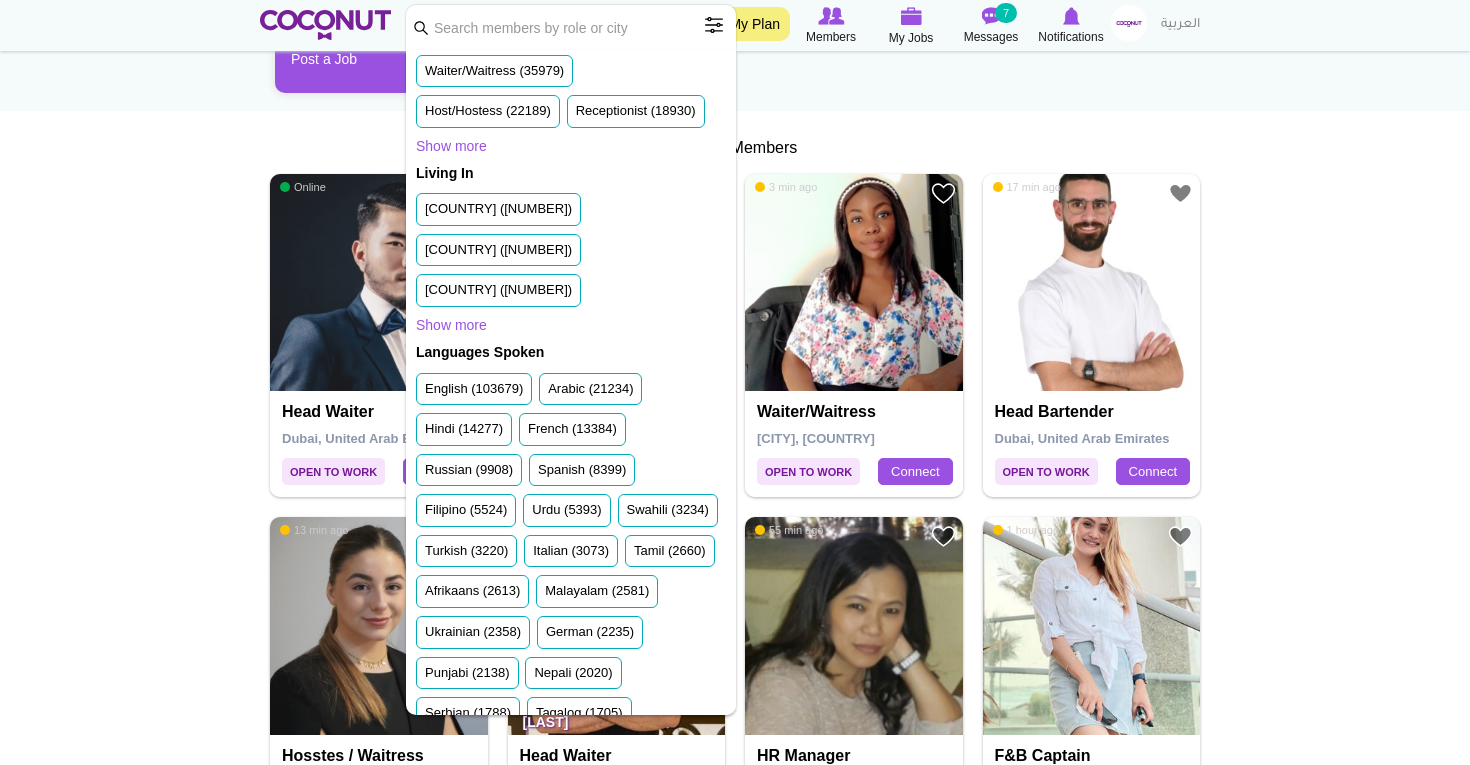 click on "Toggle navigation
My Plan
Members
My Jobs
Post a Job
Messages
7
Notifications
My Profile" at bounding box center (735, 1882) 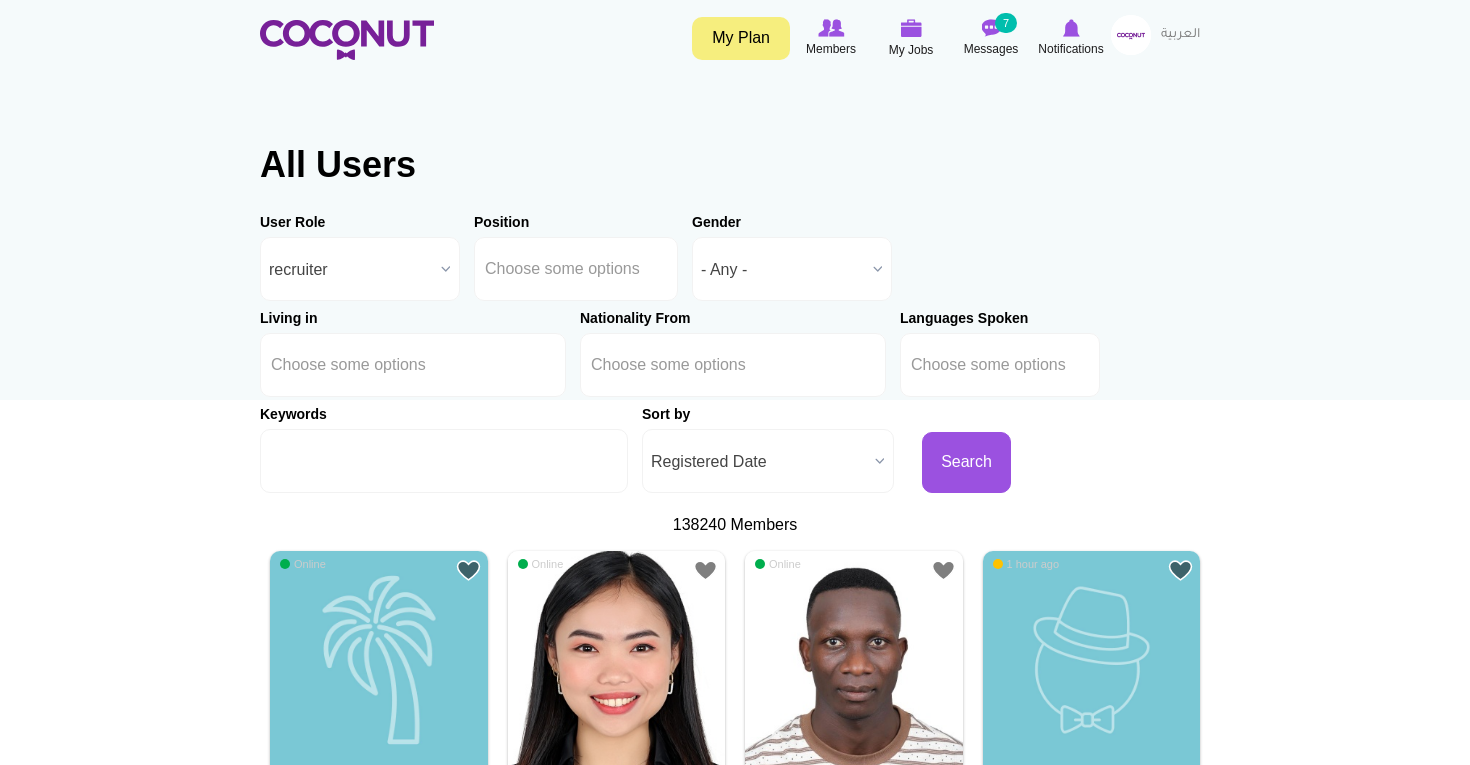 scroll, scrollTop: 0, scrollLeft: 0, axis: both 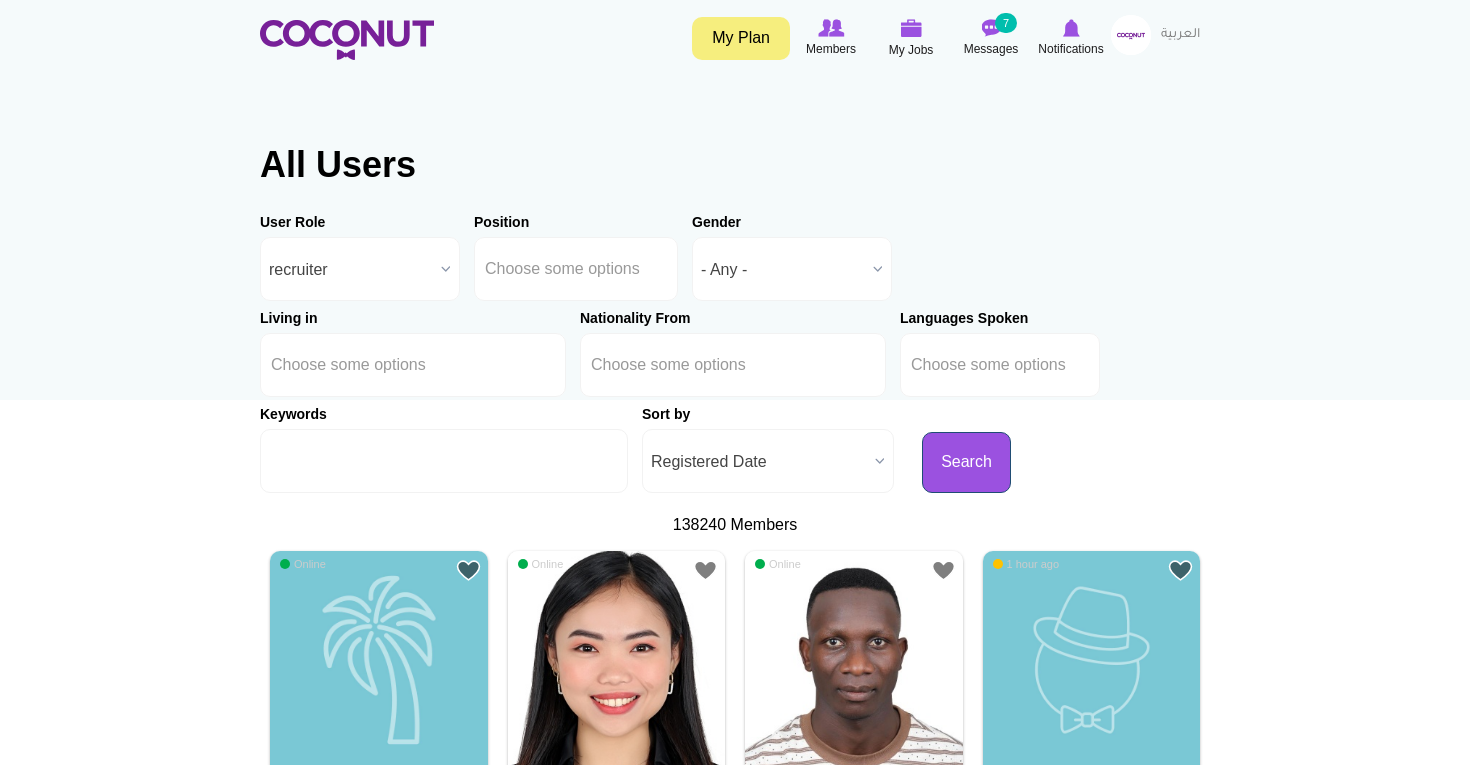 click on "Search" at bounding box center [966, 462] 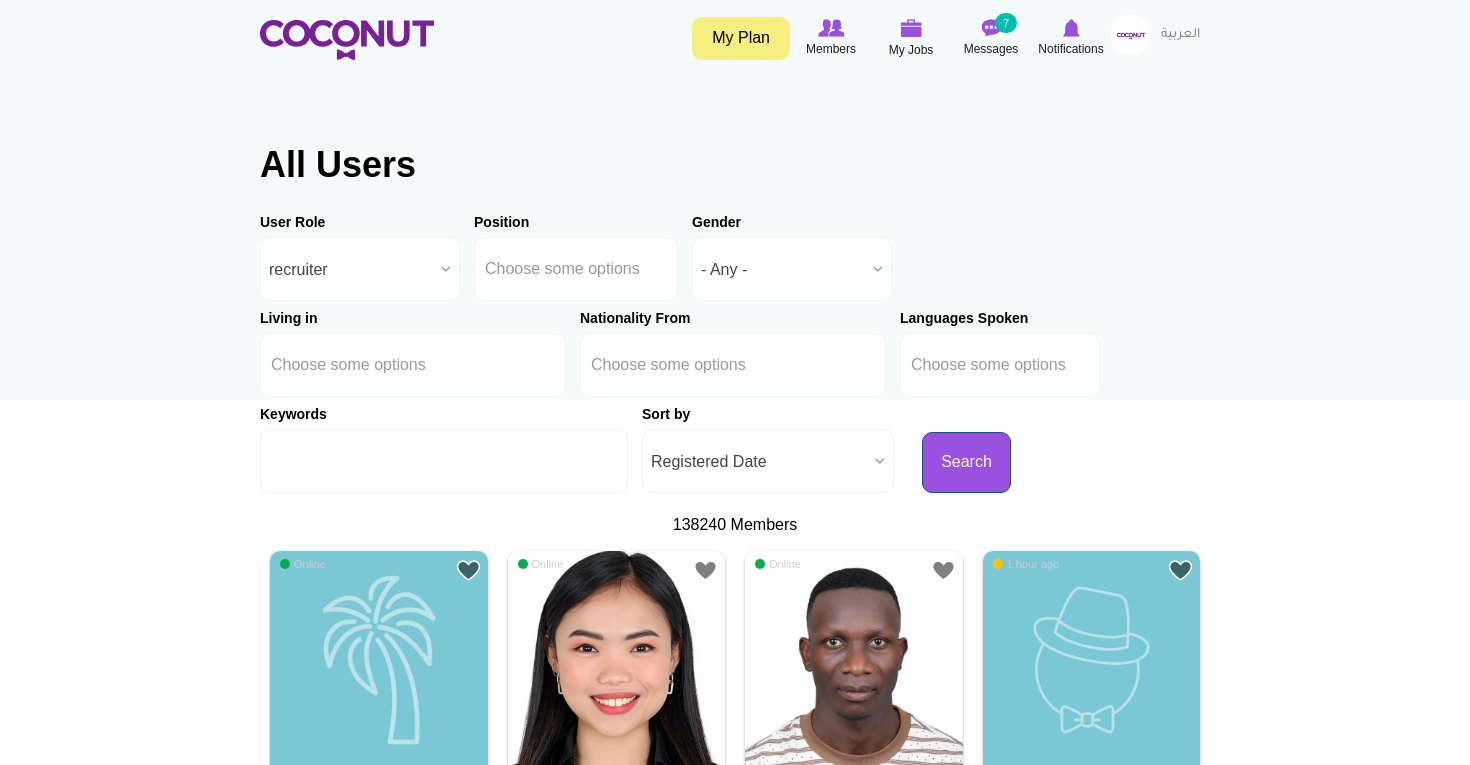 scroll, scrollTop: 29, scrollLeft: 0, axis: vertical 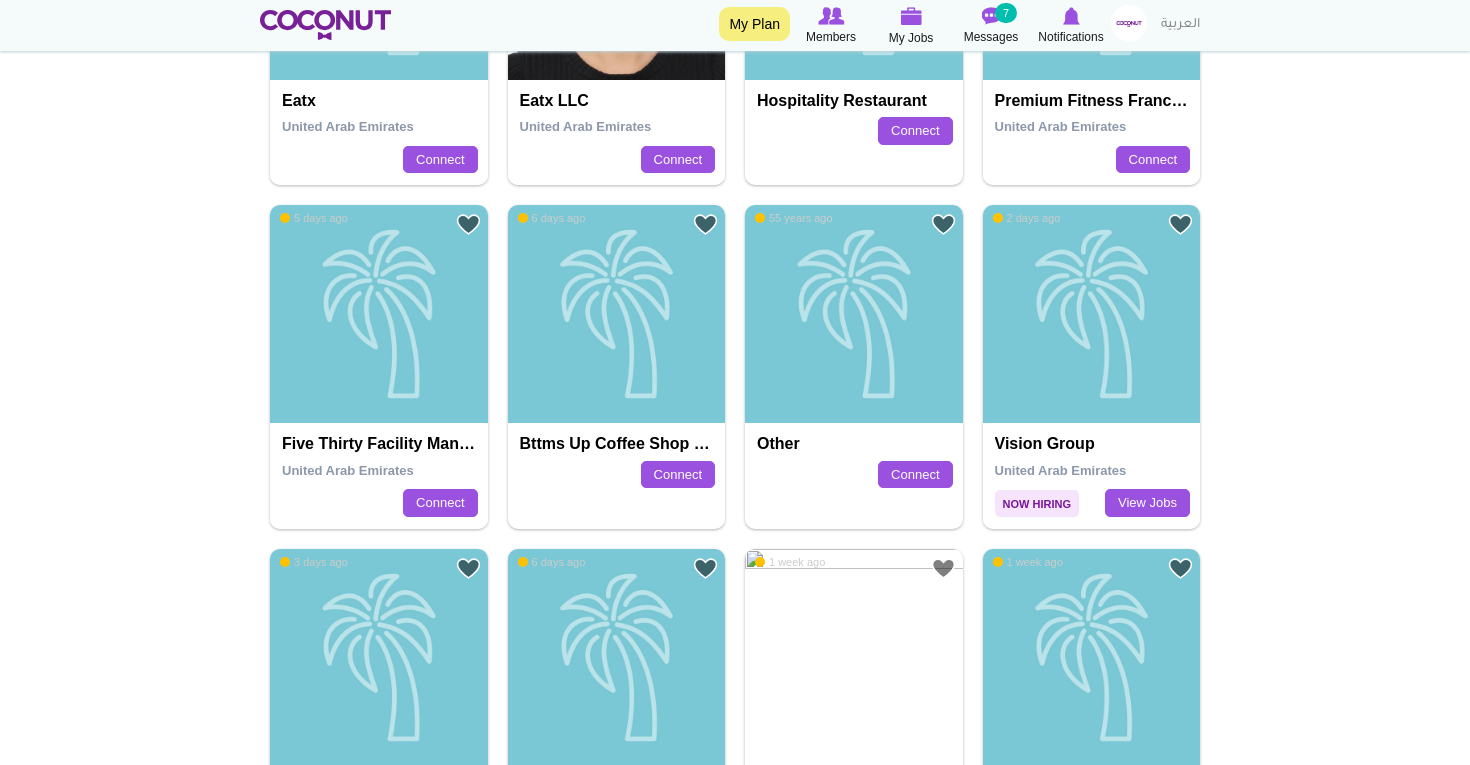 click on "Vision group" at bounding box center [1094, 444] 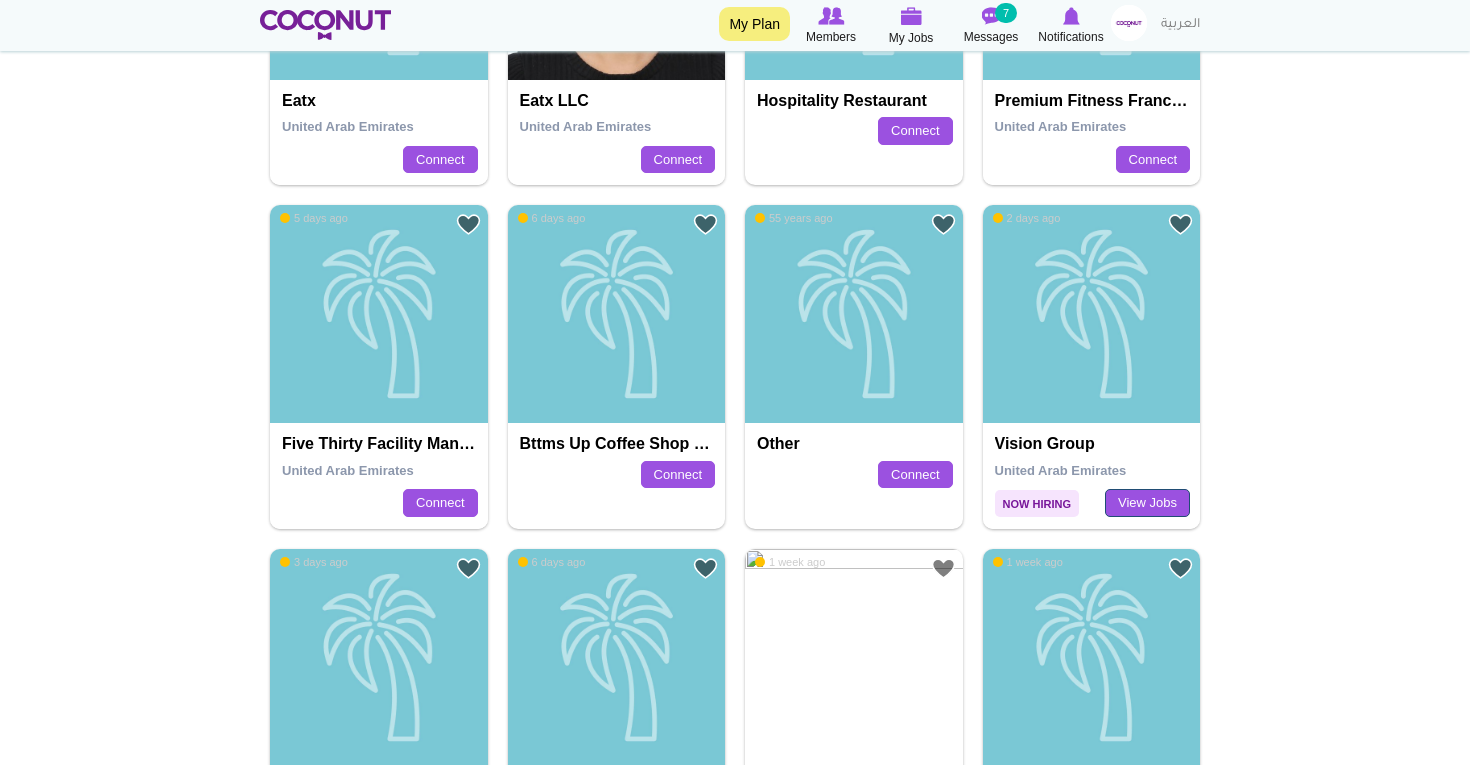 click on "View Jobs" at bounding box center [1147, 503] 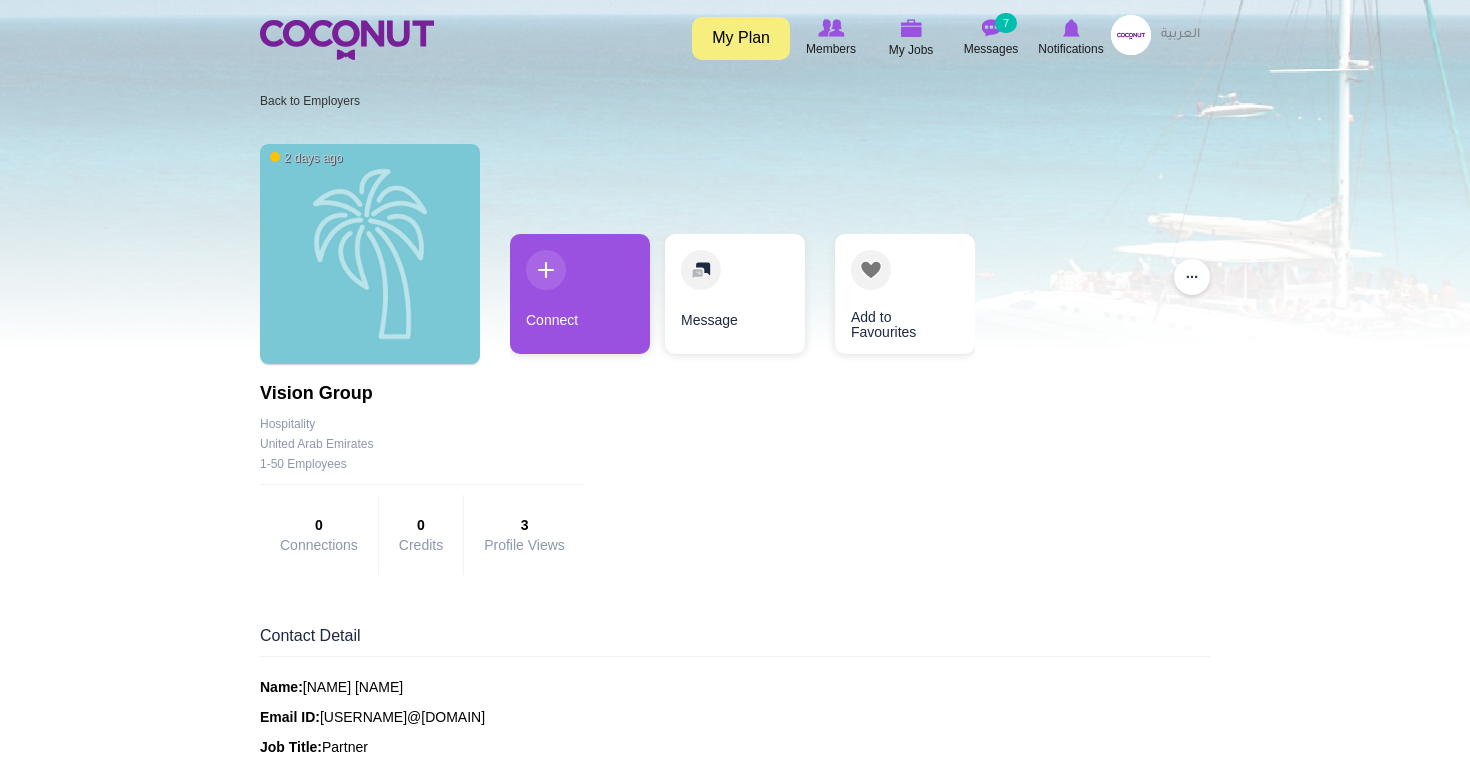 scroll, scrollTop: 0, scrollLeft: 0, axis: both 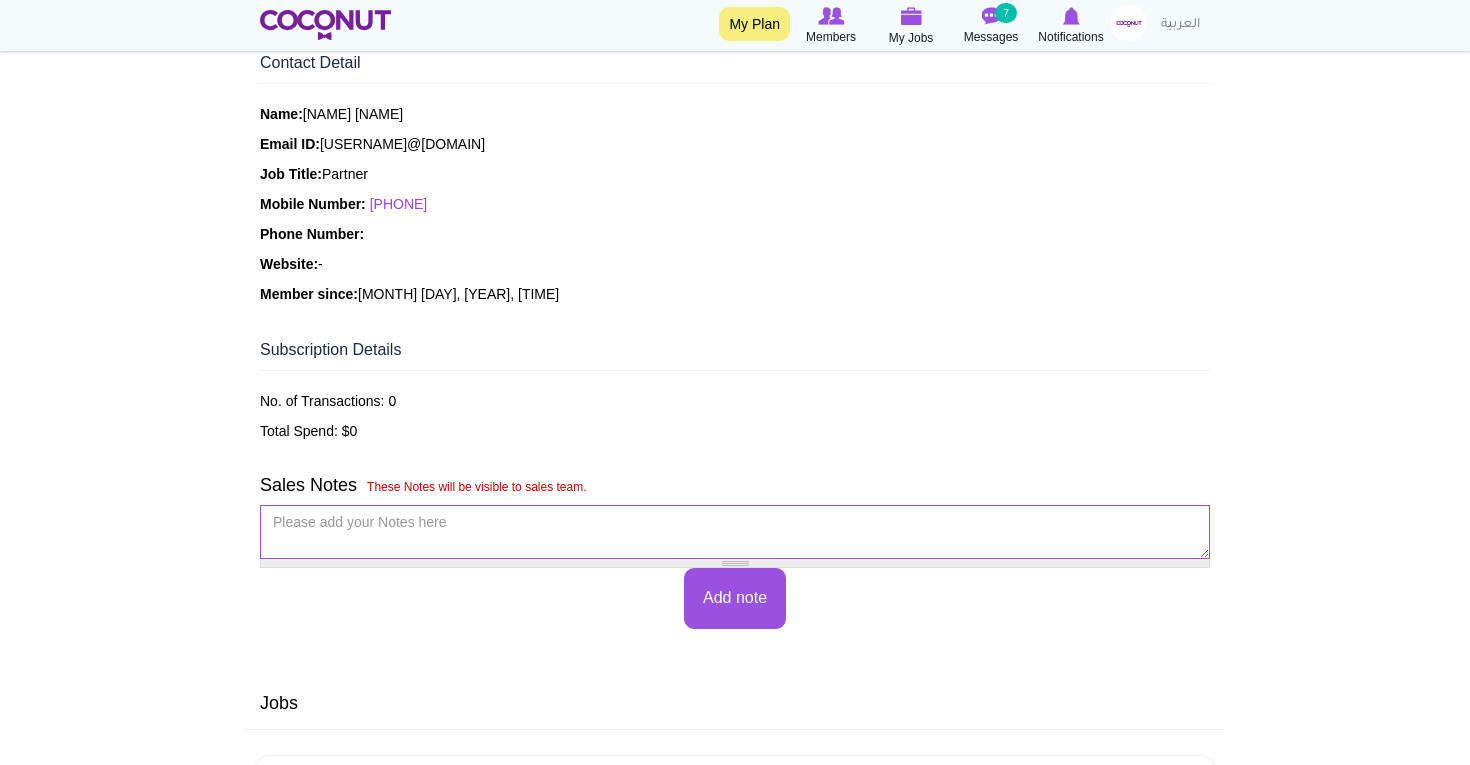 drag, startPoint x: 489, startPoint y: 207, endPoint x: 374, endPoint y: 211, distance: 115.06954 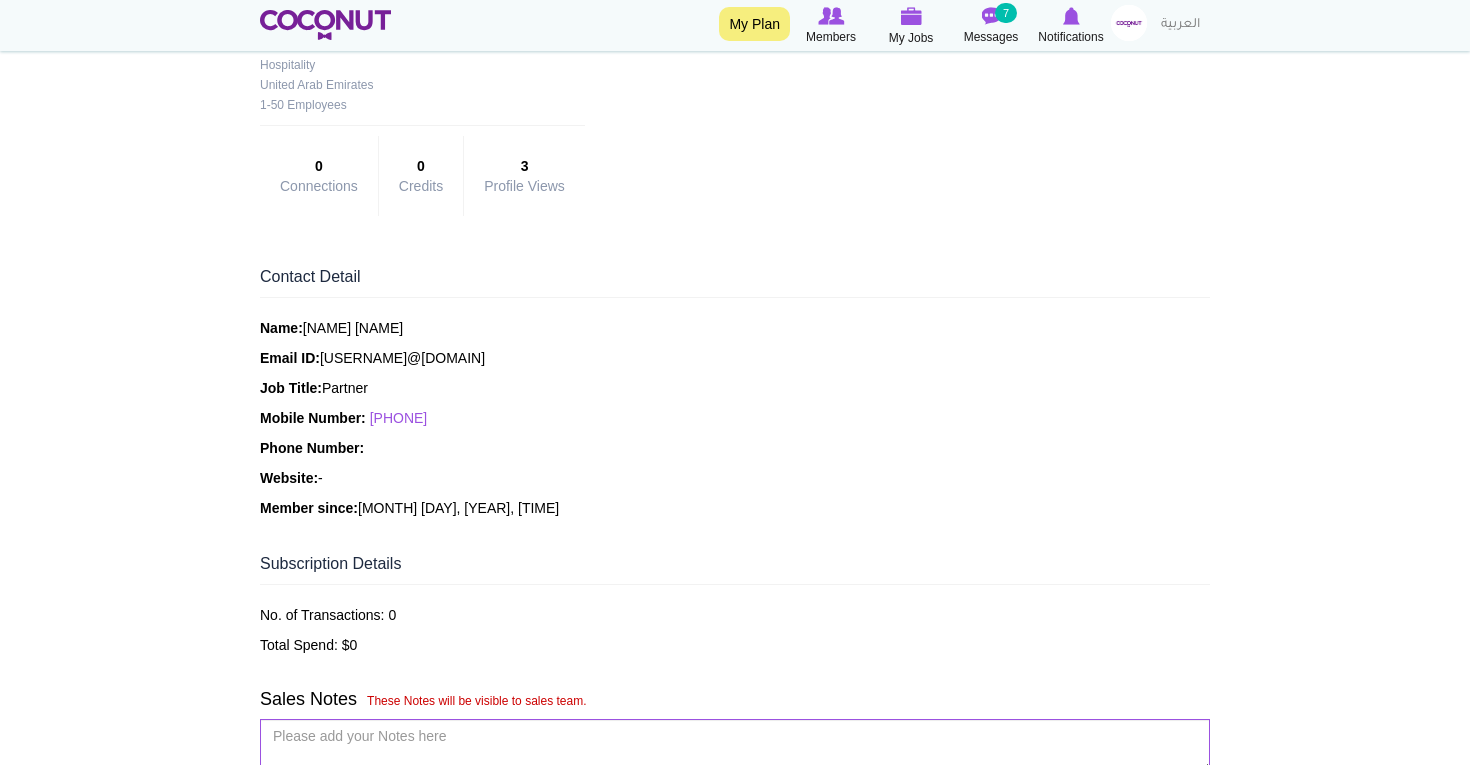 scroll, scrollTop: 341, scrollLeft: 0, axis: vertical 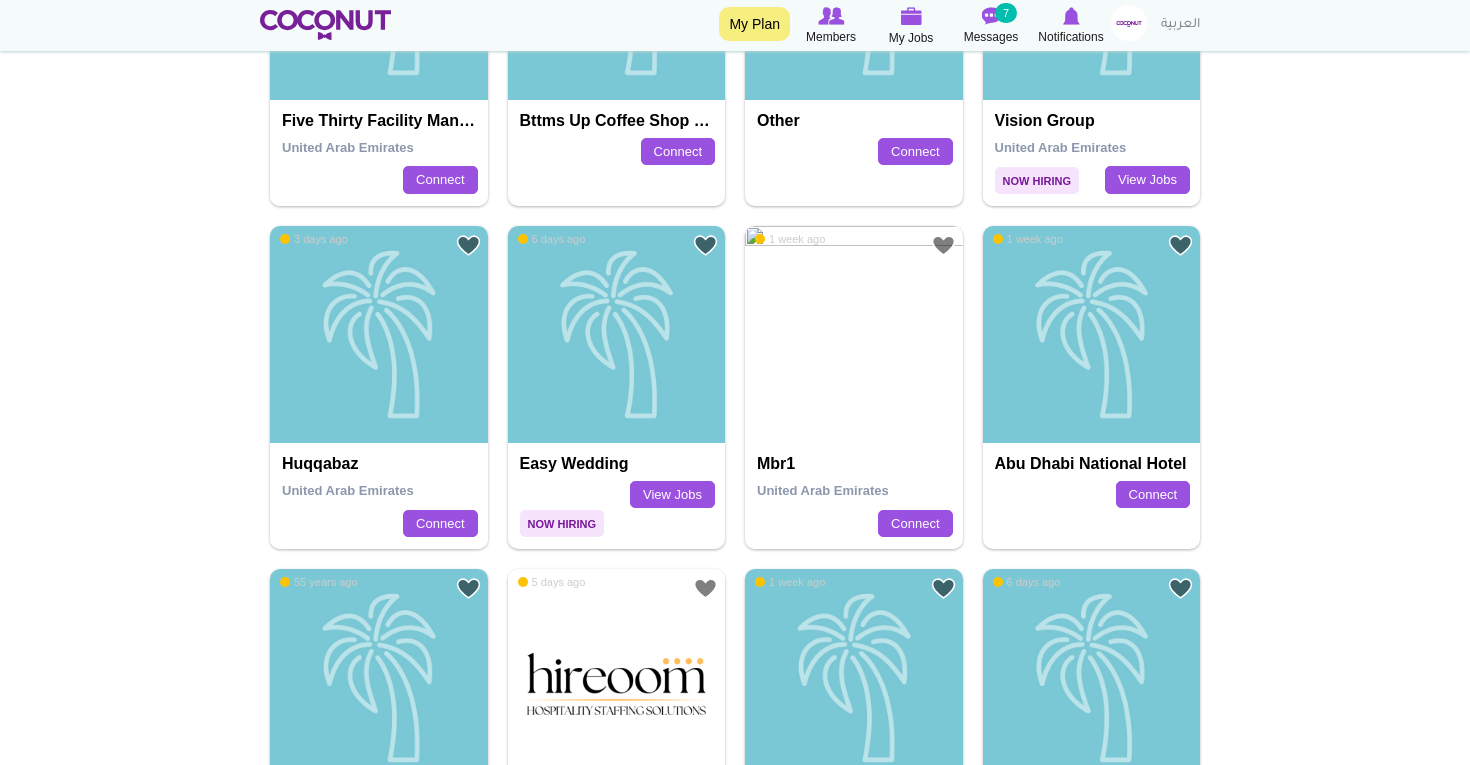 click on "Easy Wedding View Jobs Now Hiring" at bounding box center (617, 481) 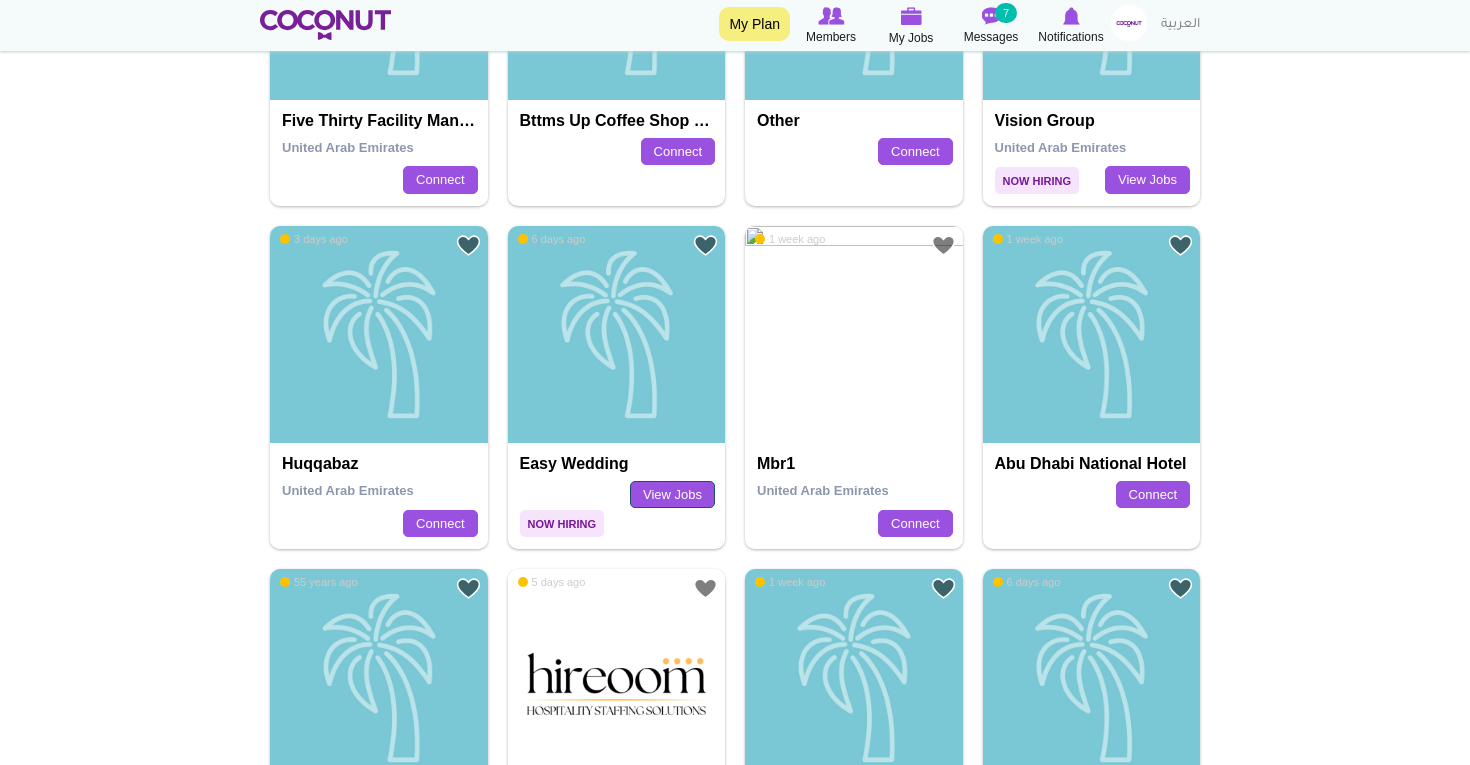 click on "View Jobs" at bounding box center (672, 495) 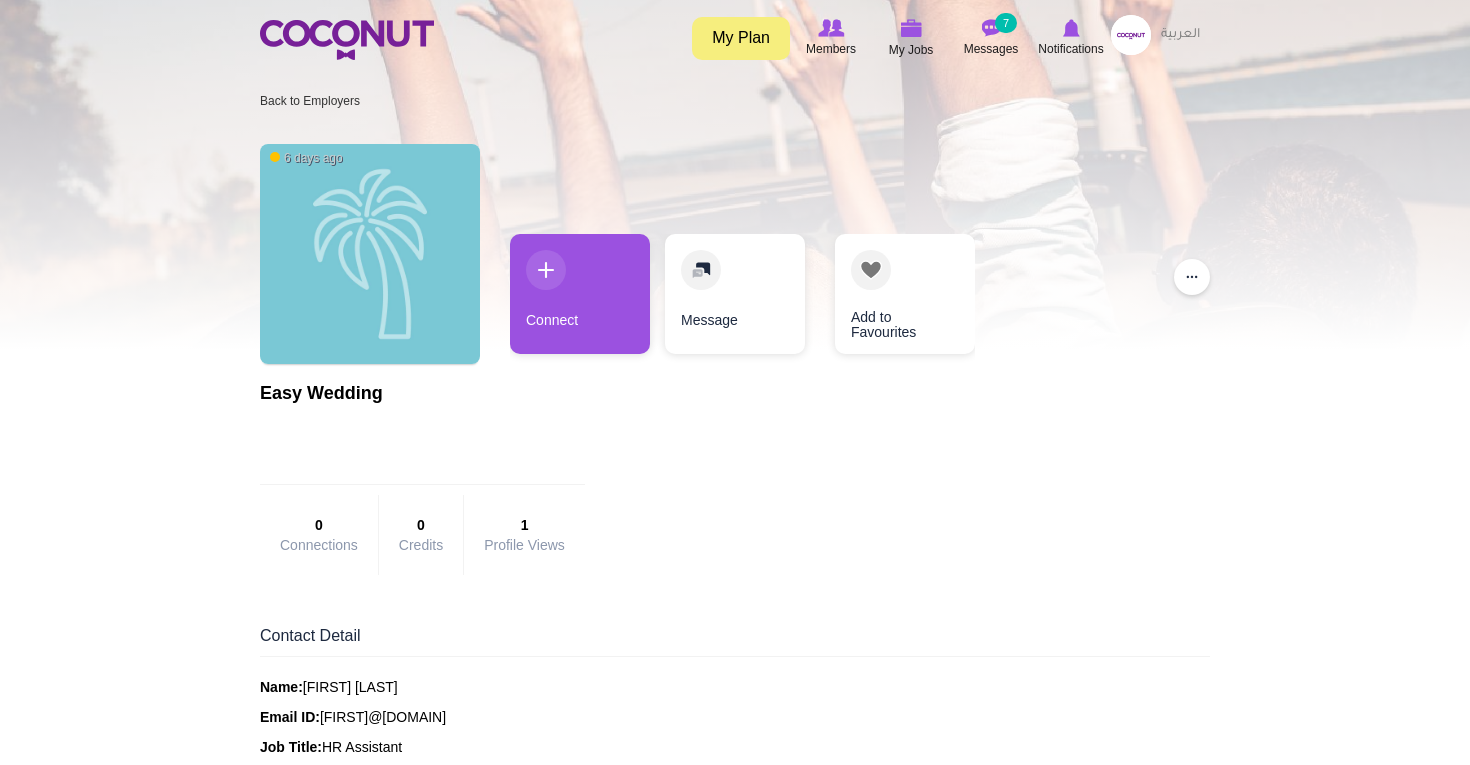 scroll, scrollTop: 0, scrollLeft: 0, axis: both 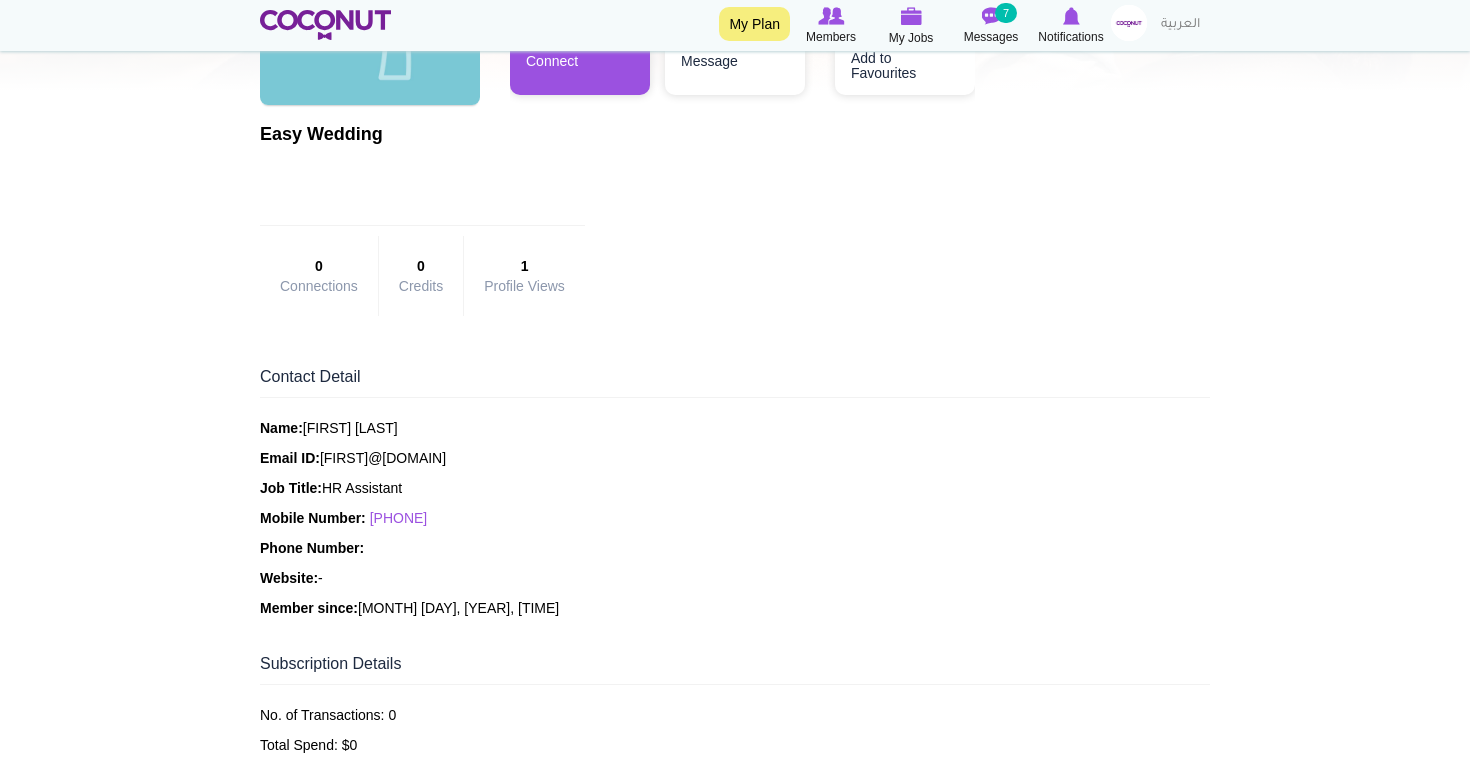 drag, startPoint x: 487, startPoint y: 520, endPoint x: 375, endPoint y: 526, distance: 112.1606 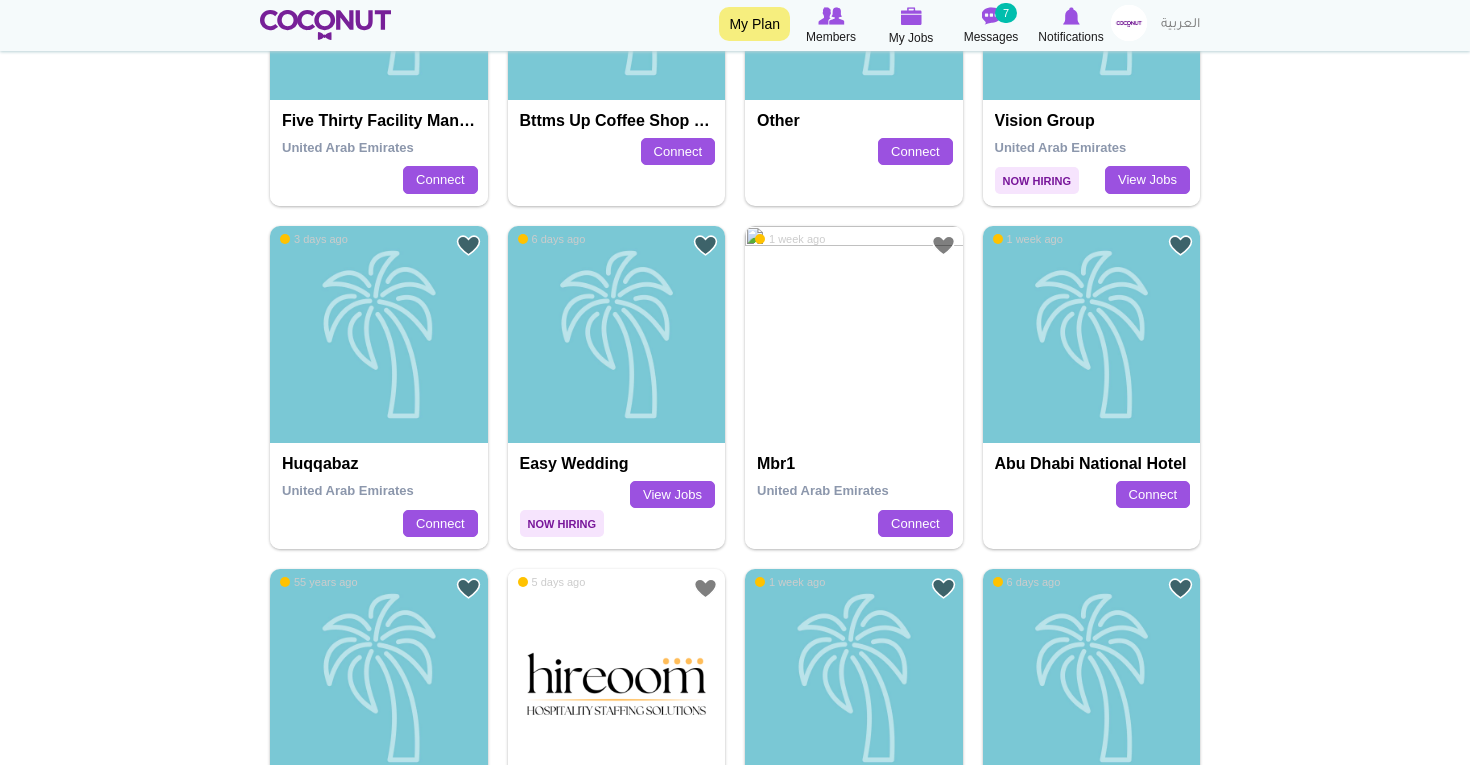 scroll, scrollTop: 0, scrollLeft: 0, axis: both 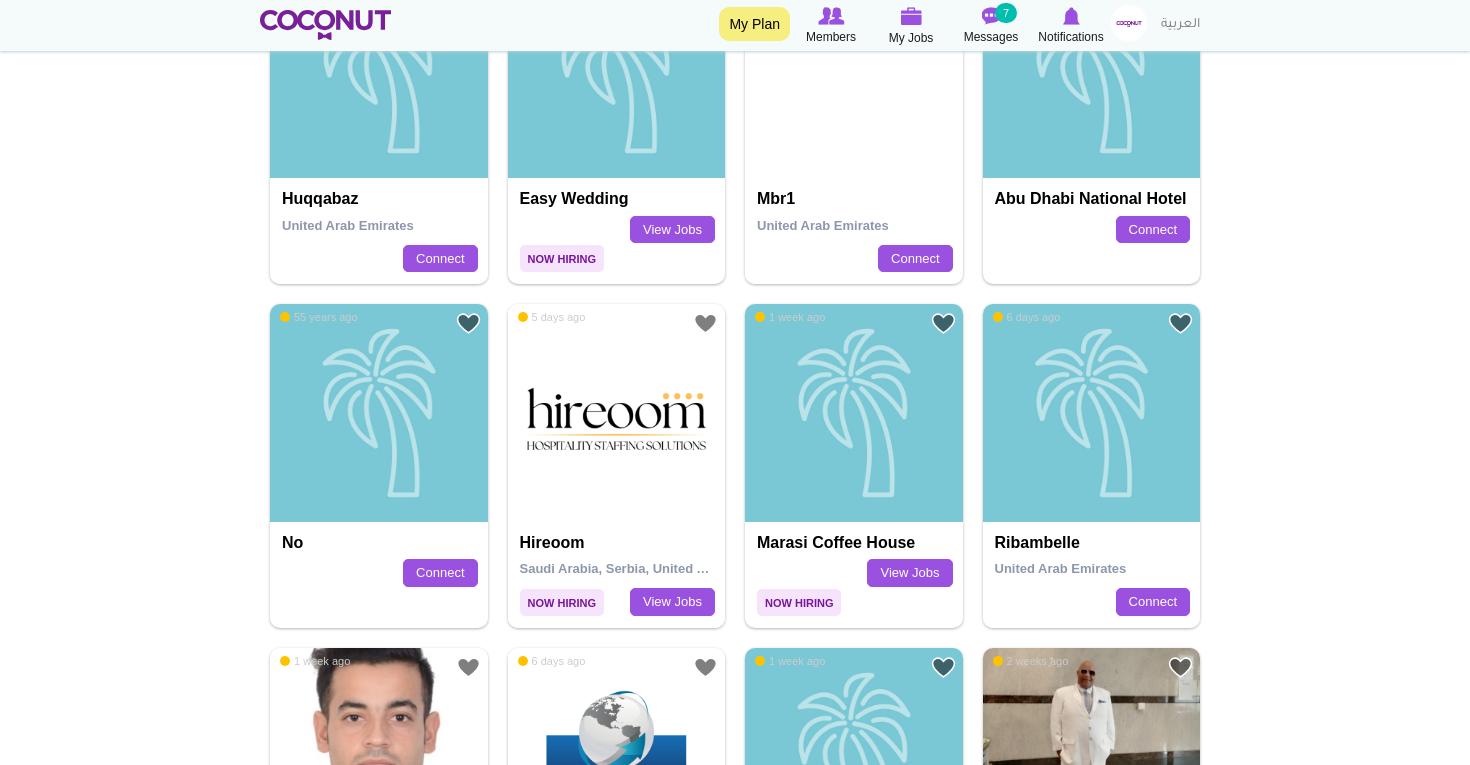 click on "Now Hiring" at bounding box center [562, 602] 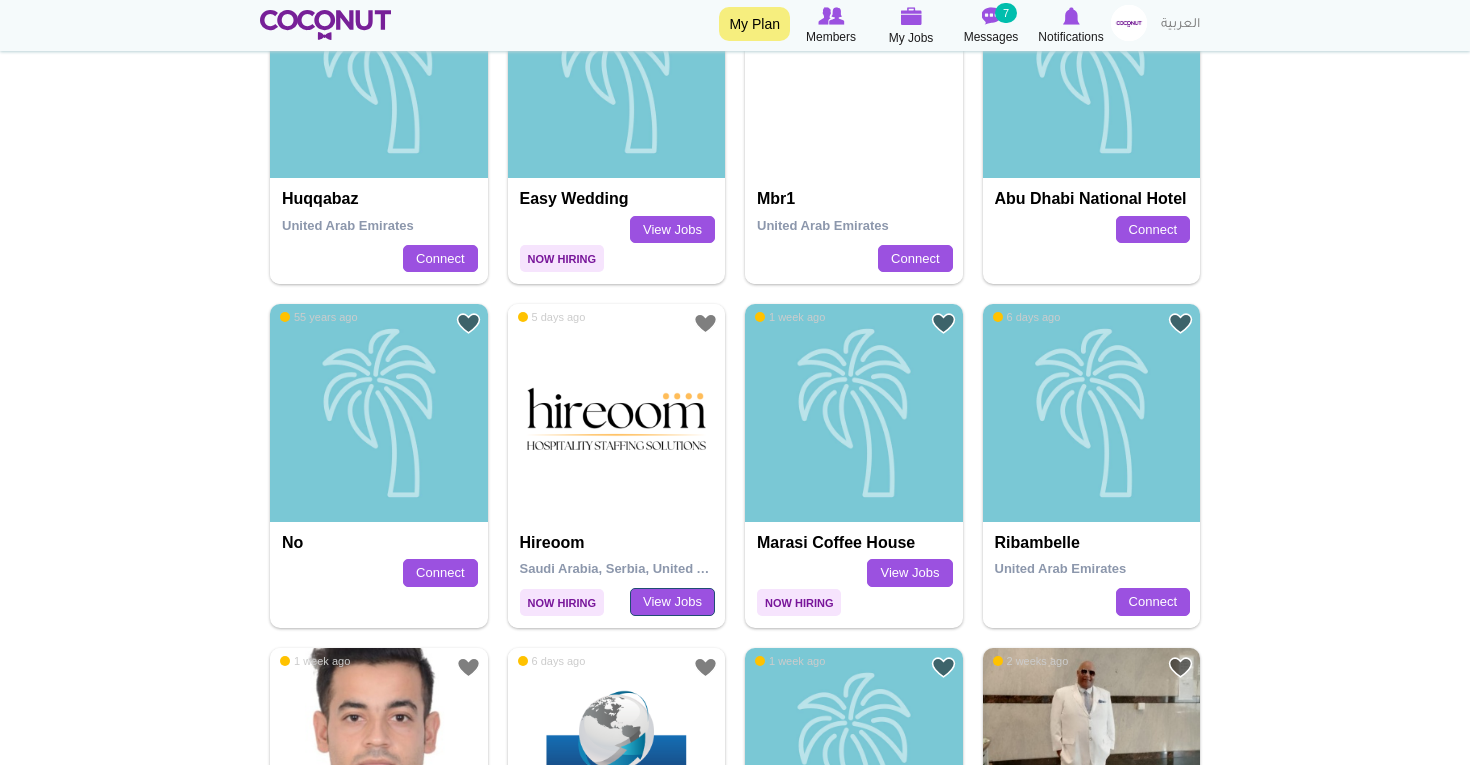 click on "View Jobs" at bounding box center (672, 602) 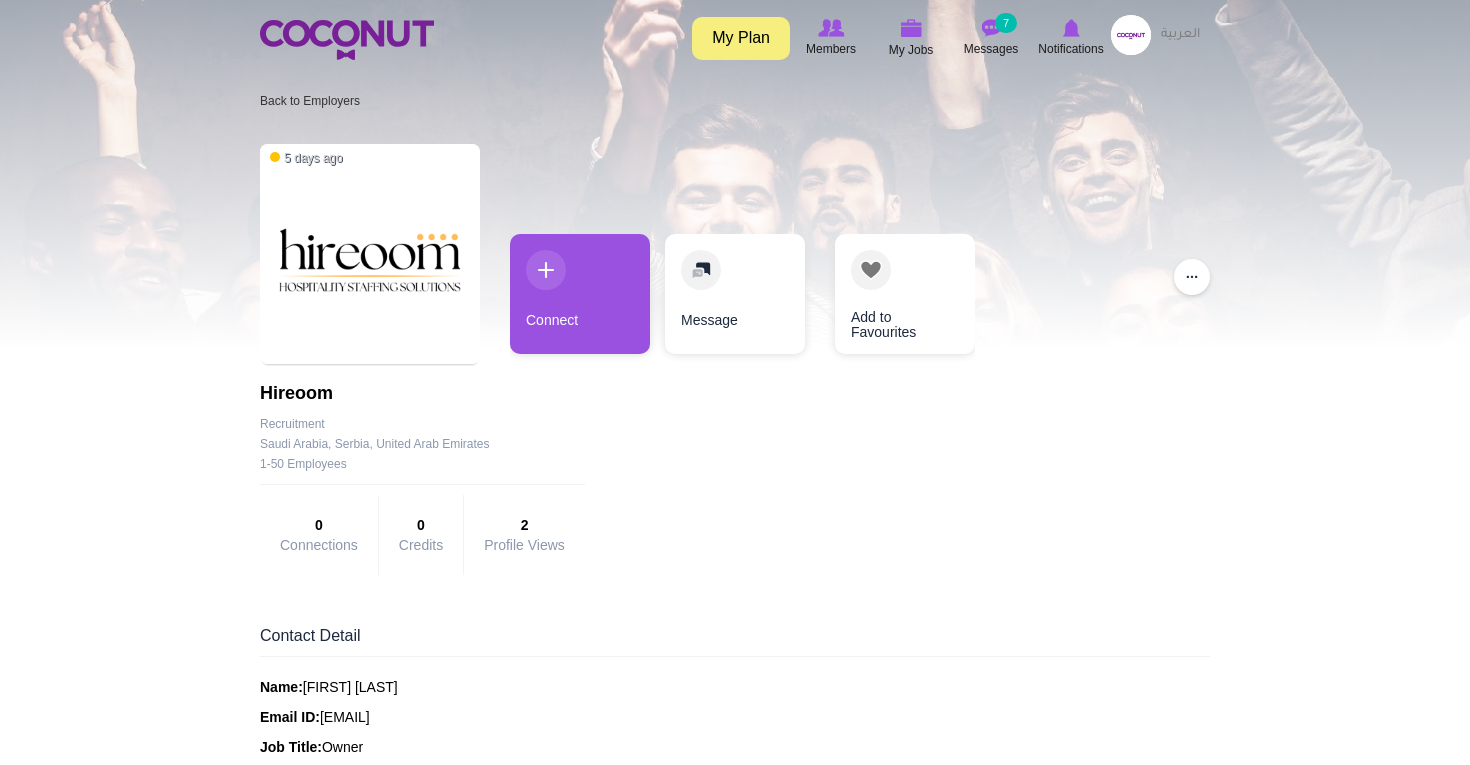 scroll, scrollTop: 0, scrollLeft: 0, axis: both 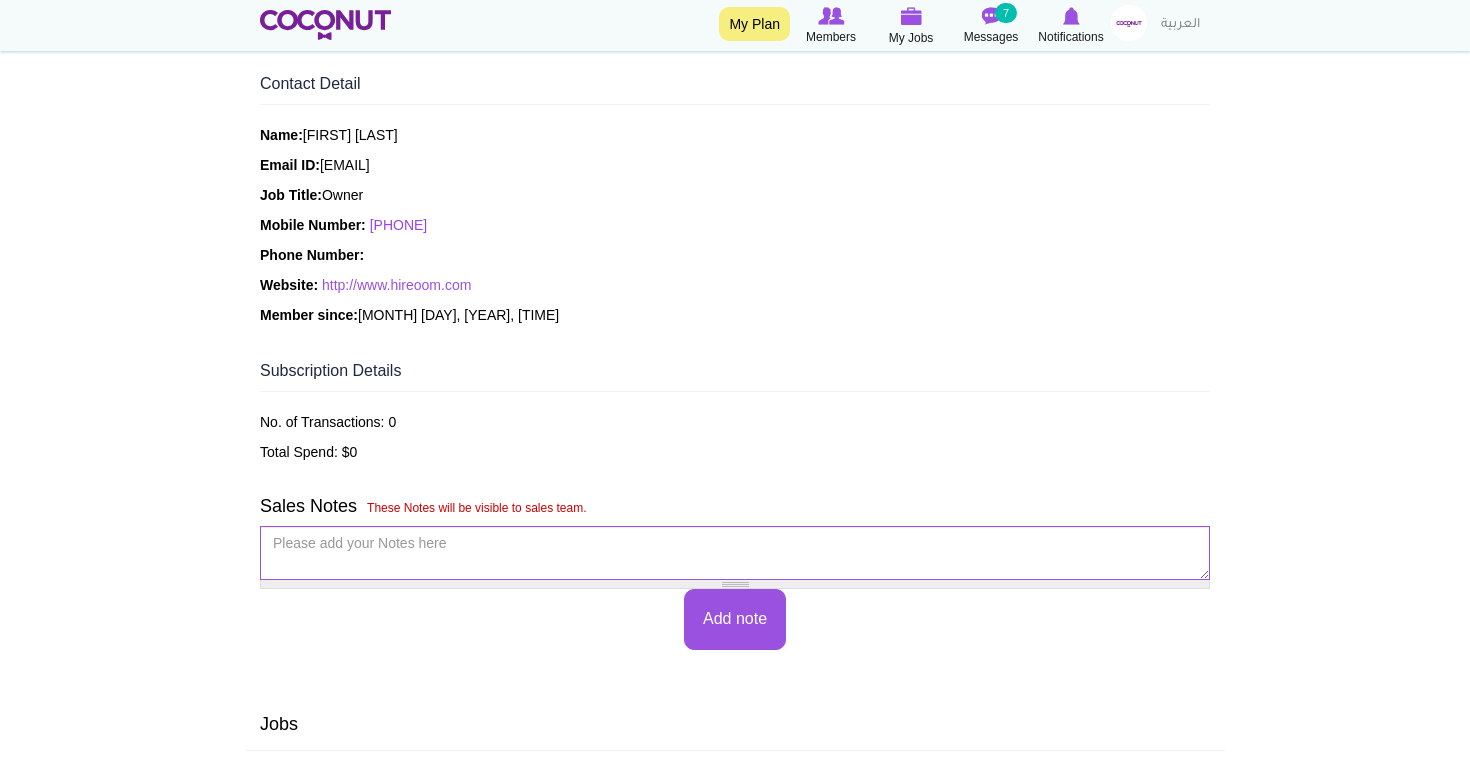 drag, startPoint x: 490, startPoint y: 224, endPoint x: 375, endPoint y: 226, distance: 115.01739 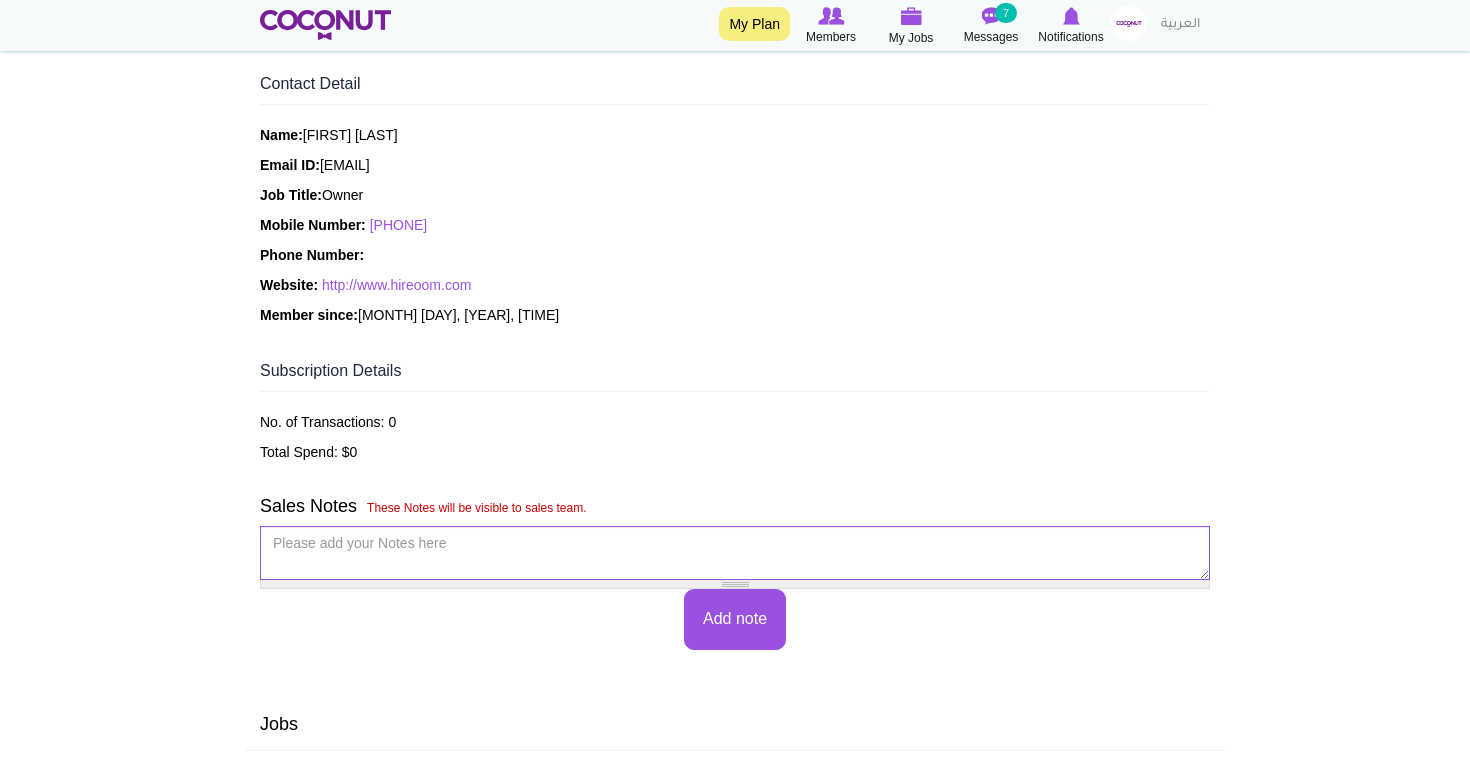 copy on "+381649722560" 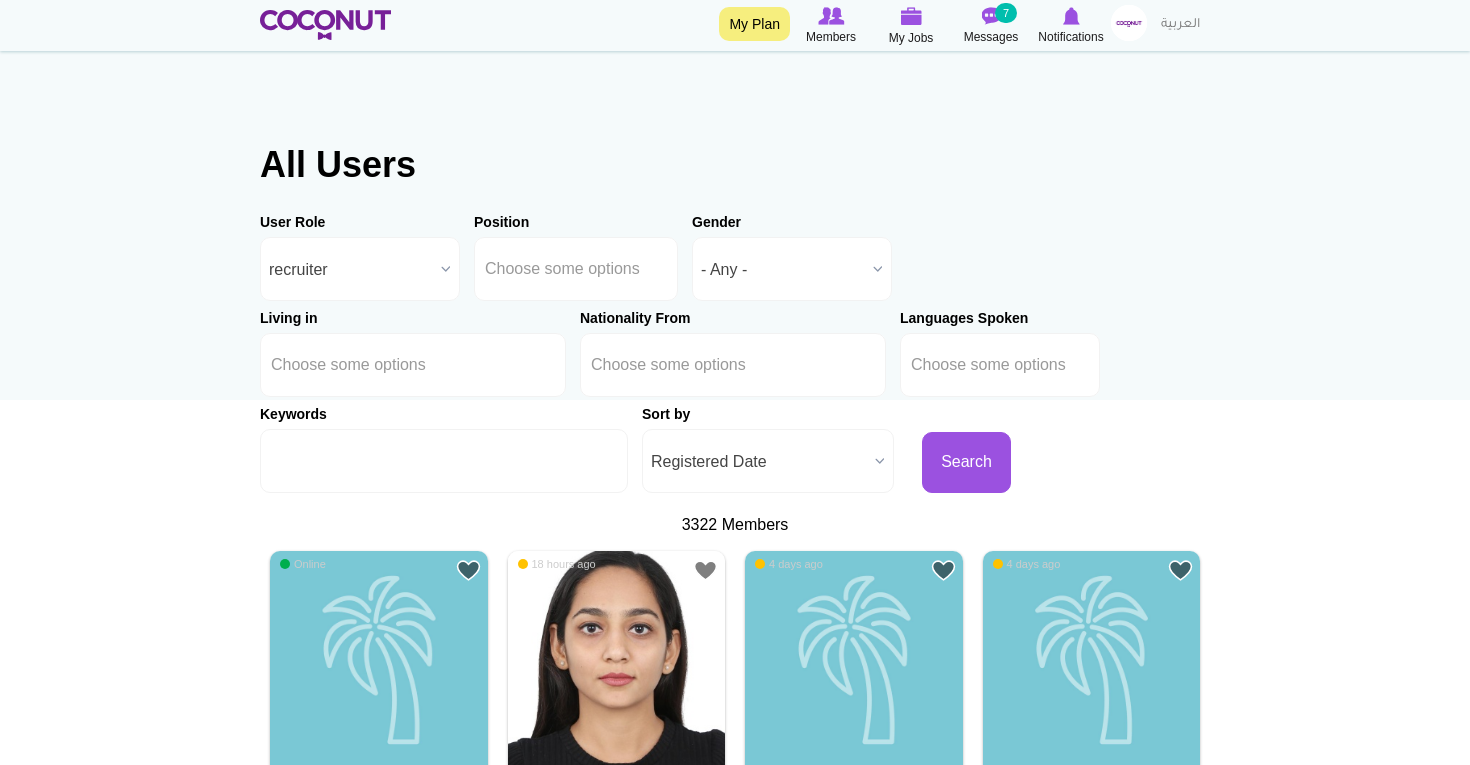 scroll, scrollTop: 1257, scrollLeft: 0, axis: vertical 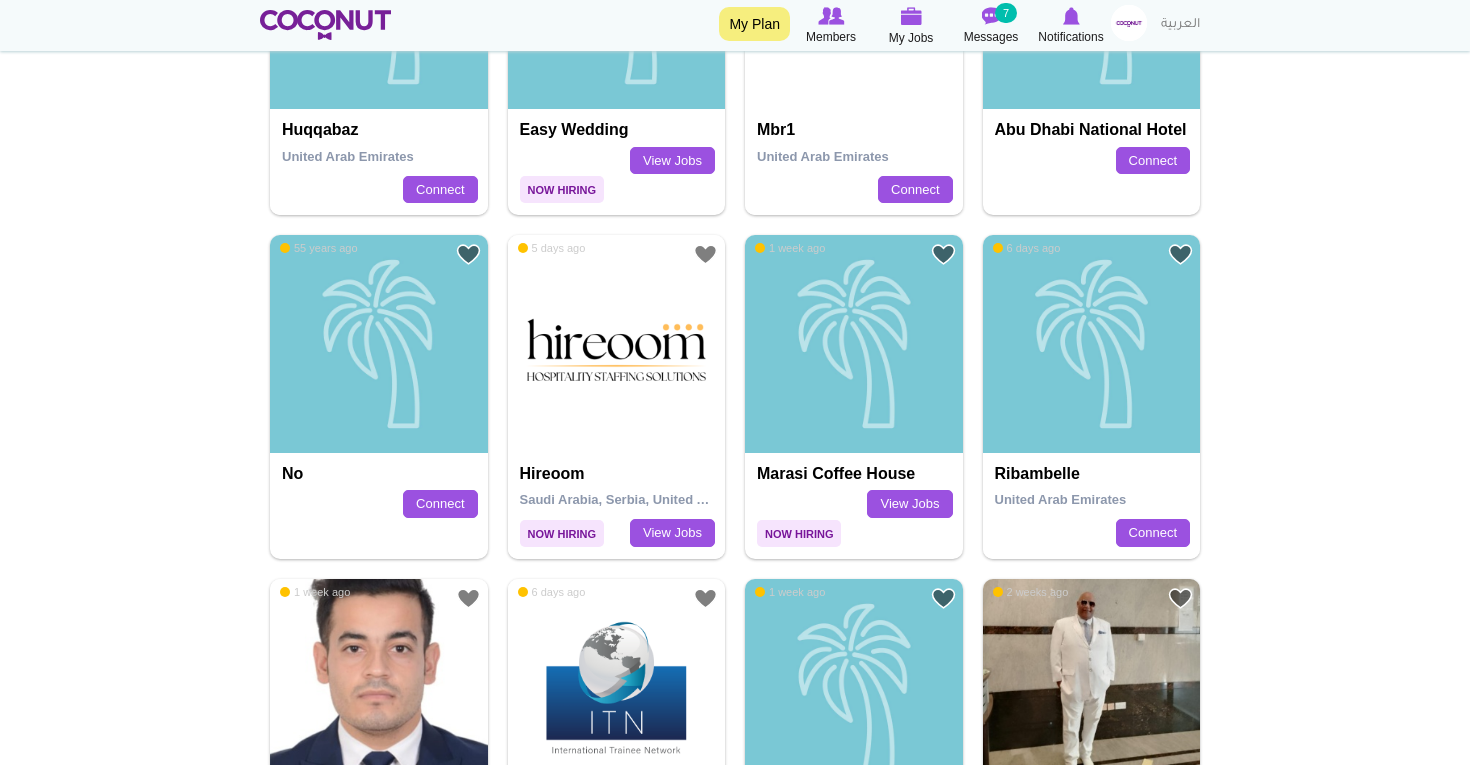 click on "Marasi Coffee House" at bounding box center [856, 474] 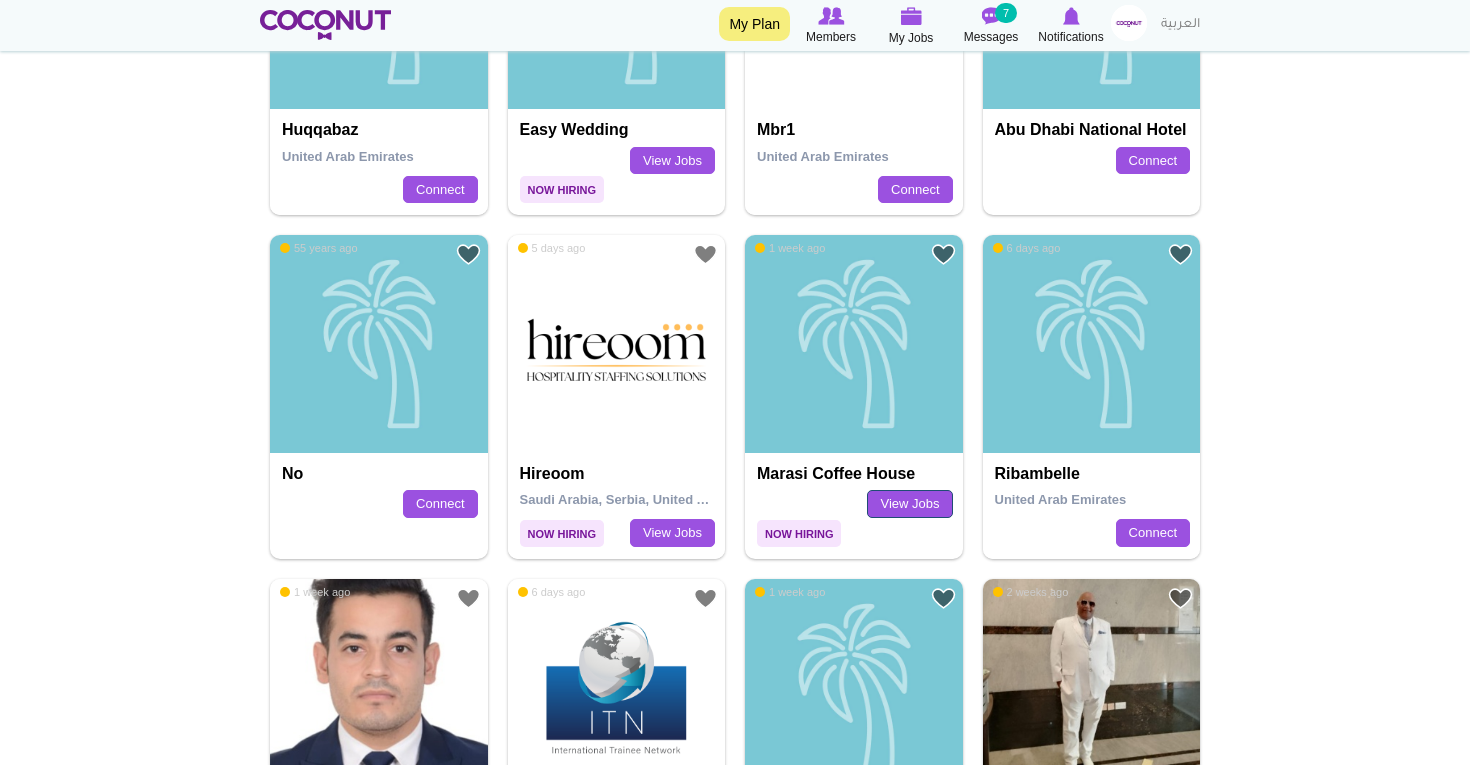 click on "View Jobs" at bounding box center (909, 504) 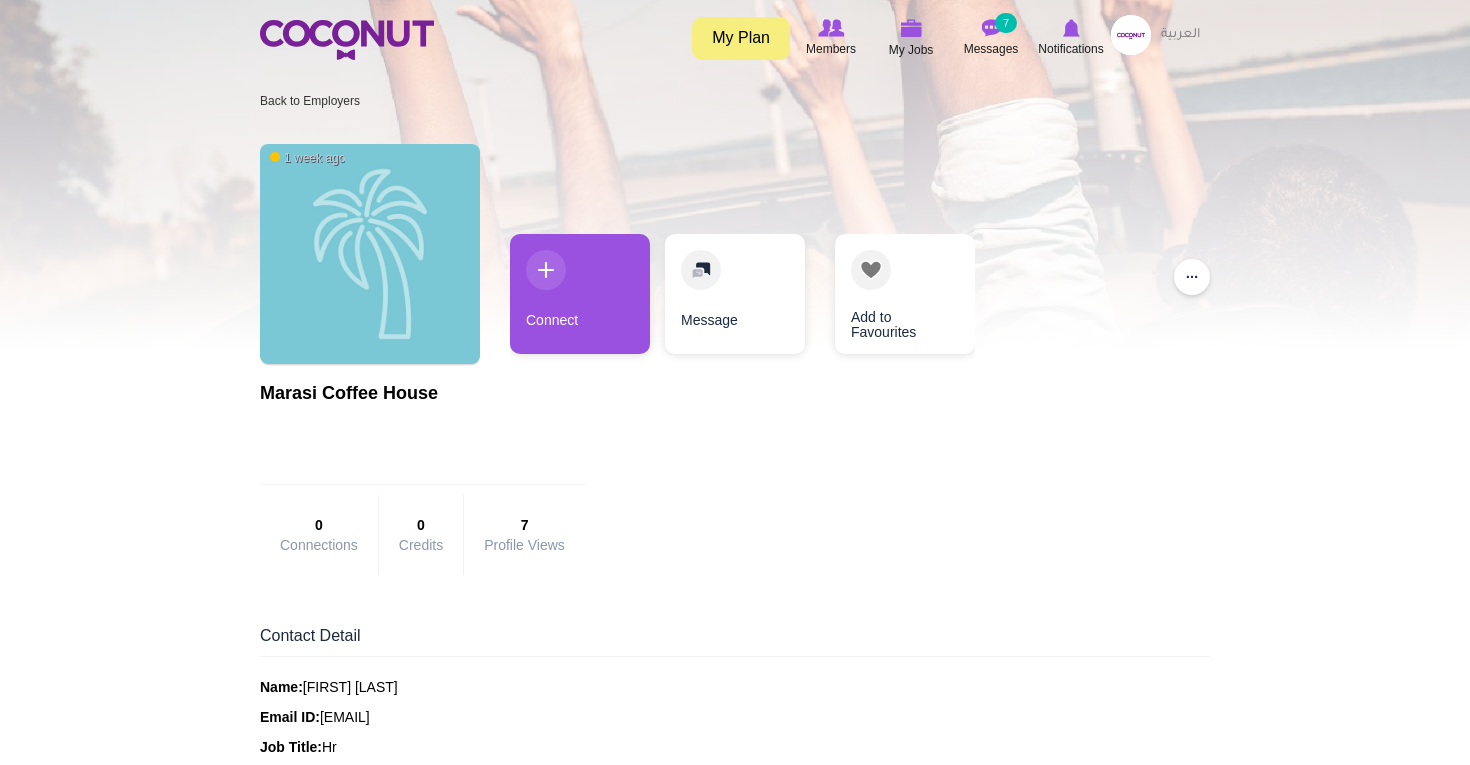 scroll, scrollTop: 0, scrollLeft: 0, axis: both 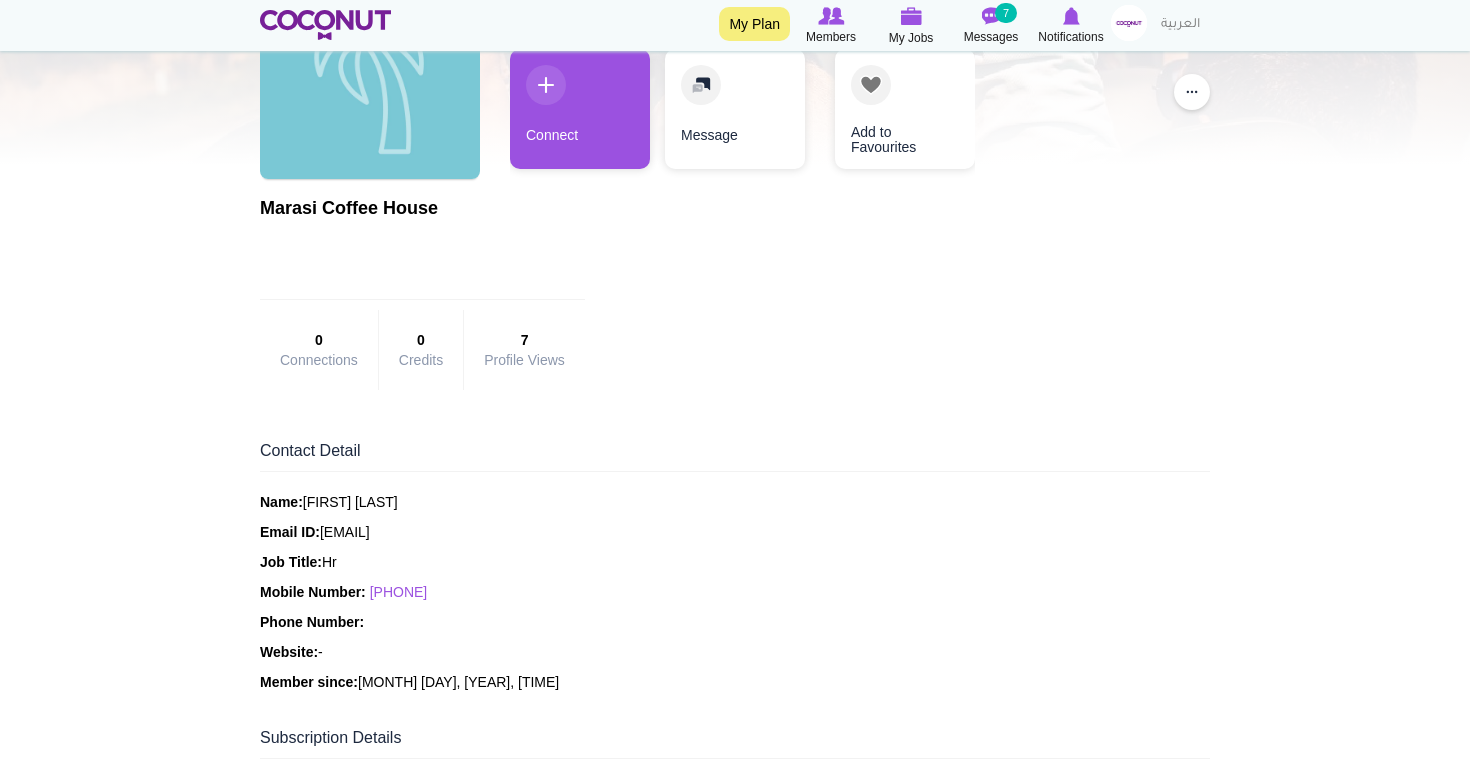 drag, startPoint x: 487, startPoint y: 592, endPoint x: 373, endPoint y: 600, distance: 114.28036 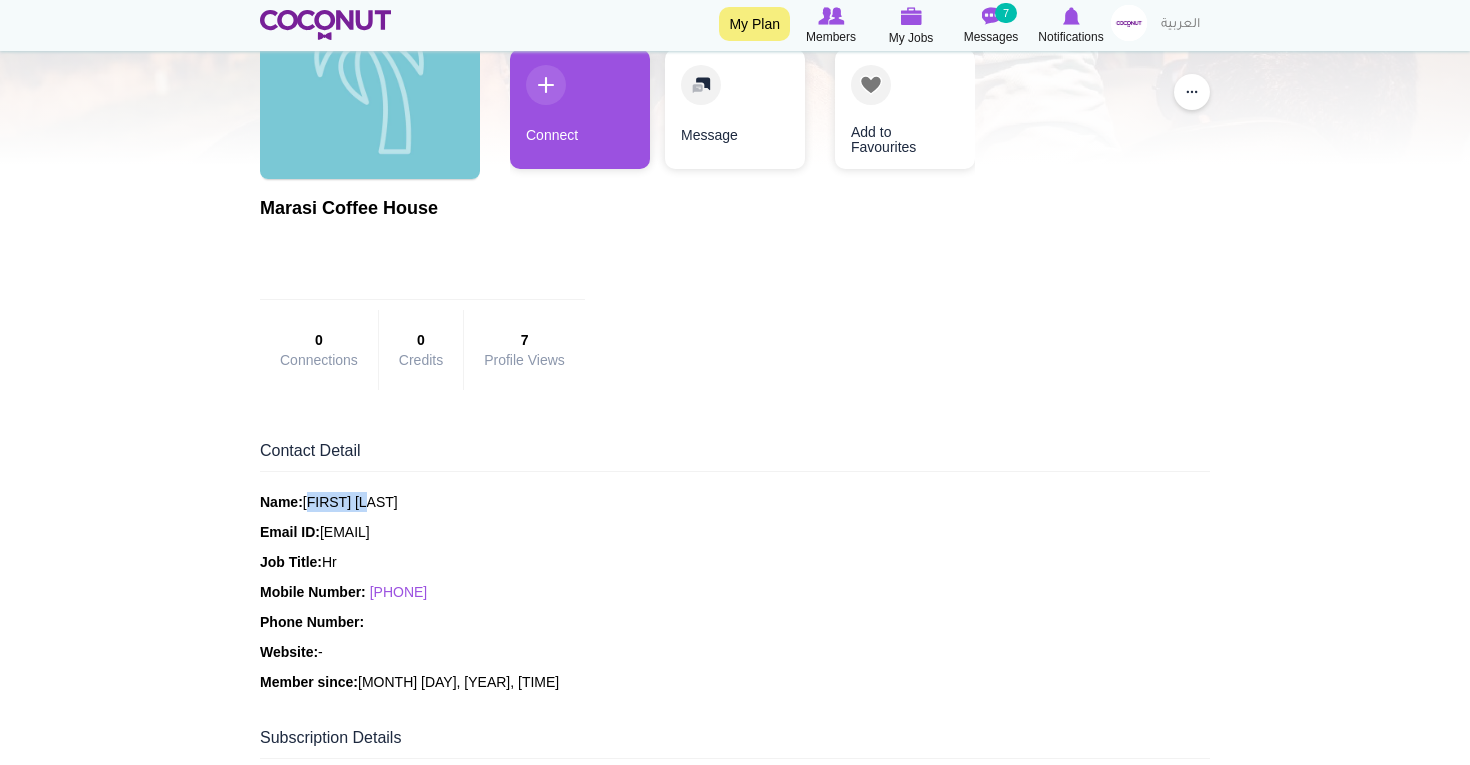 drag, startPoint x: 373, startPoint y: 503, endPoint x: 308, endPoint y: 504, distance: 65.00769 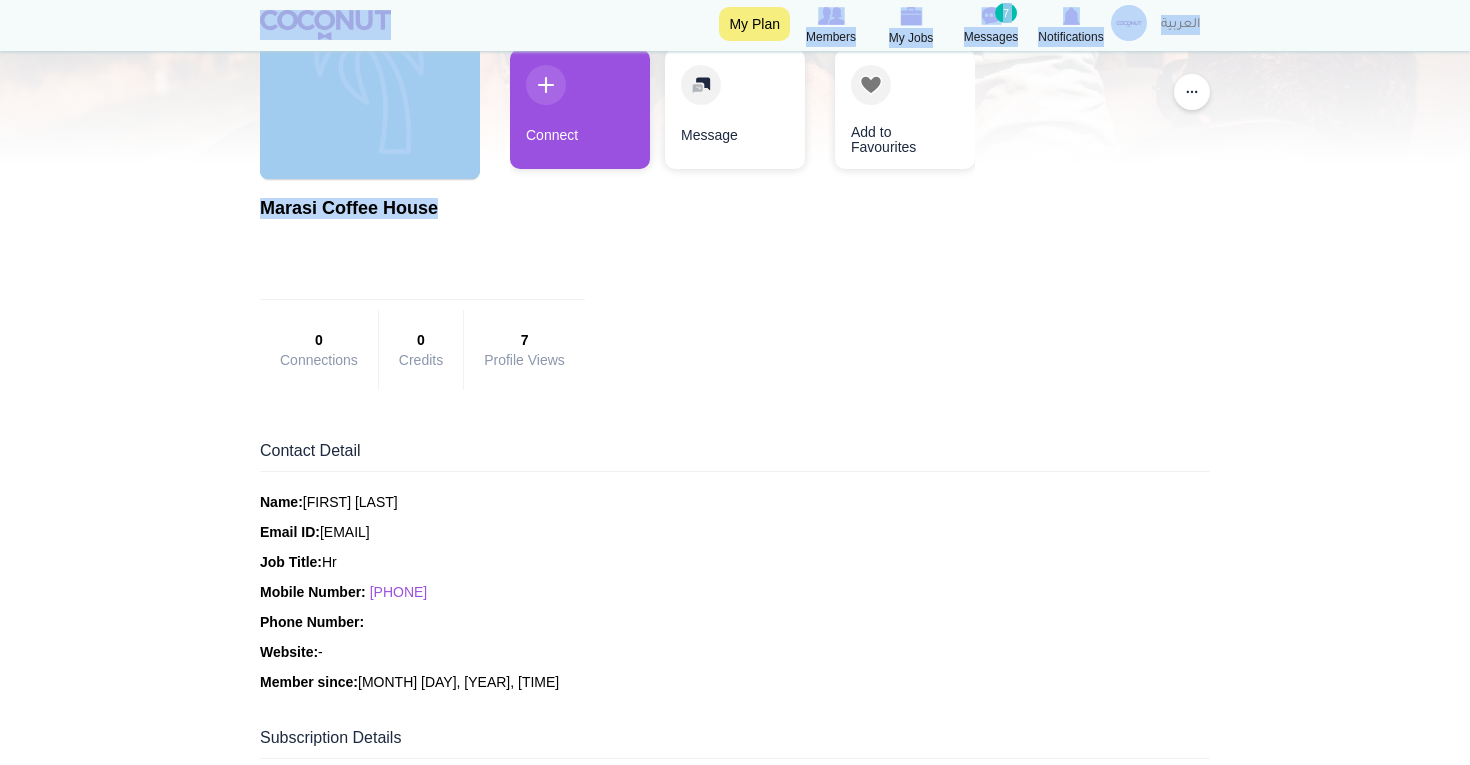 drag, startPoint x: 443, startPoint y: 208, endPoint x: 260, endPoint y: 206, distance: 183.01093 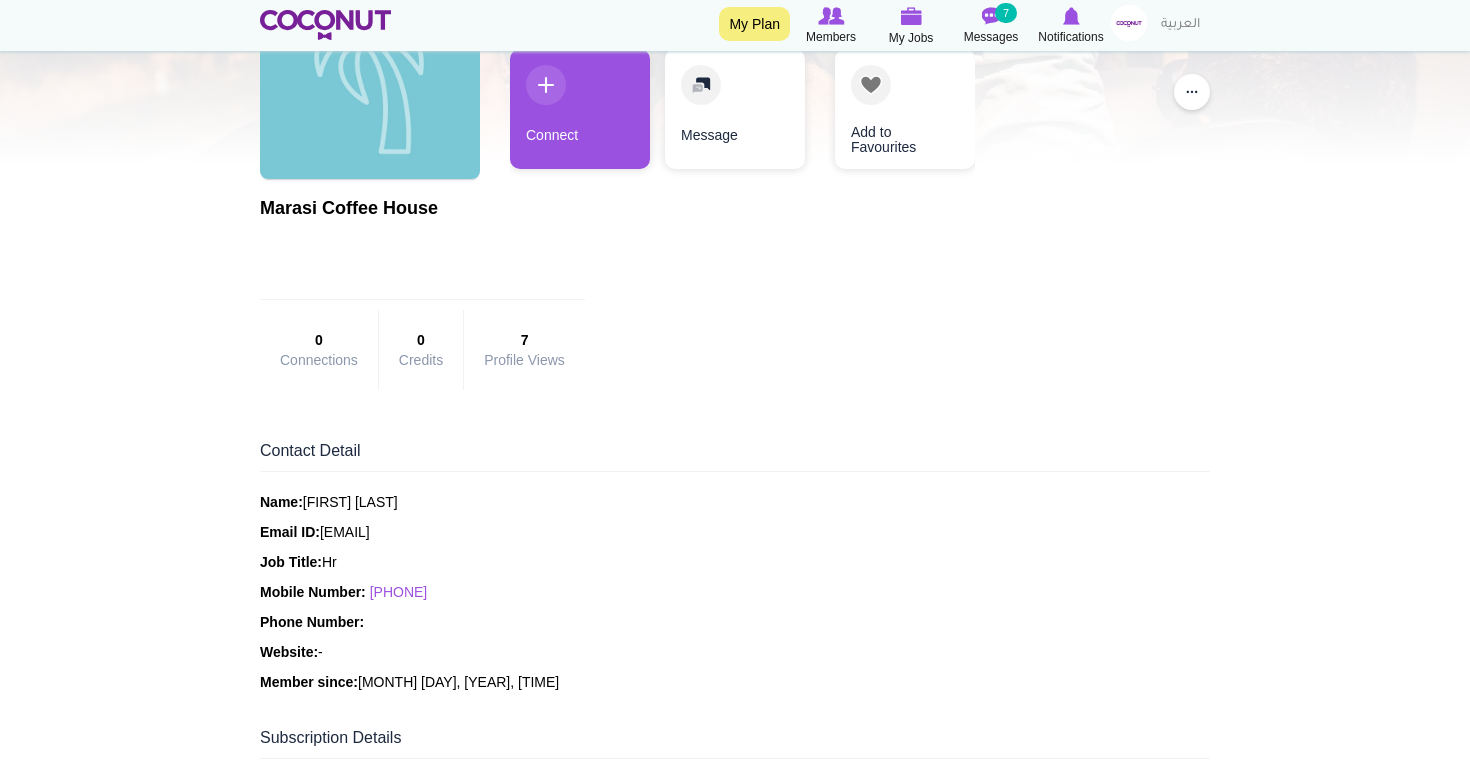 click on "Marasi Coffee House
Company Details" at bounding box center [422, 249] 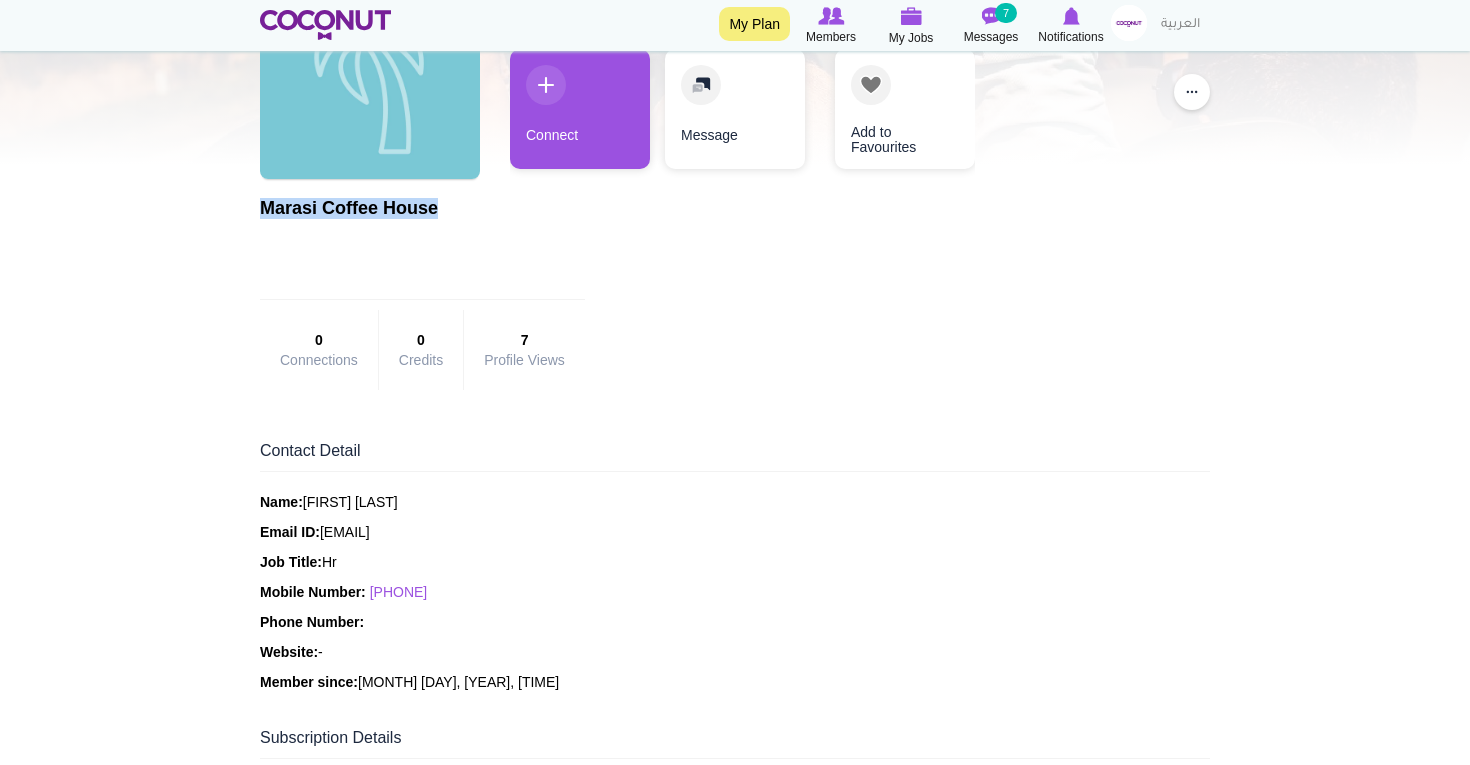 drag, startPoint x: 452, startPoint y: 213, endPoint x: 263, endPoint y: 214, distance: 189.00264 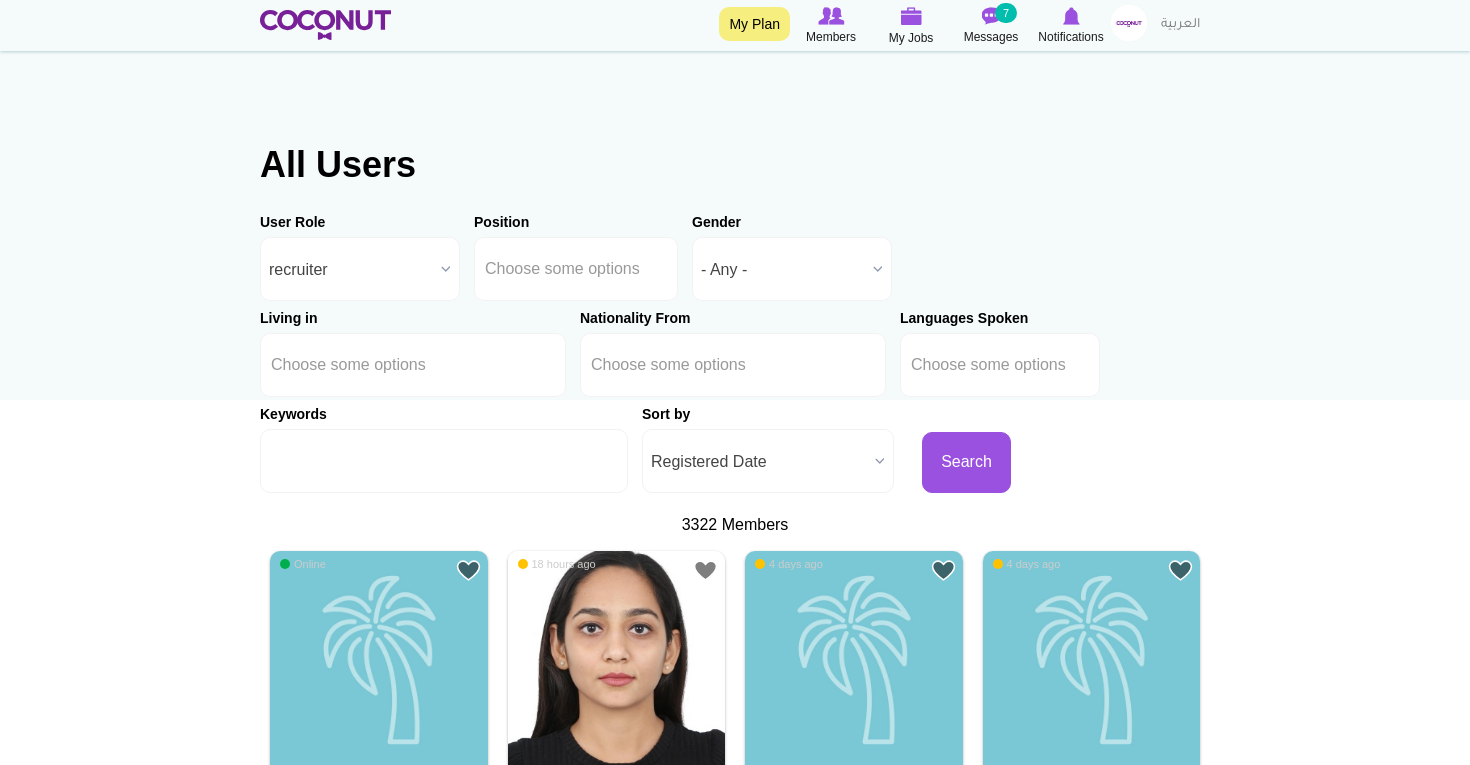 scroll, scrollTop: 1346, scrollLeft: 0, axis: vertical 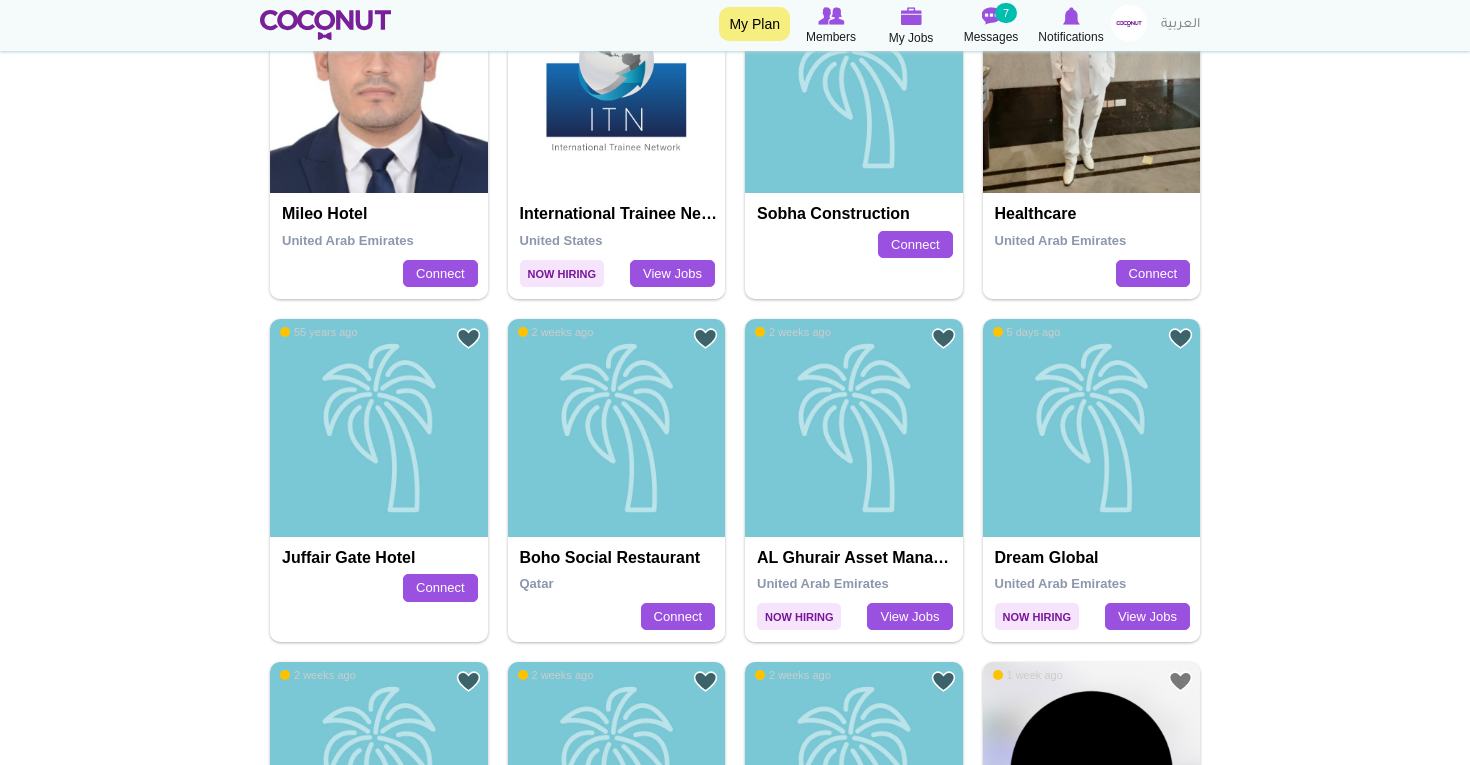 click on "Now Hiring" at bounding box center (799, 616) 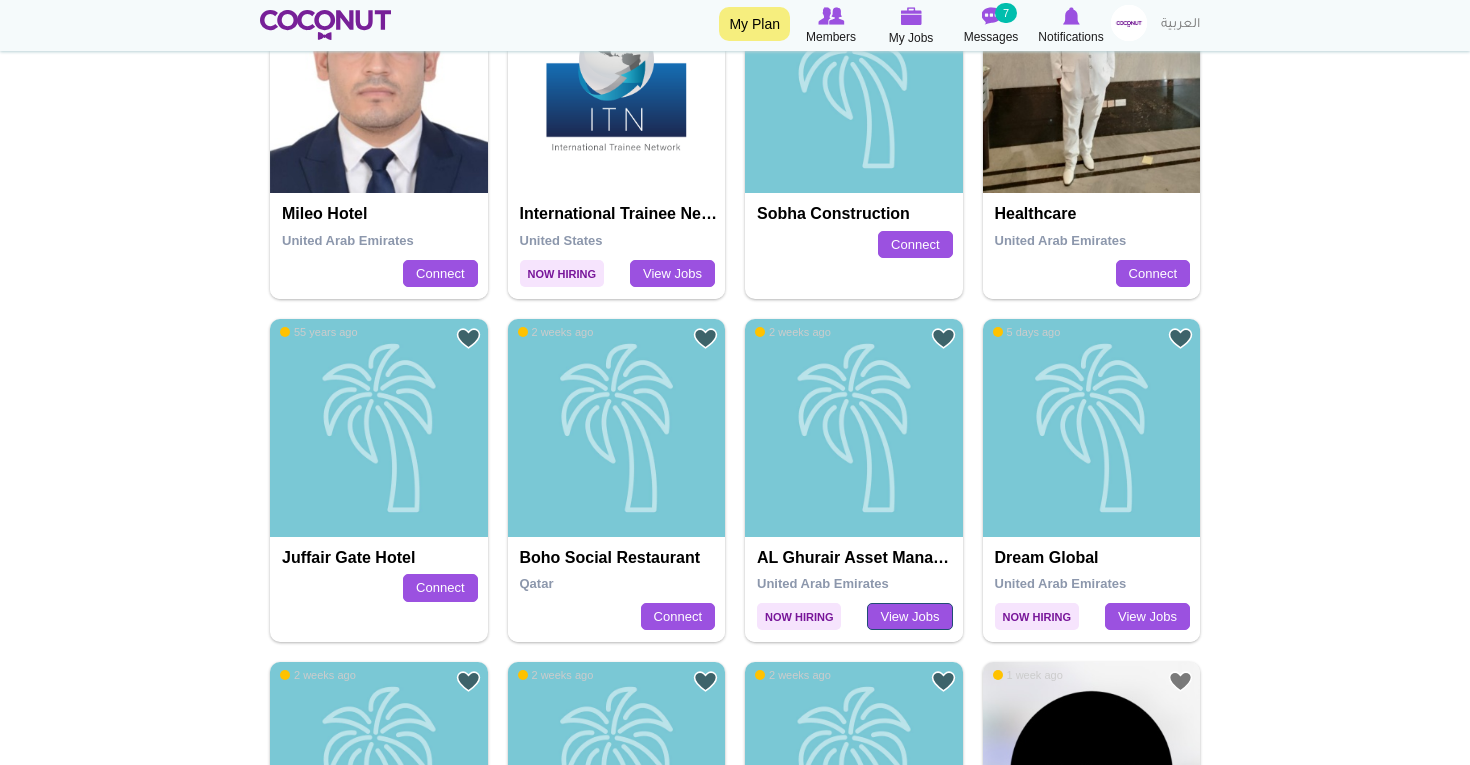 click on "View Jobs" at bounding box center [909, 617] 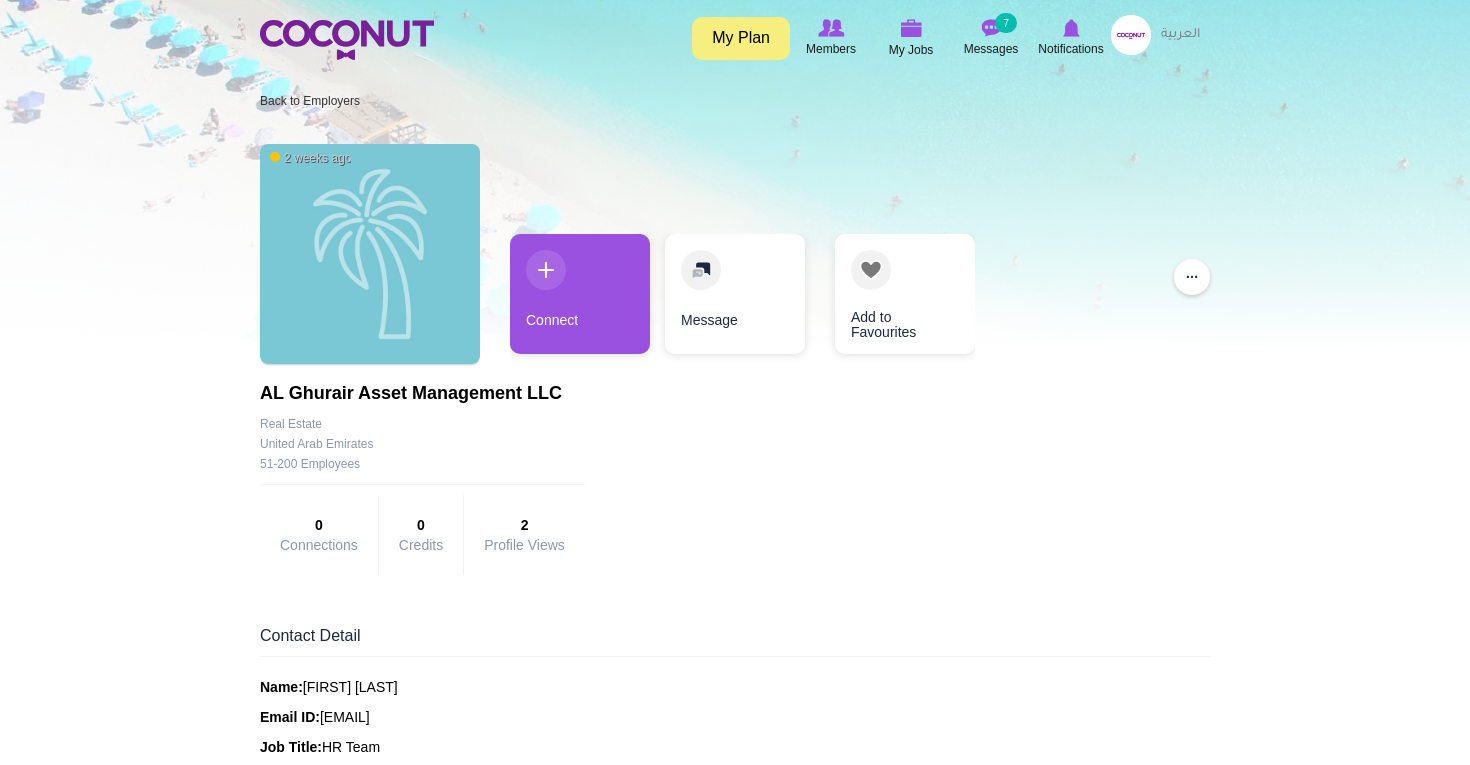 scroll, scrollTop: 0, scrollLeft: 0, axis: both 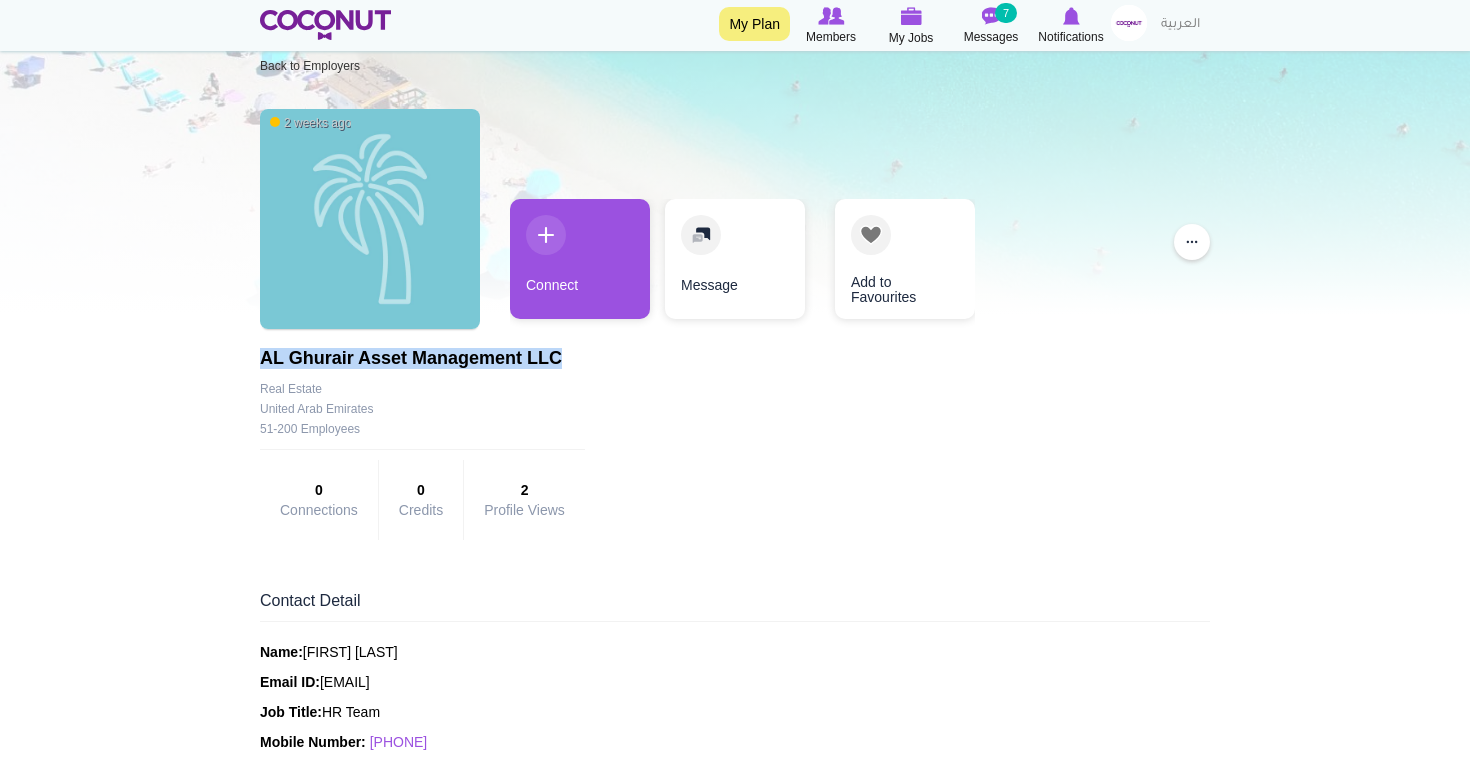 drag, startPoint x: 264, startPoint y: 359, endPoint x: 575, endPoint y: 358, distance: 311.00162 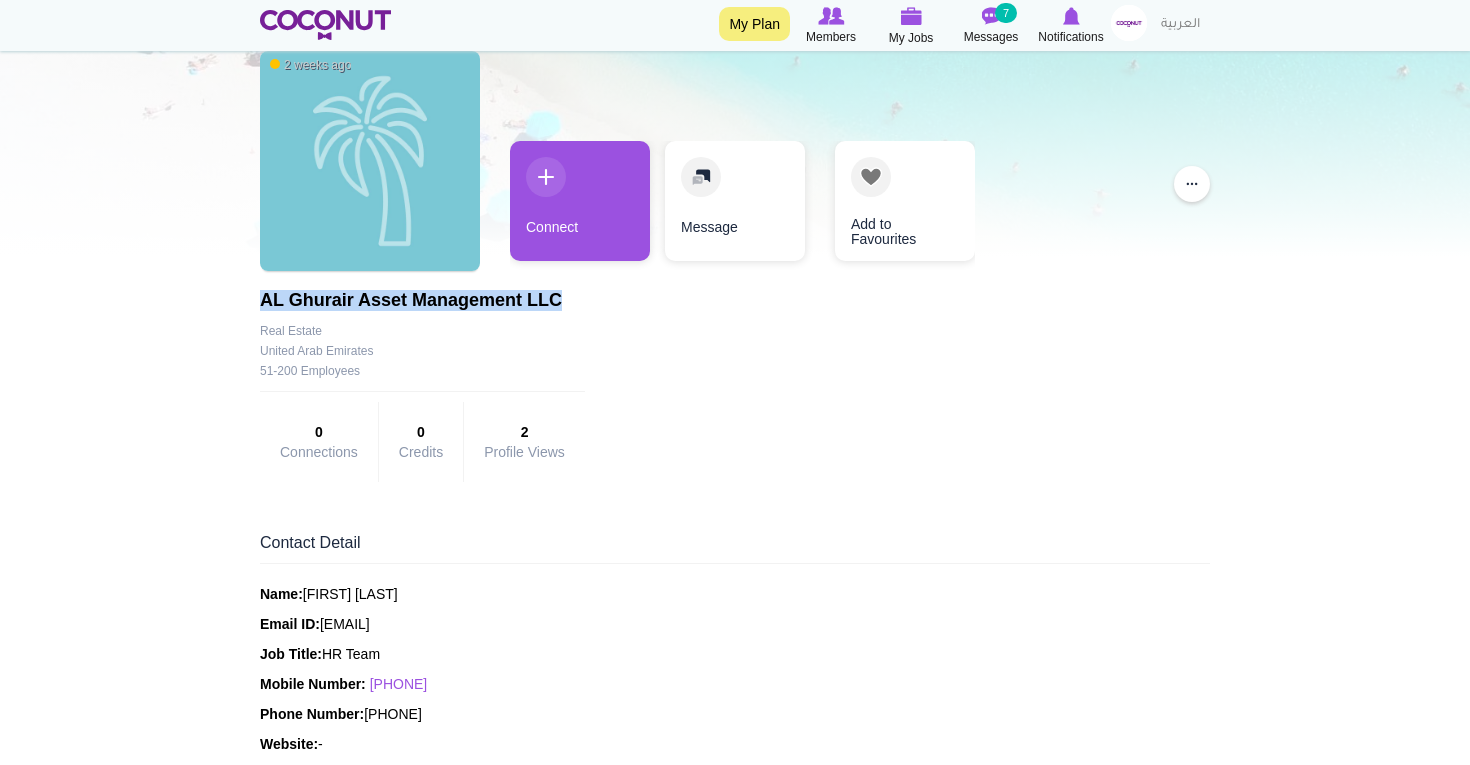 scroll, scrollTop: 100, scrollLeft: 0, axis: vertical 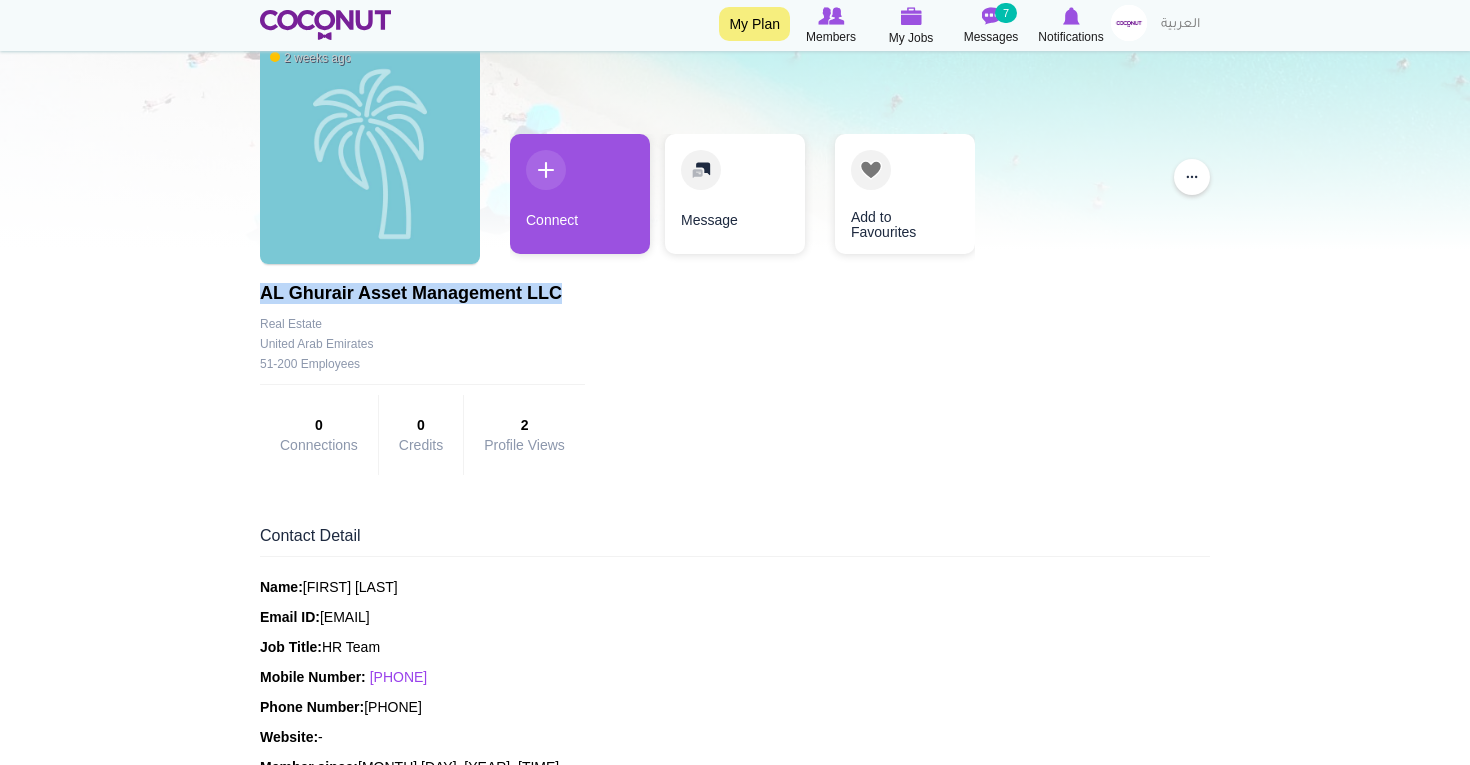 drag, startPoint x: 480, startPoint y: 678, endPoint x: 377, endPoint y: 677, distance: 103.00485 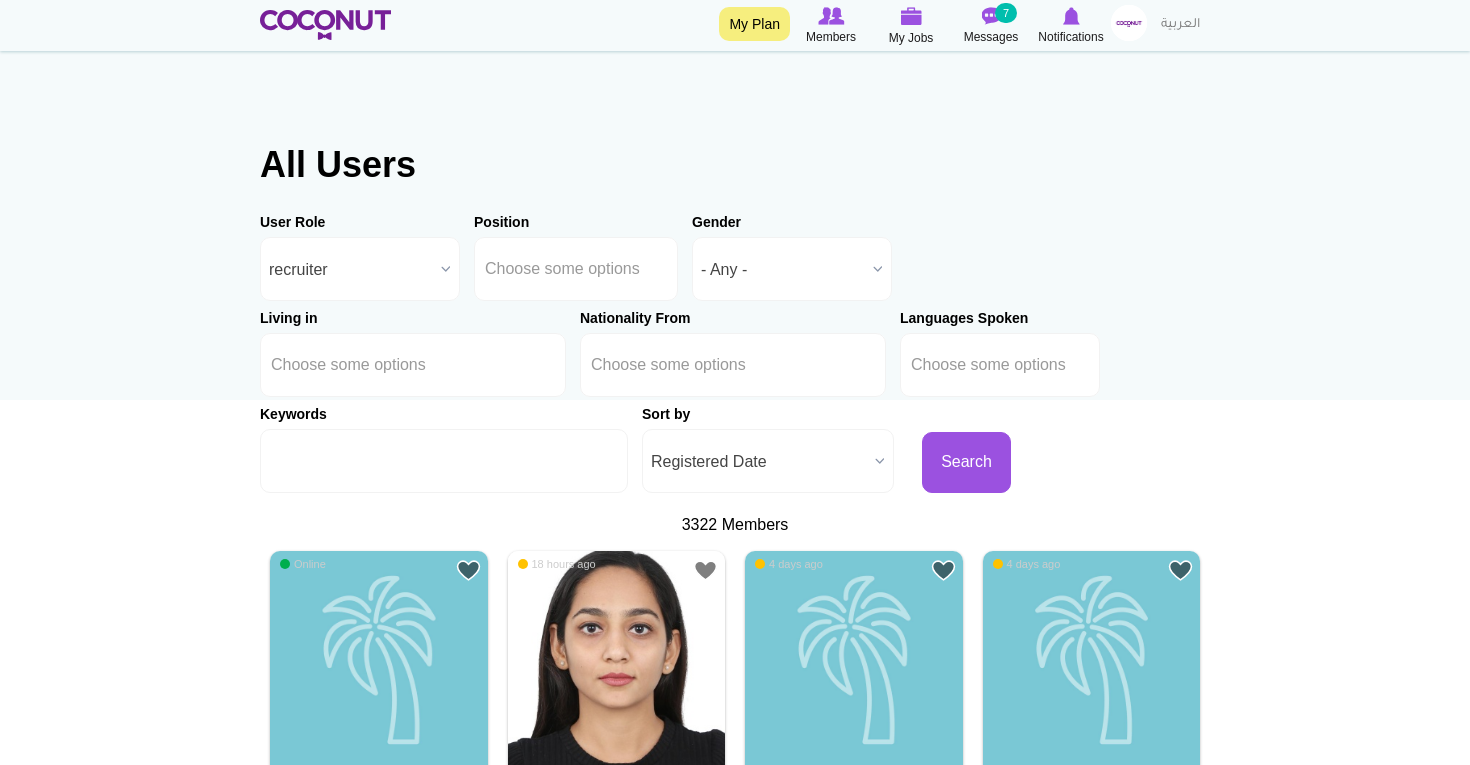 scroll, scrollTop: 1949, scrollLeft: 0, axis: vertical 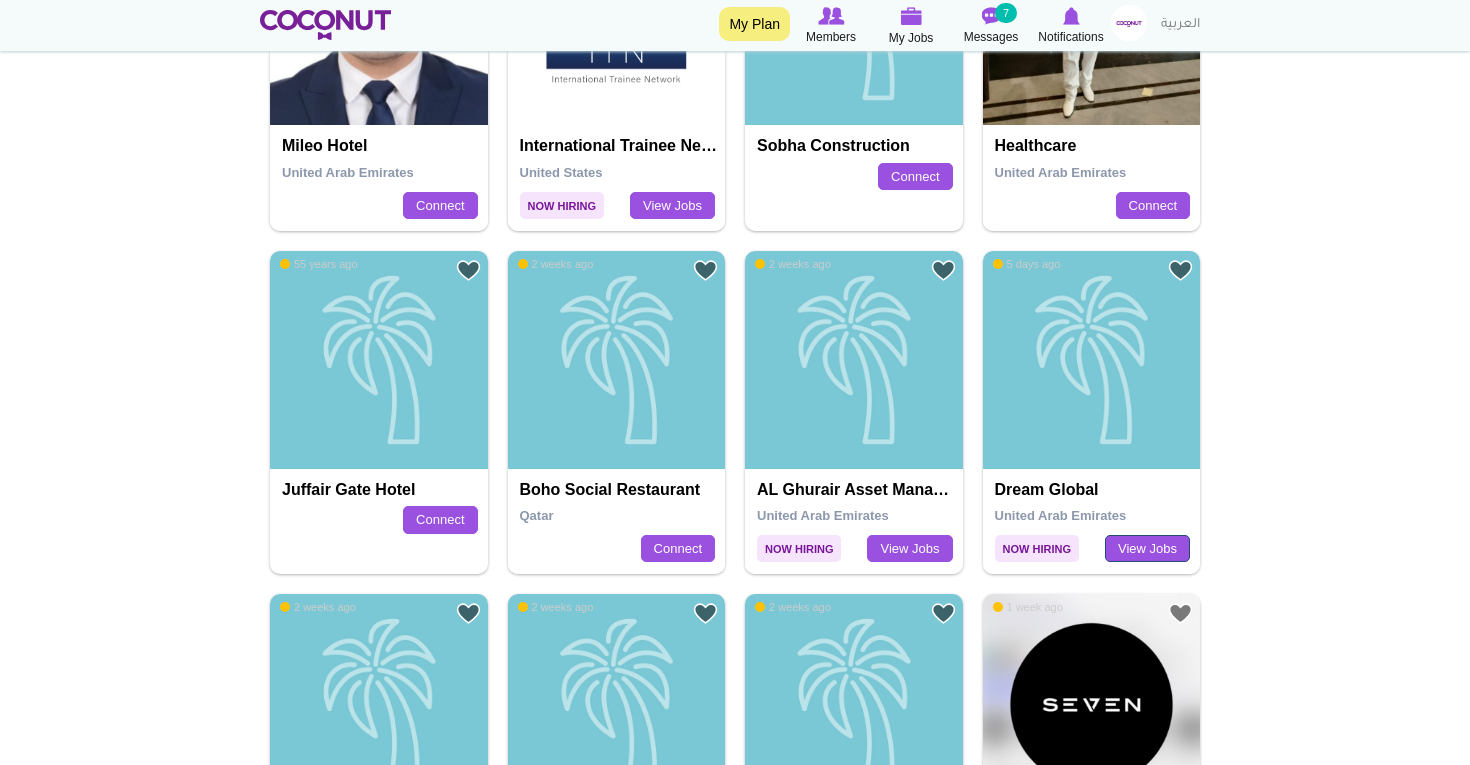 click on "View Jobs" at bounding box center [1147, 549] 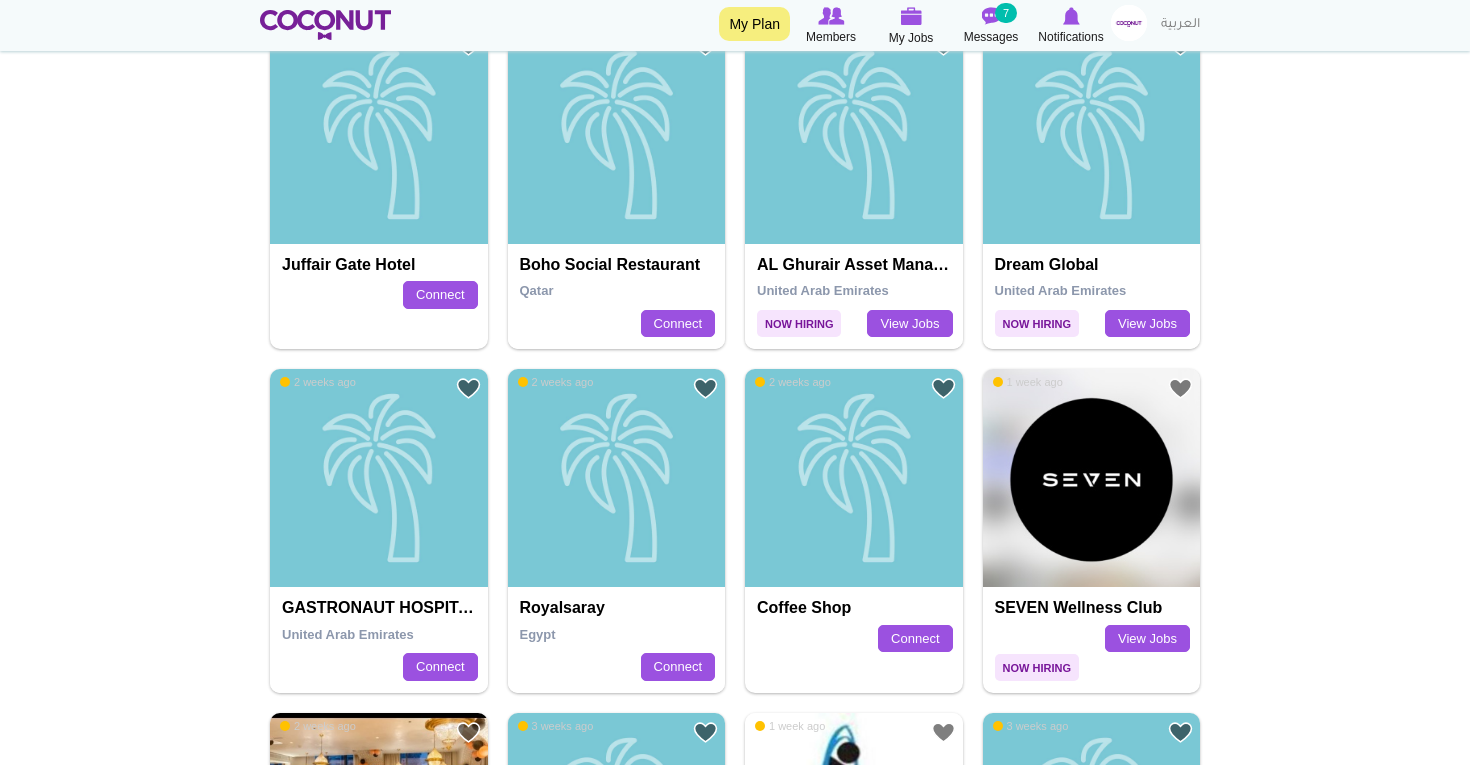 scroll, scrollTop: 2243, scrollLeft: 0, axis: vertical 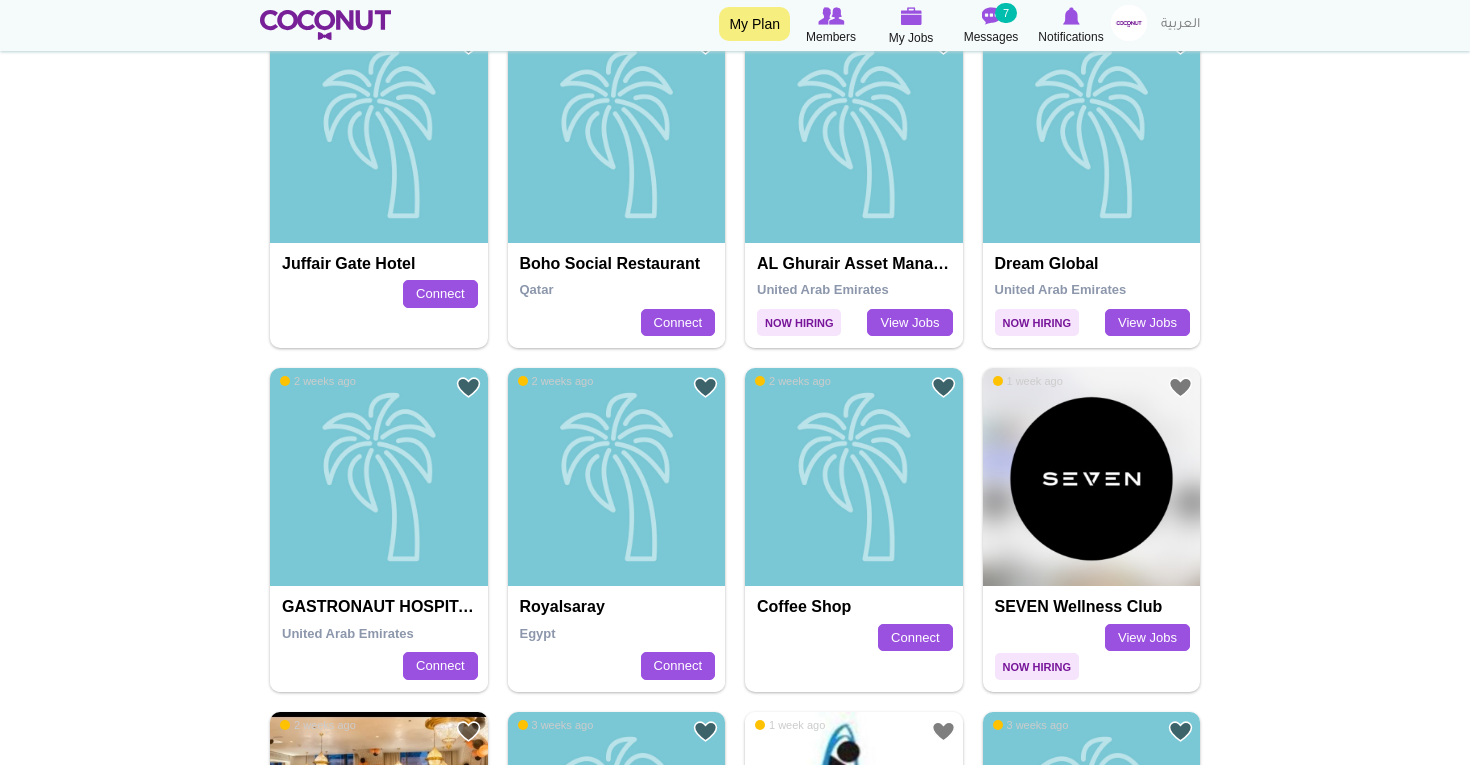 click on "View Jobs" at bounding box center [1094, 638] 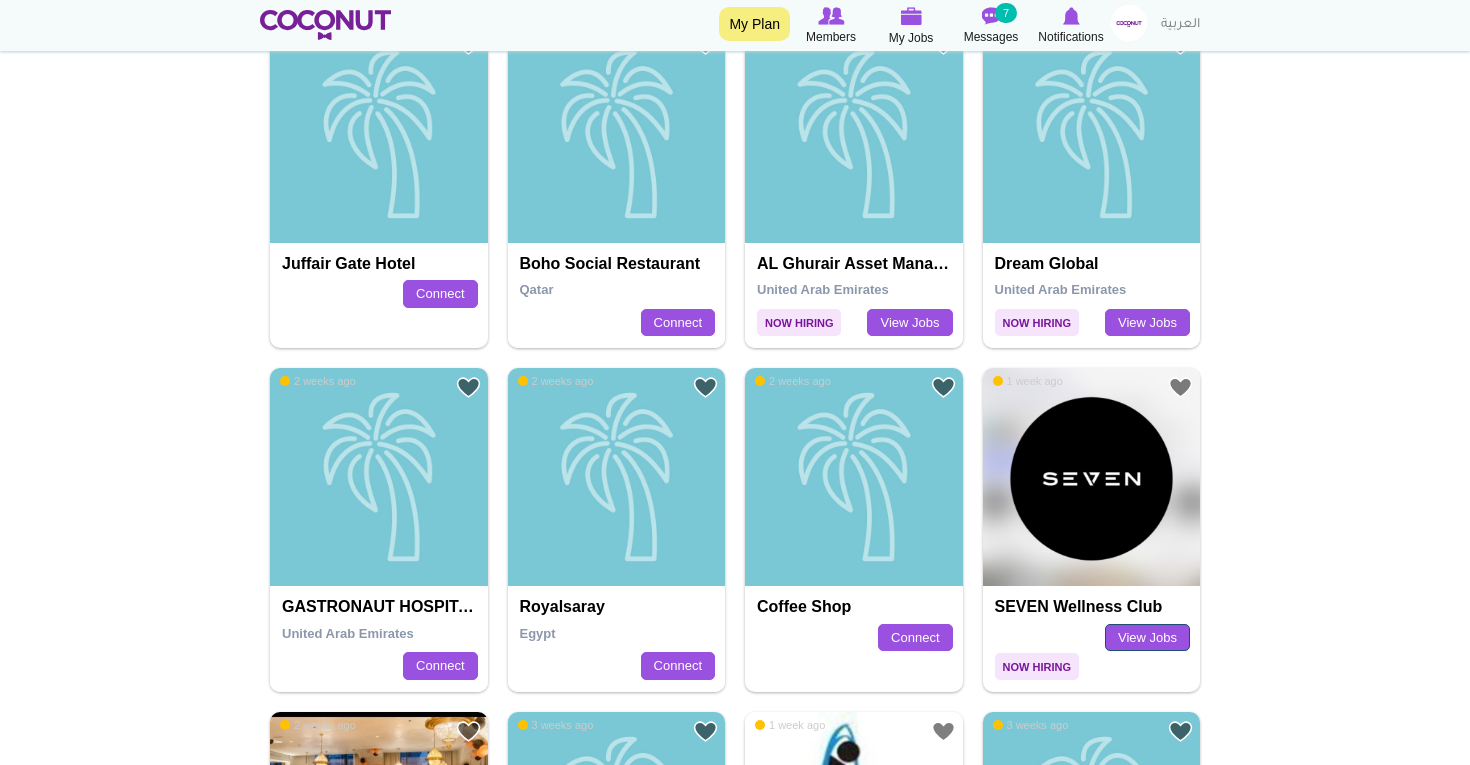 click on "View Jobs" at bounding box center [1147, 638] 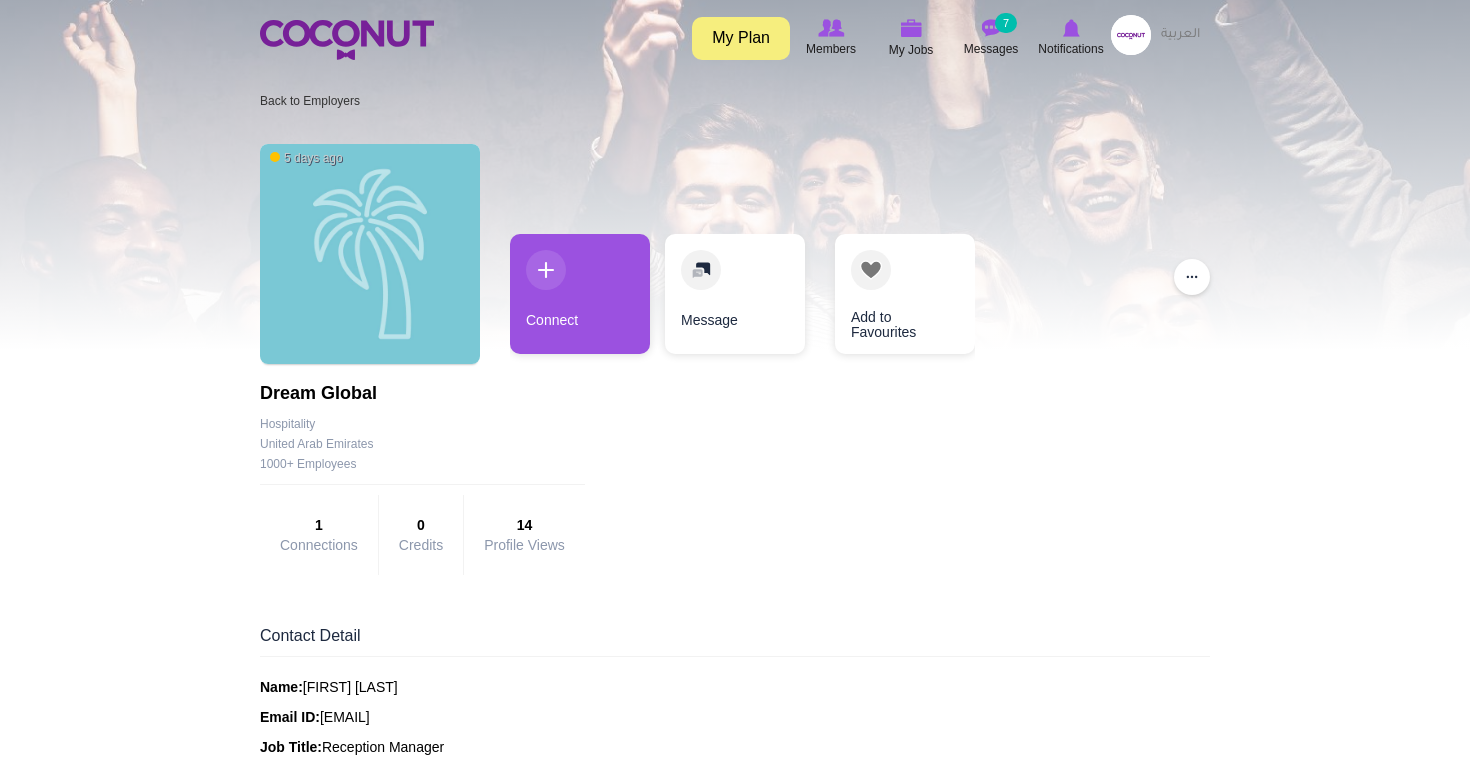 scroll, scrollTop: 0, scrollLeft: 0, axis: both 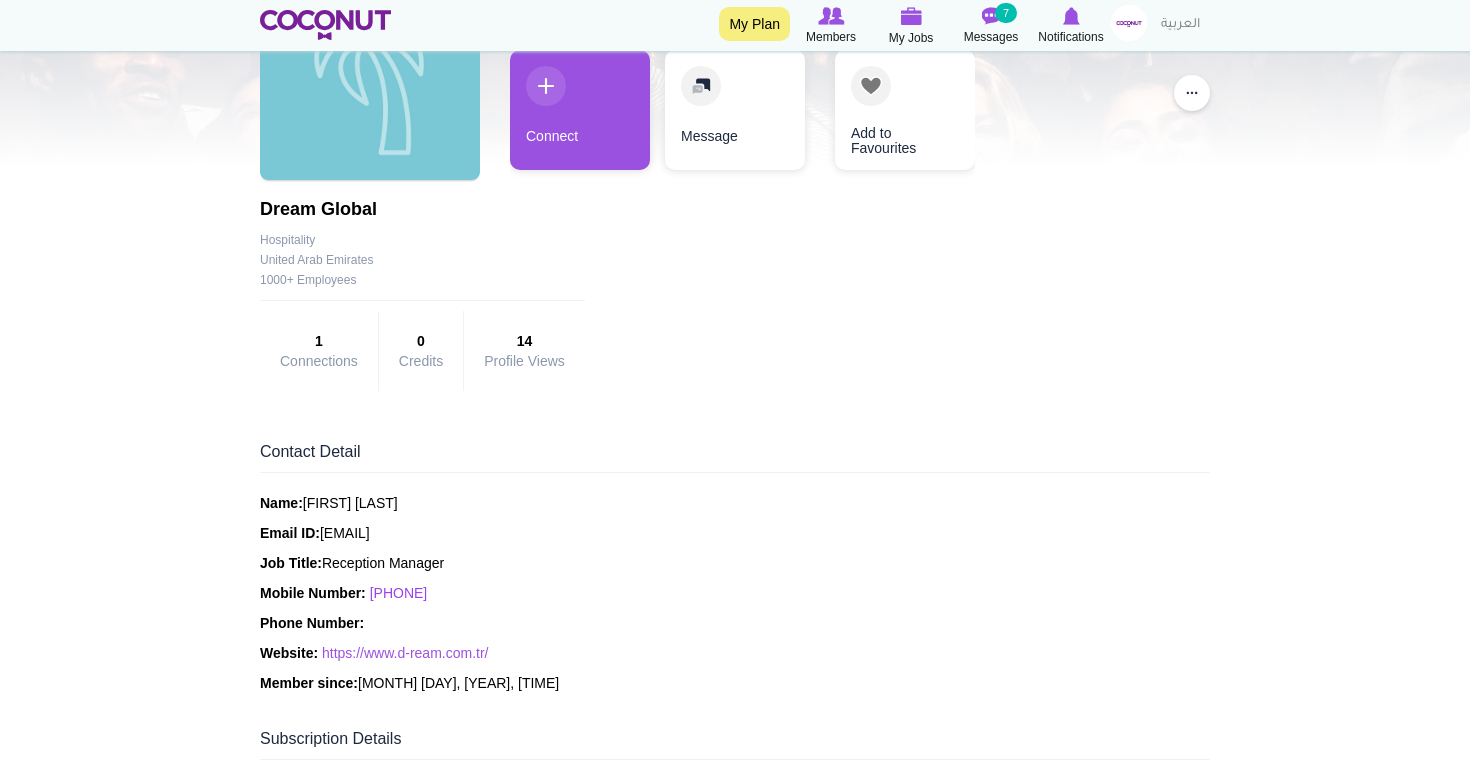 drag, startPoint x: 485, startPoint y: 593, endPoint x: 373, endPoint y: 594, distance: 112.00446 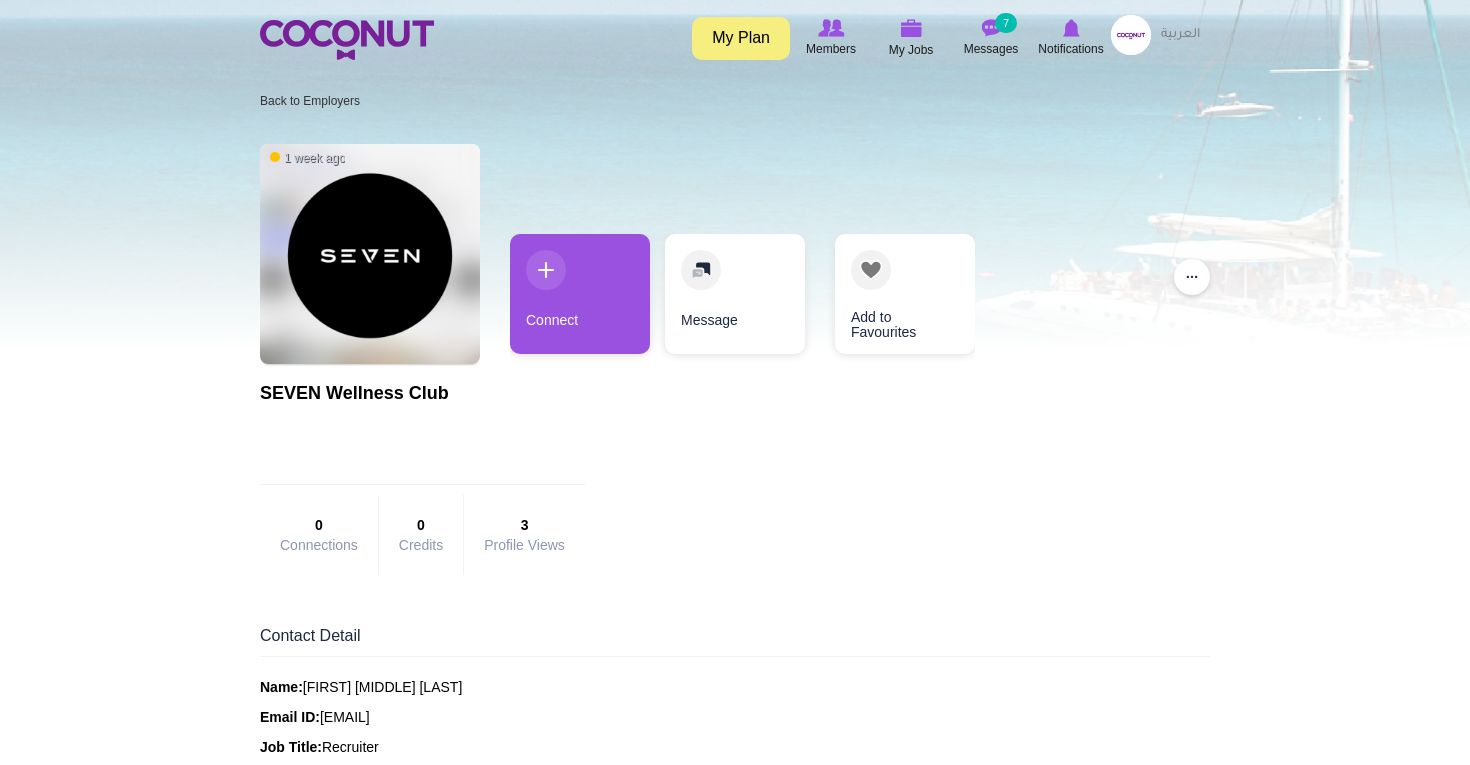 scroll, scrollTop: 0, scrollLeft: 0, axis: both 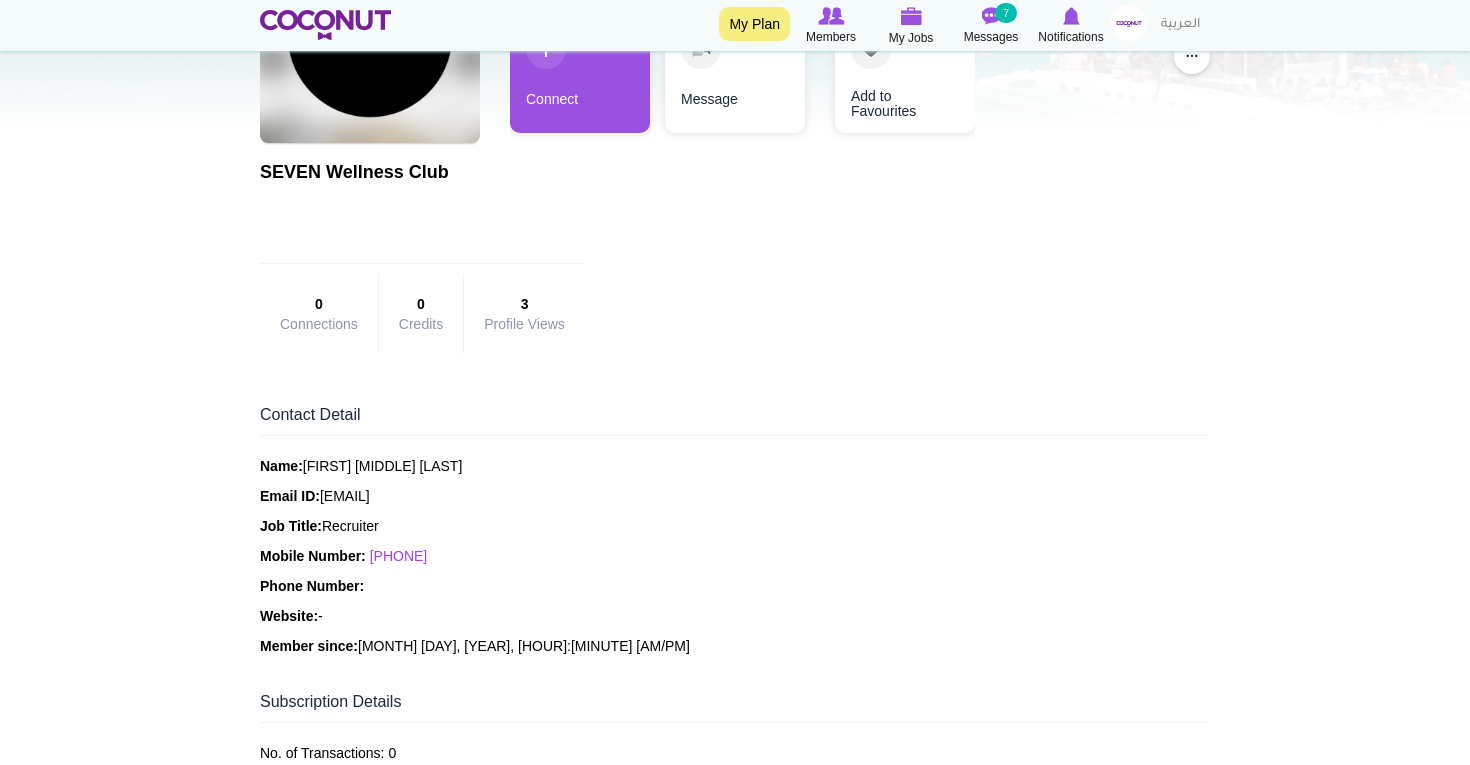 drag, startPoint x: 488, startPoint y: 564, endPoint x: 375, endPoint y: 560, distance: 113.07078 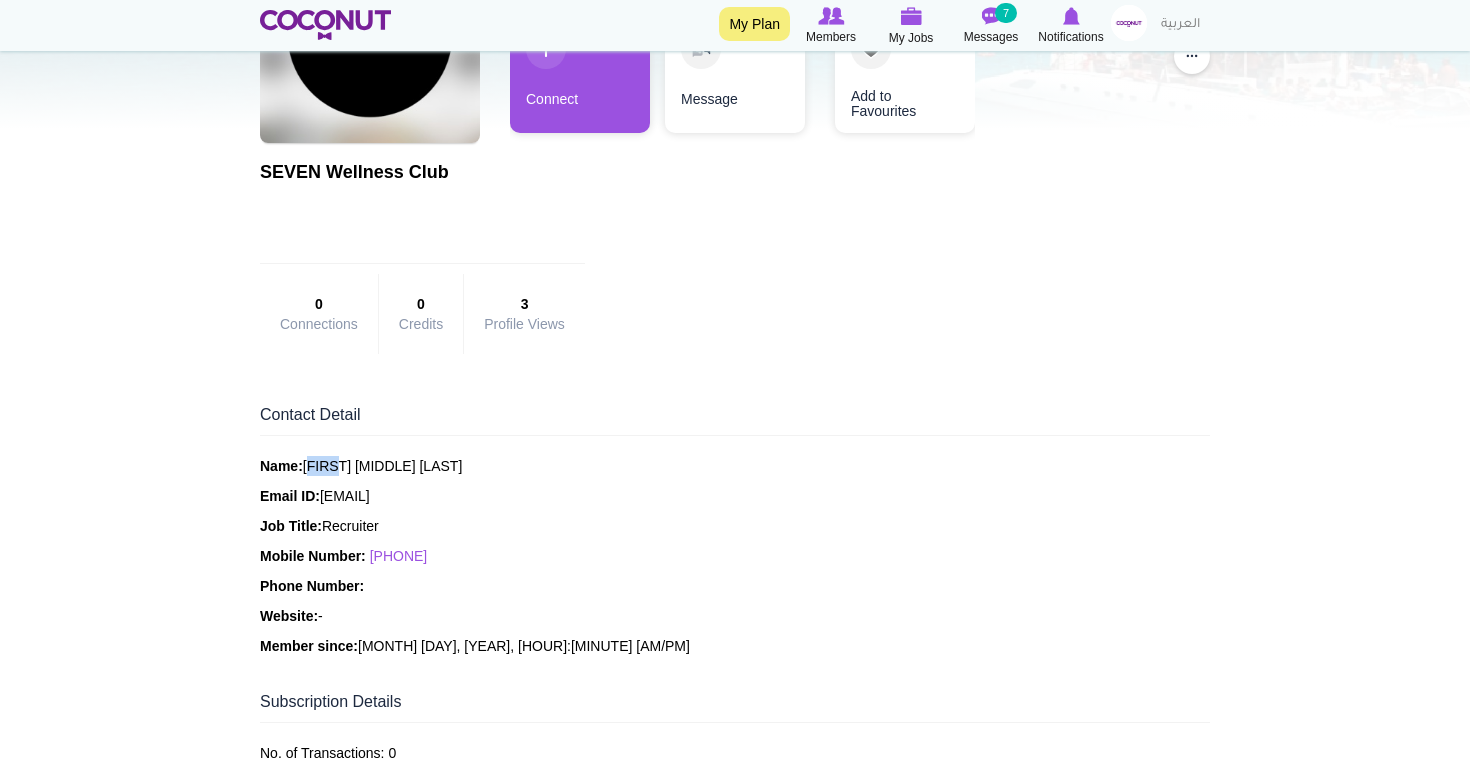 drag, startPoint x: 310, startPoint y: 465, endPoint x: 337, endPoint y: 465, distance: 27 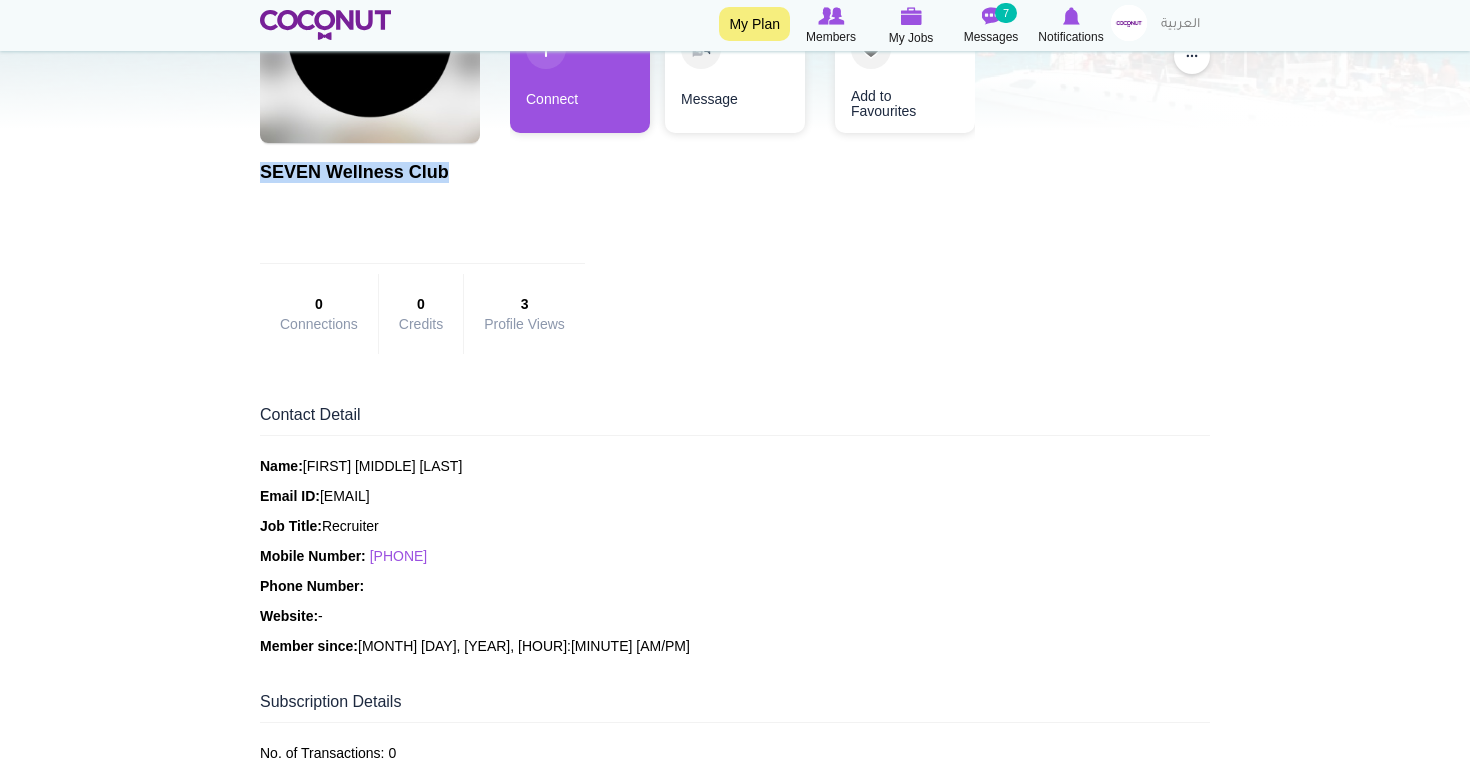 drag, startPoint x: 456, startPoint y: 177, endPoint x: 267, endPoint y: 177, distance: 189 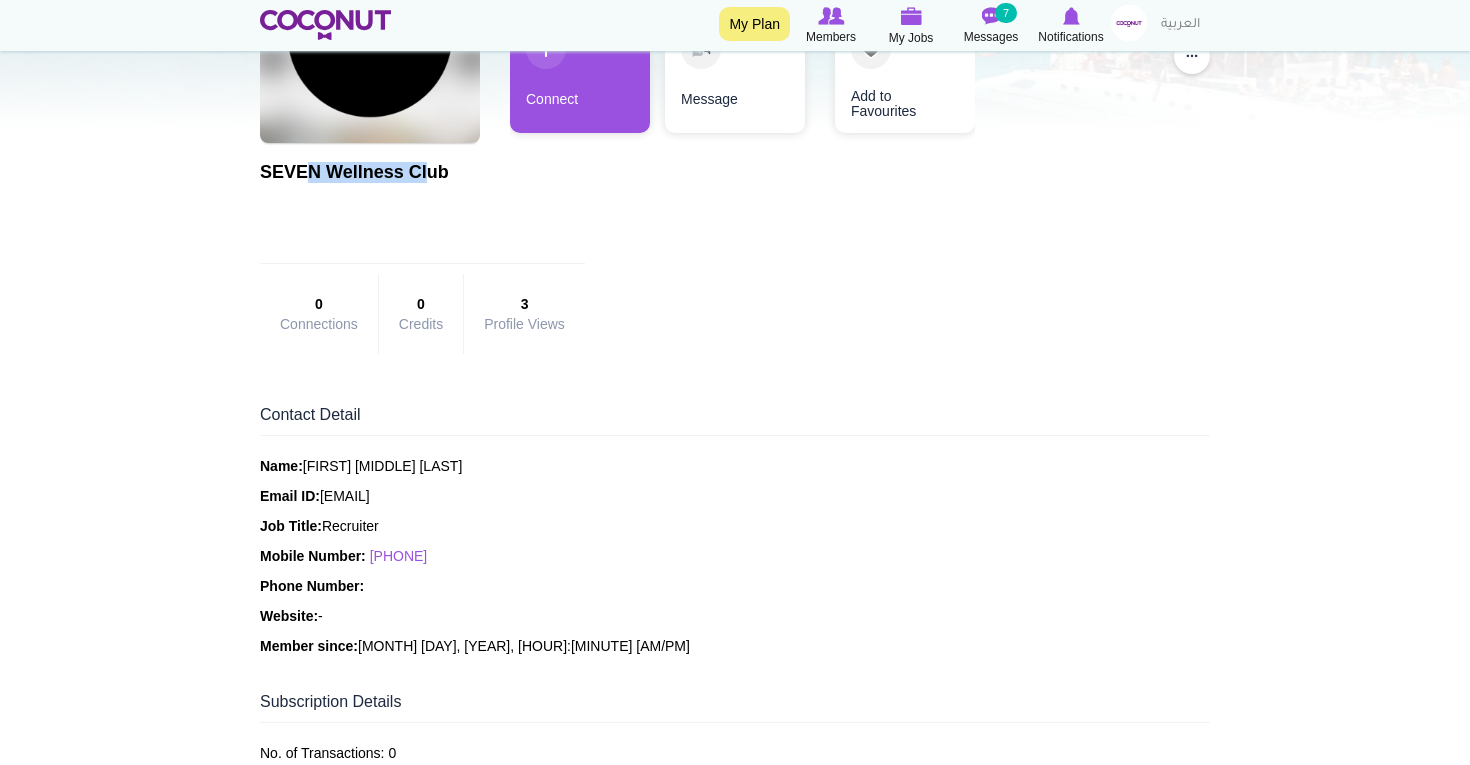drag, startPoint x: 424, startPoint y: 168, endPoint x: 308, endPoint y: 162, distance: 116.15507 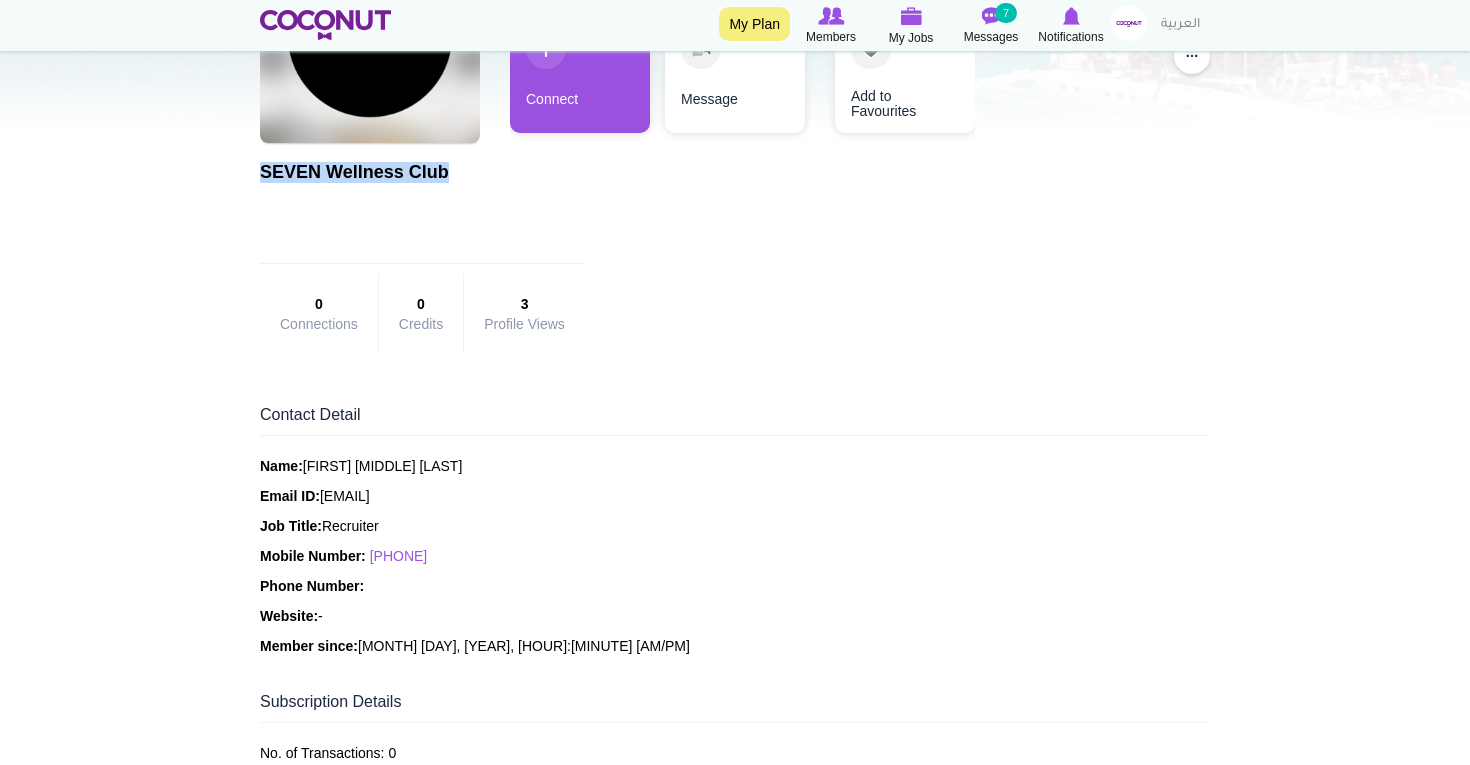 drag, startPoint x: 263, startPoint y: 170, endPoint x: 458, endPoint y: 163, distance: 195.1256 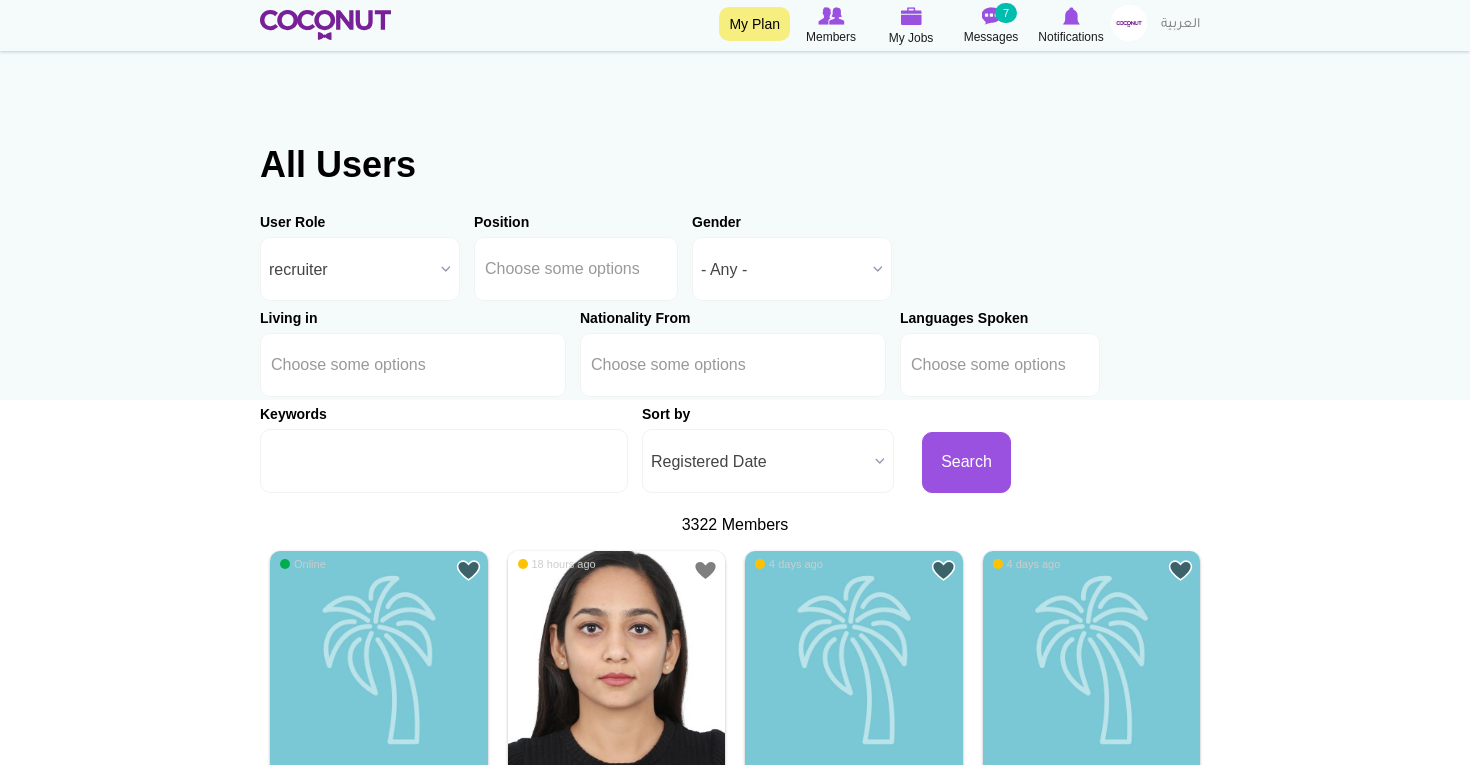 scroll, scrollTop: 2243, scrollLeft: 0, axis: vertical 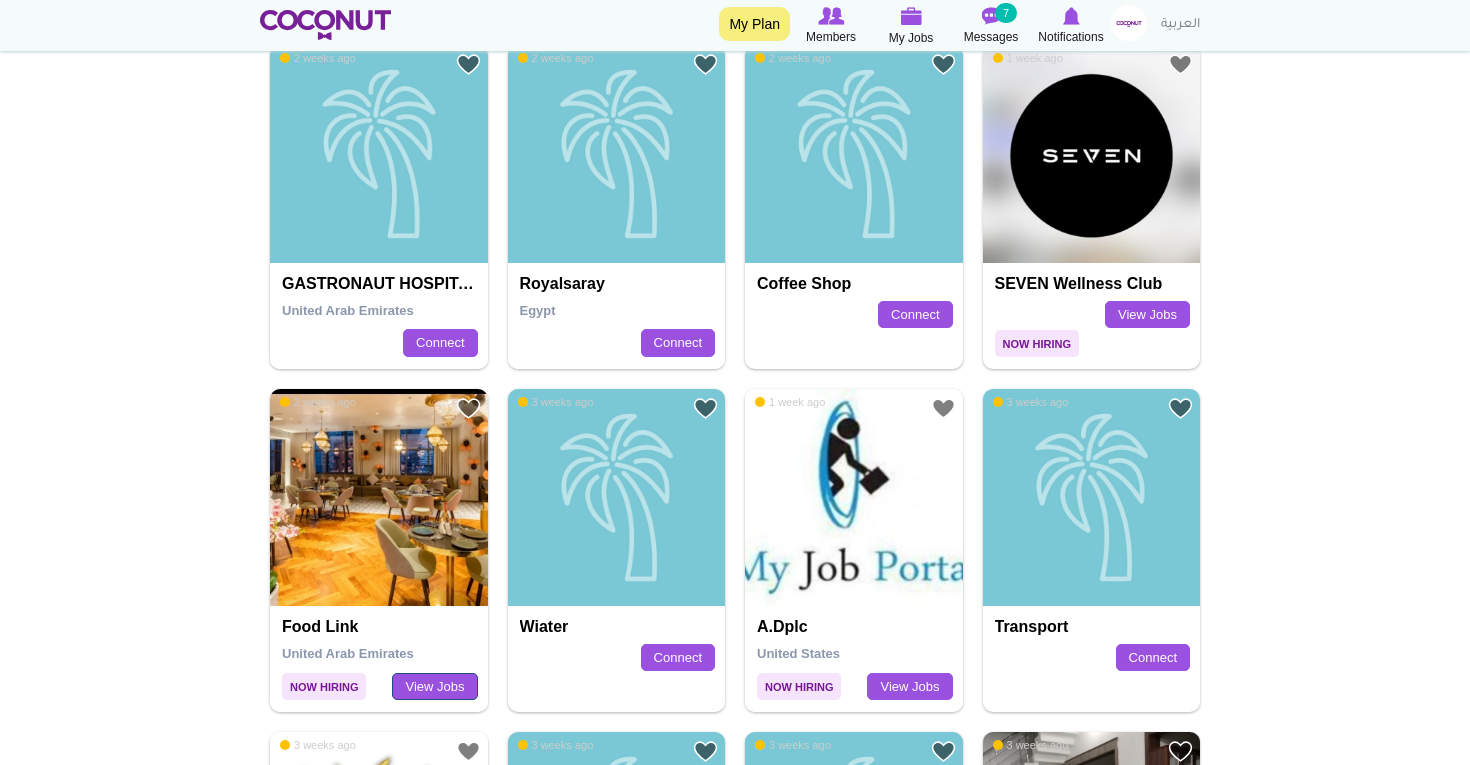 click on "View Jobs" at bounding box center (434, 687) 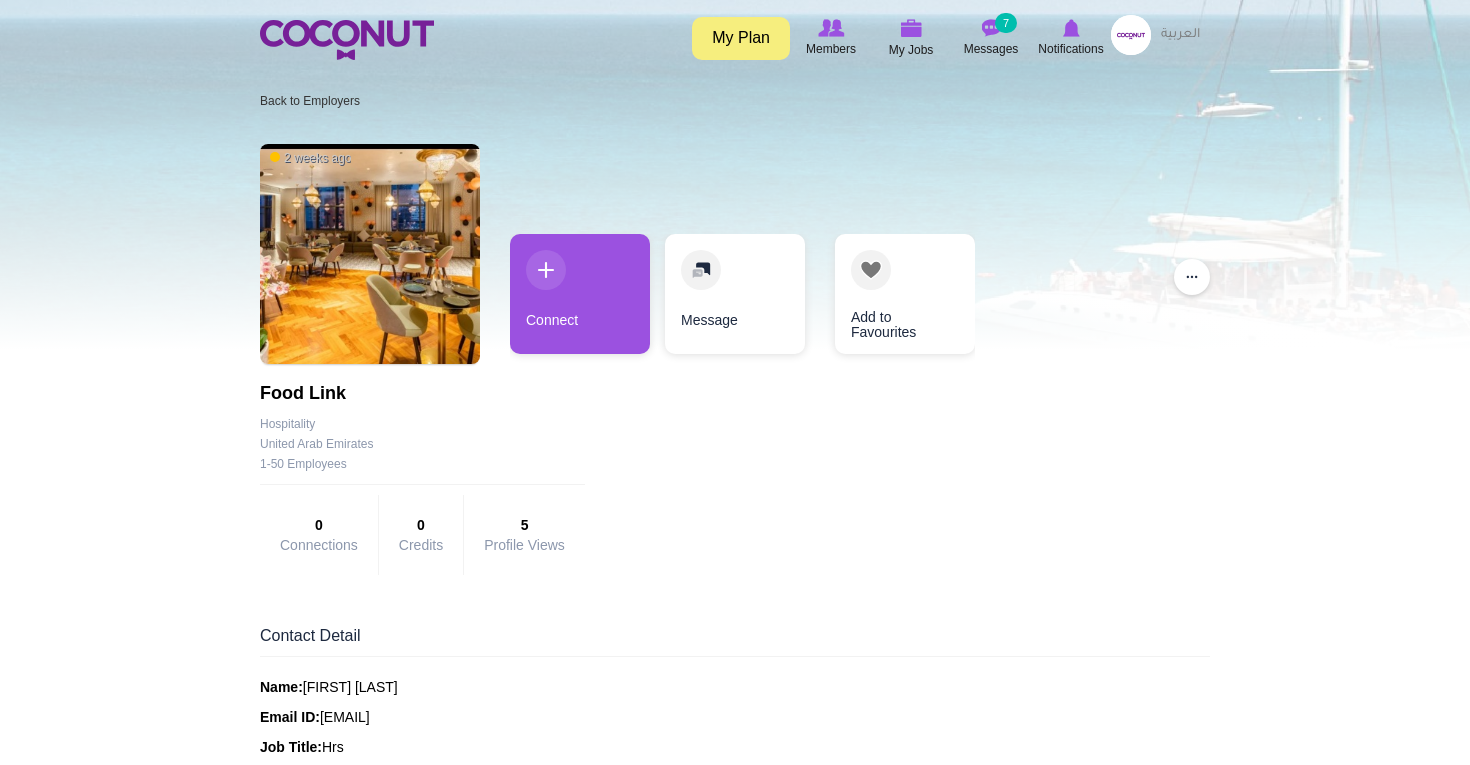 scroll, scrollTop: 0, scrollLeft: 0, axis: both 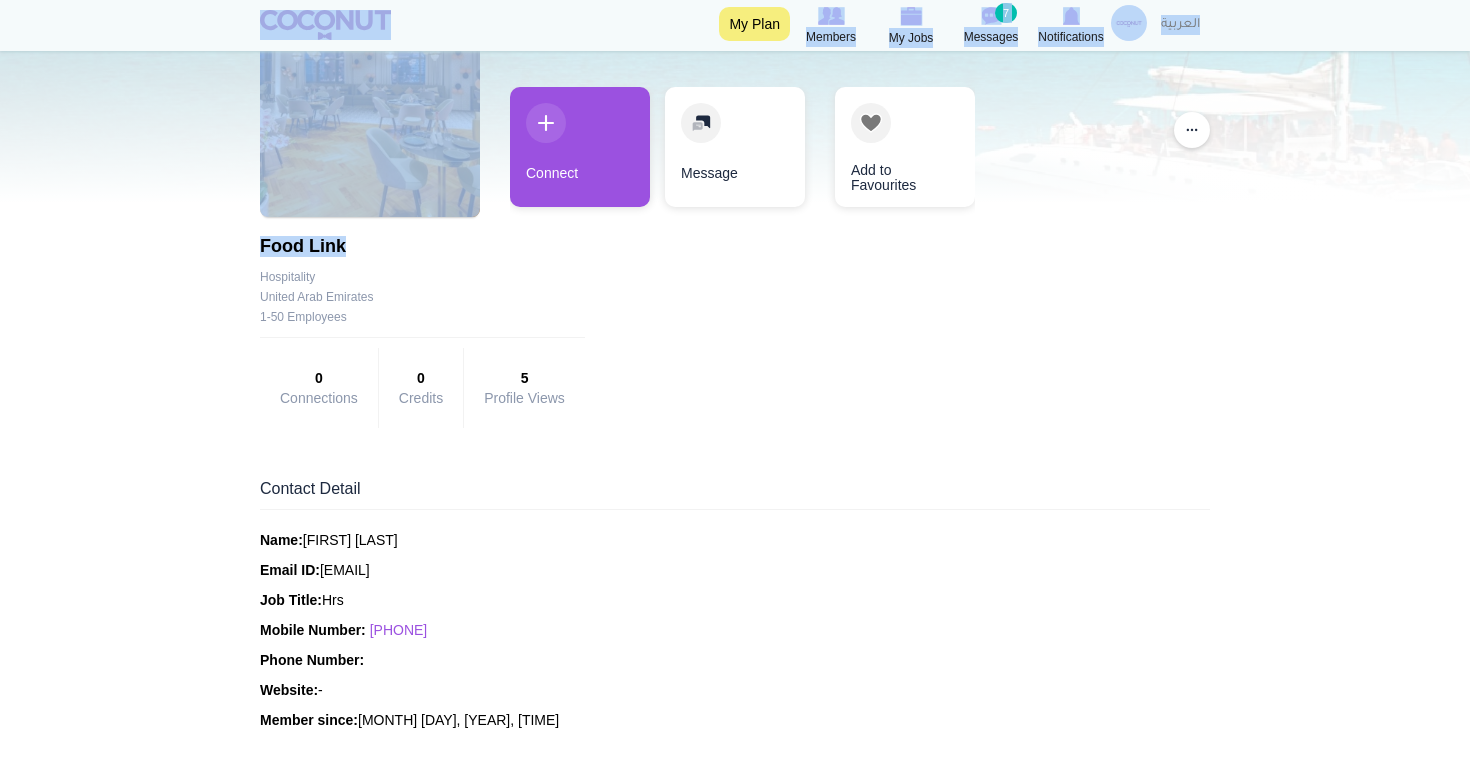 drag, startPoint x: 344, startPoint y: 250, endPoint x: 241, endPoint y: 239, distance: 103.58572 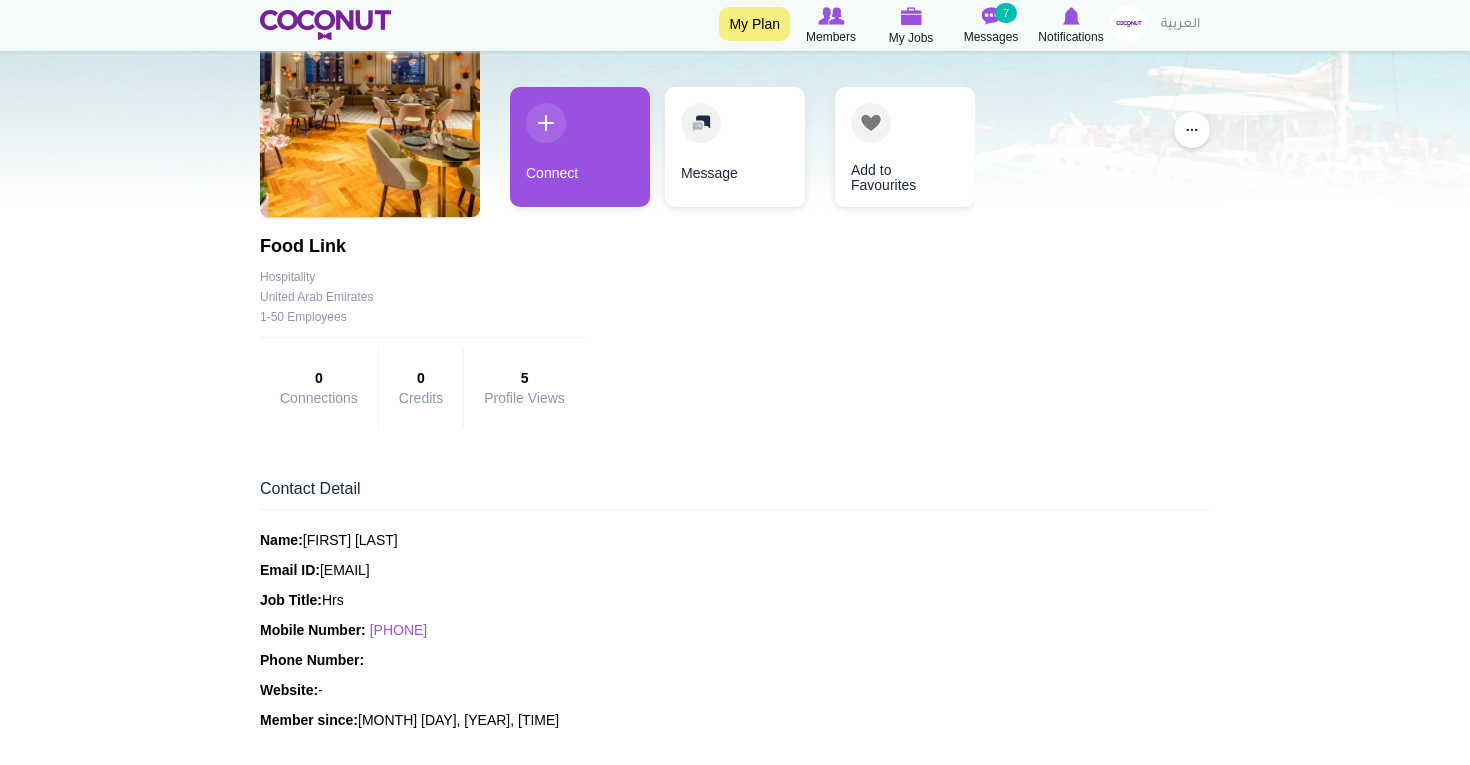 click on "Food Link" at bounding box center [422, 247] 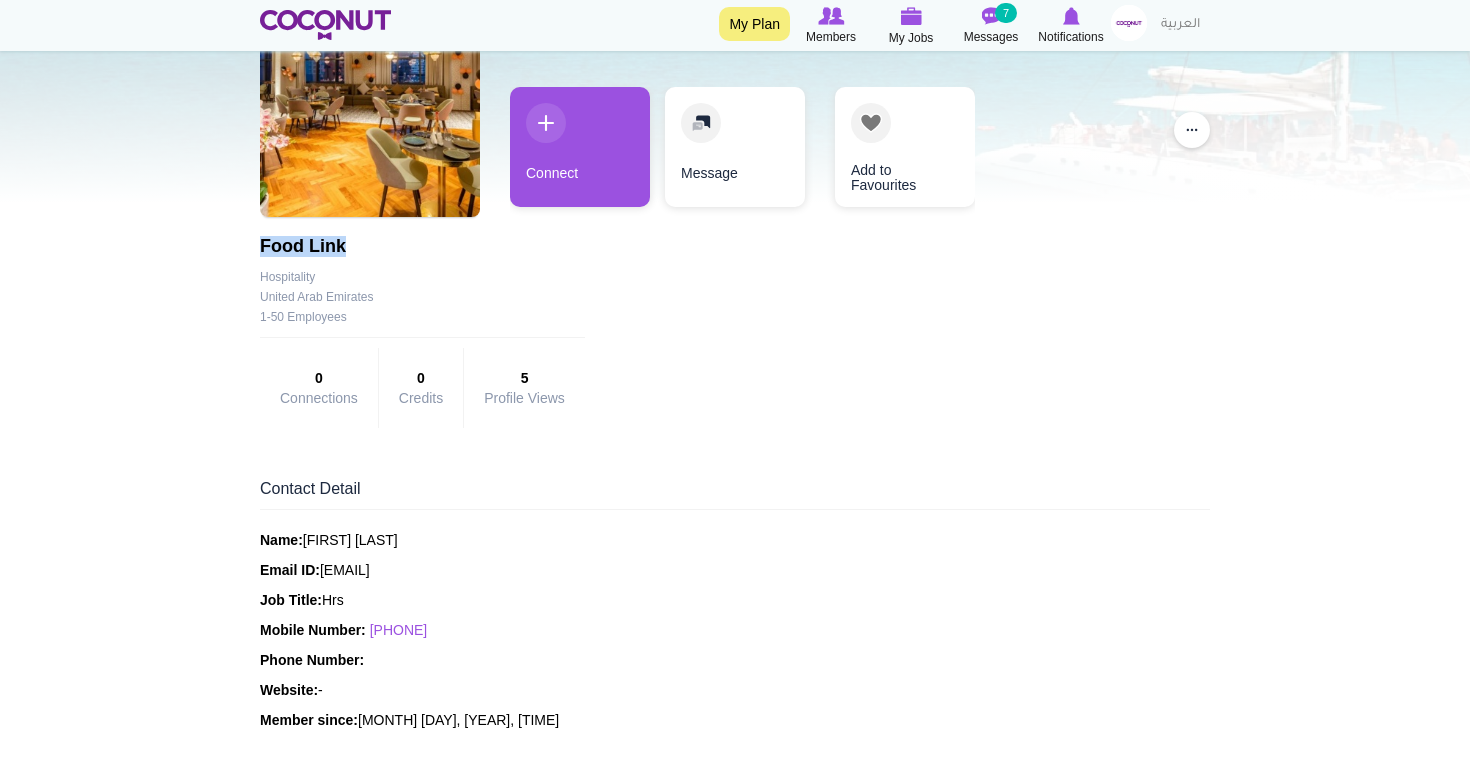 drag, startPoint x: 264, startPoint y: 243, endPoint x: 369, endPoint y: 244, distance: 105.00476 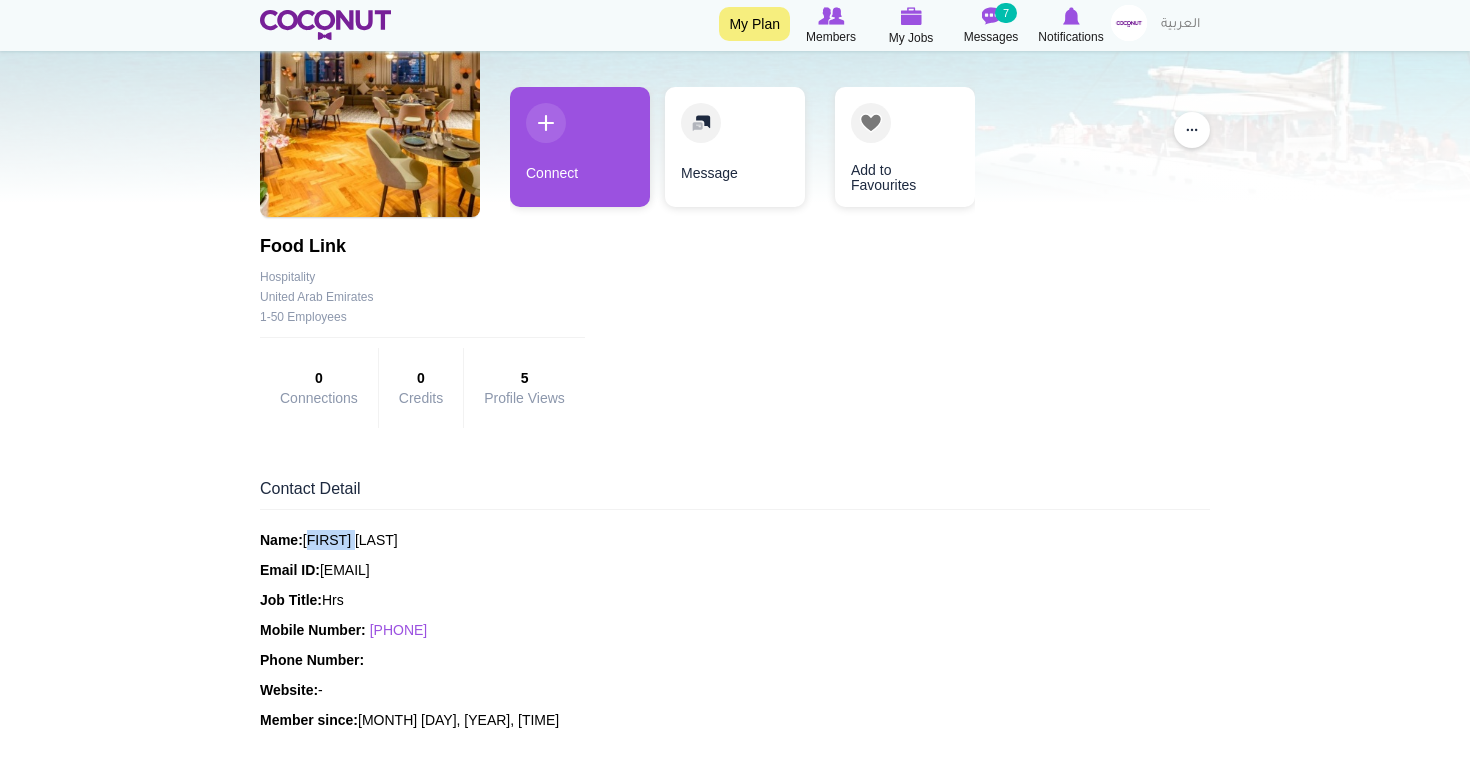 drag, startPoint x: 311, startPoint y: 539, endPoint x: 364, endPoint y: 542, distance: 53.08484 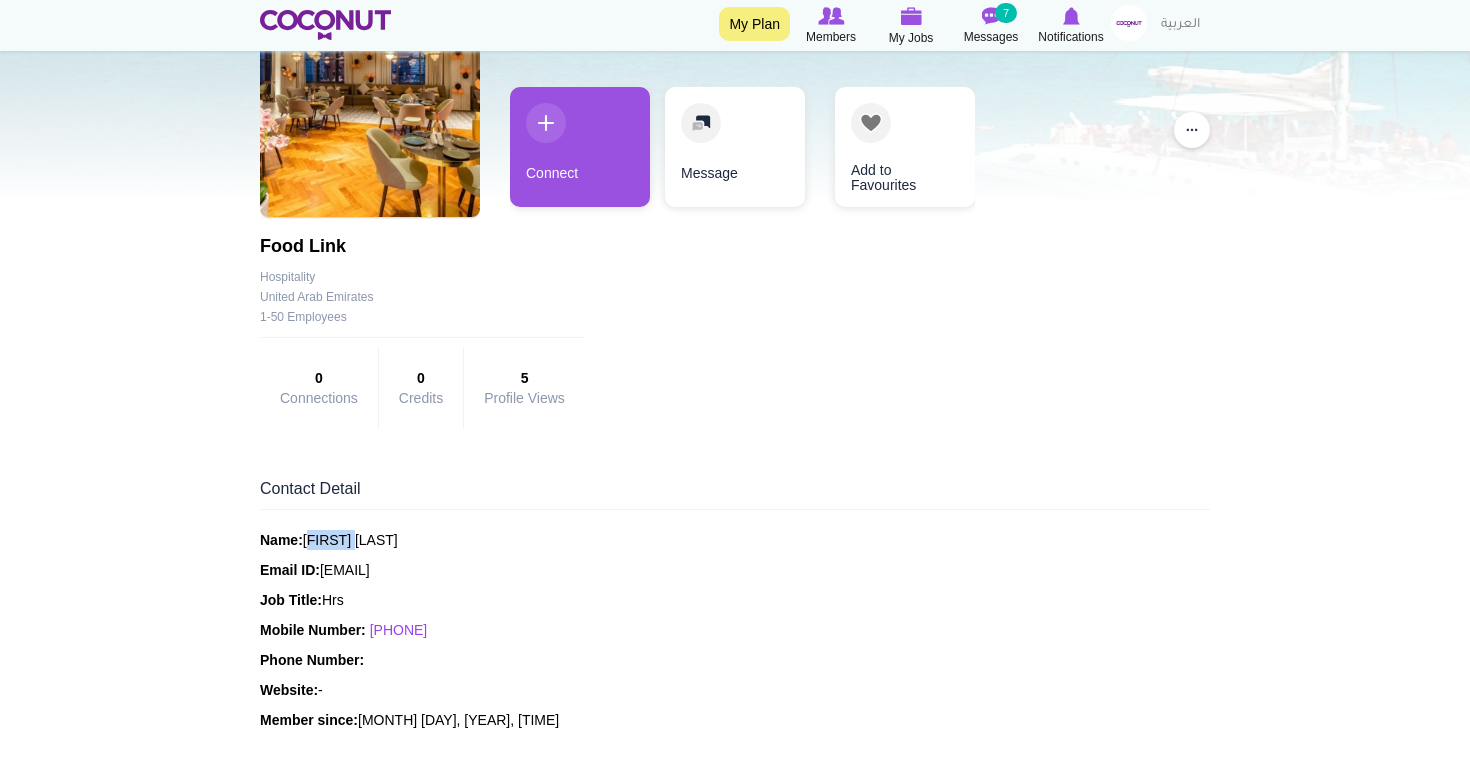 drag, startPoint x: 481, startPoint y: 633, endPoint x: 377, endPoint y: 634, distance: 104.00481 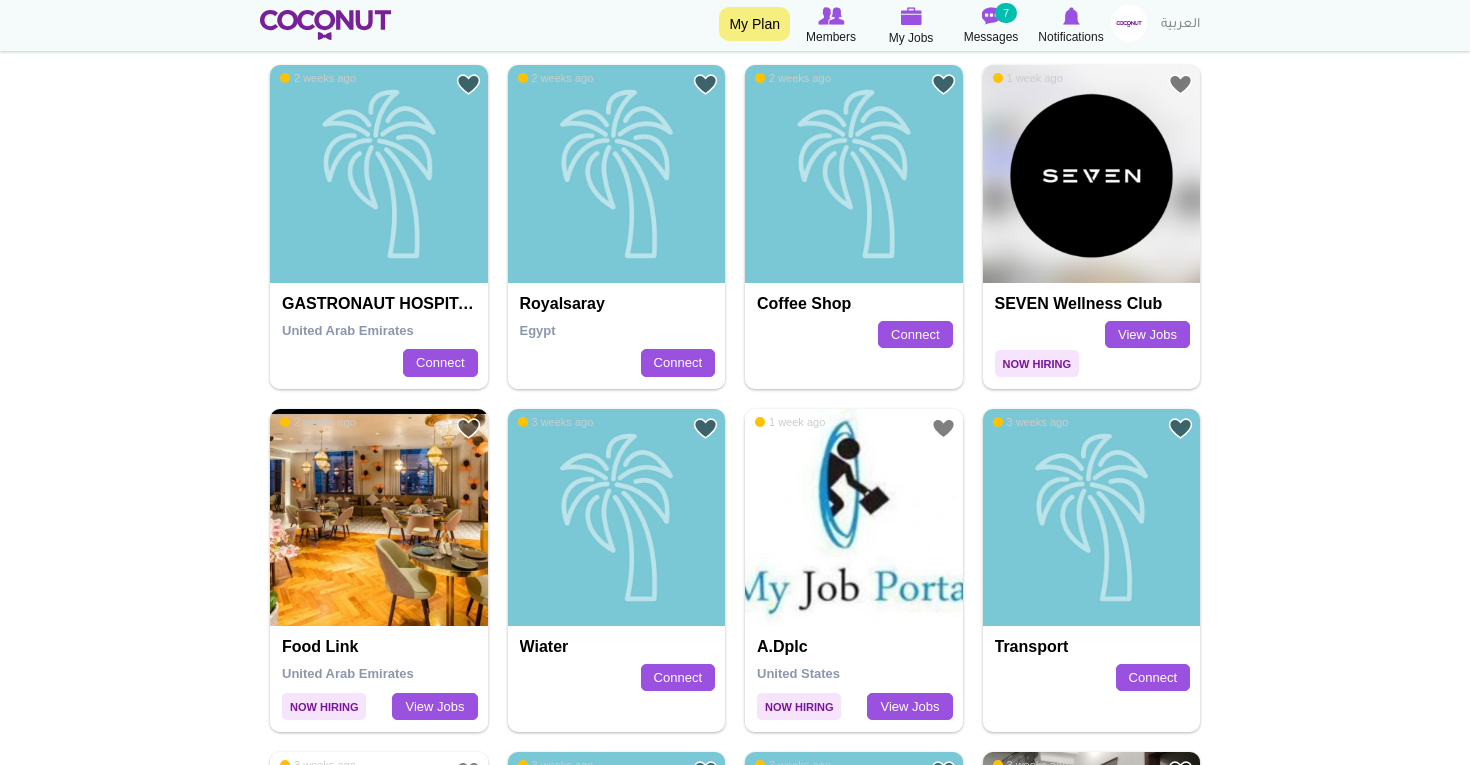 scroll, scrollTop: 2566, scrollLeft: 0, axis: vertical 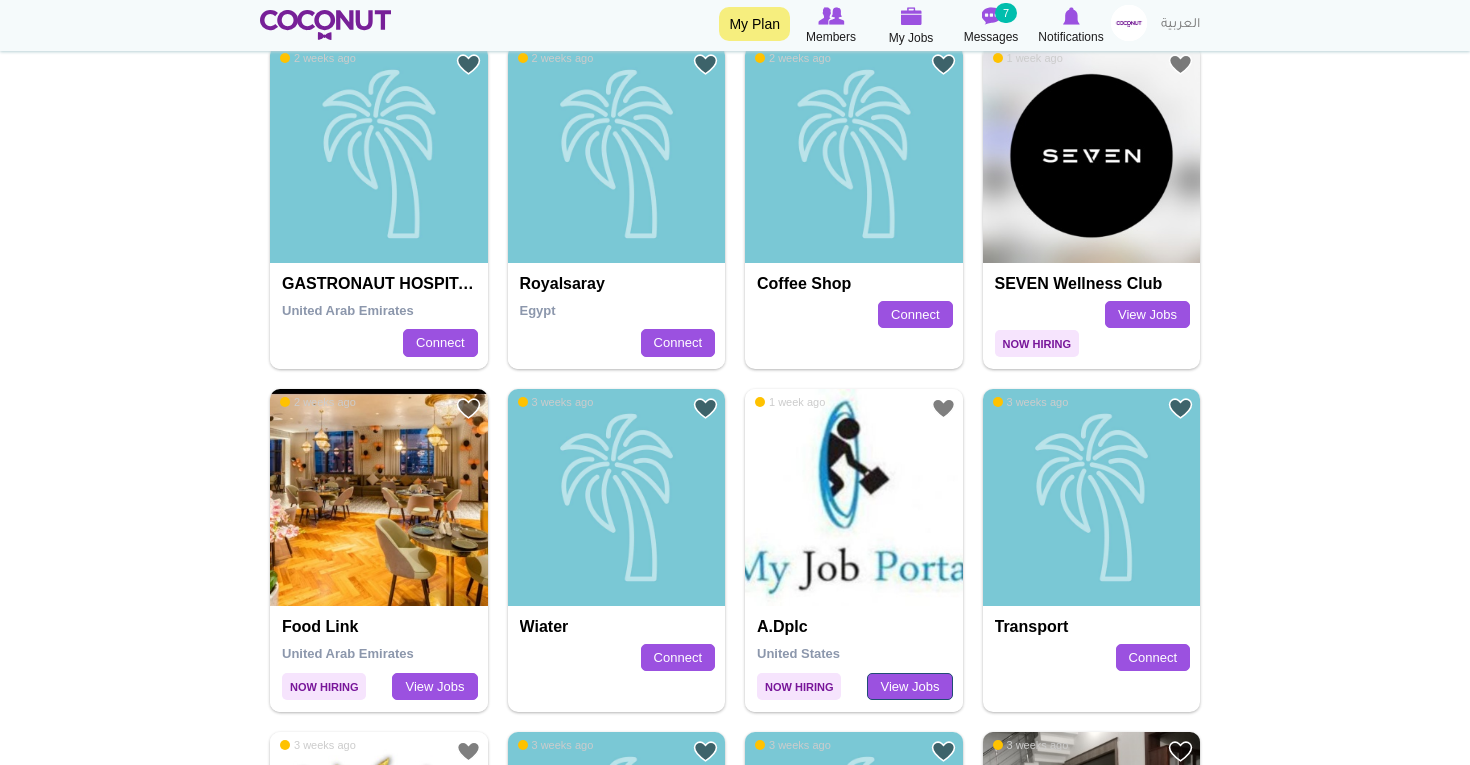 click on "View Jobs" at bounding box center [909, 687] 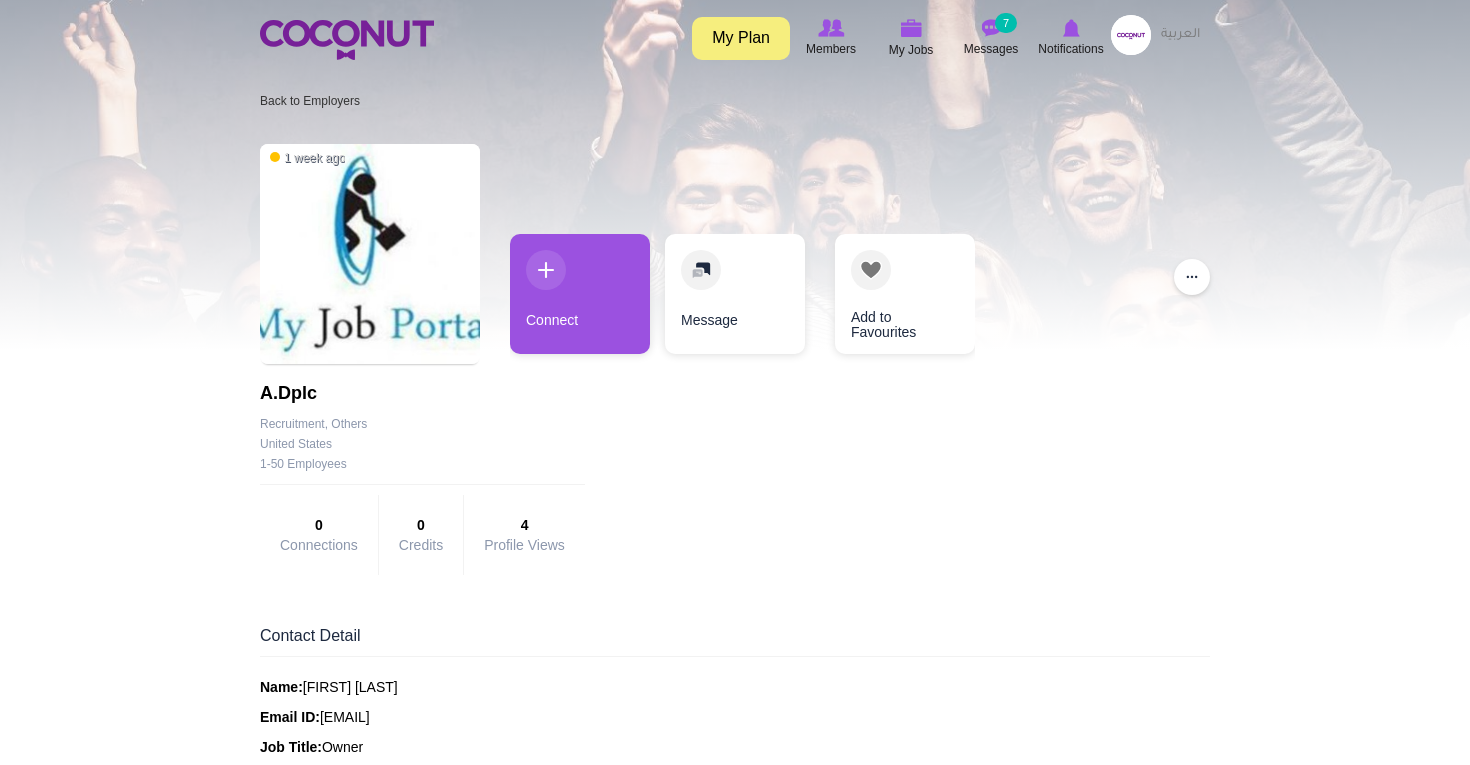 scroll, scrollTop: 0, scrollLeft: 0, axis: both 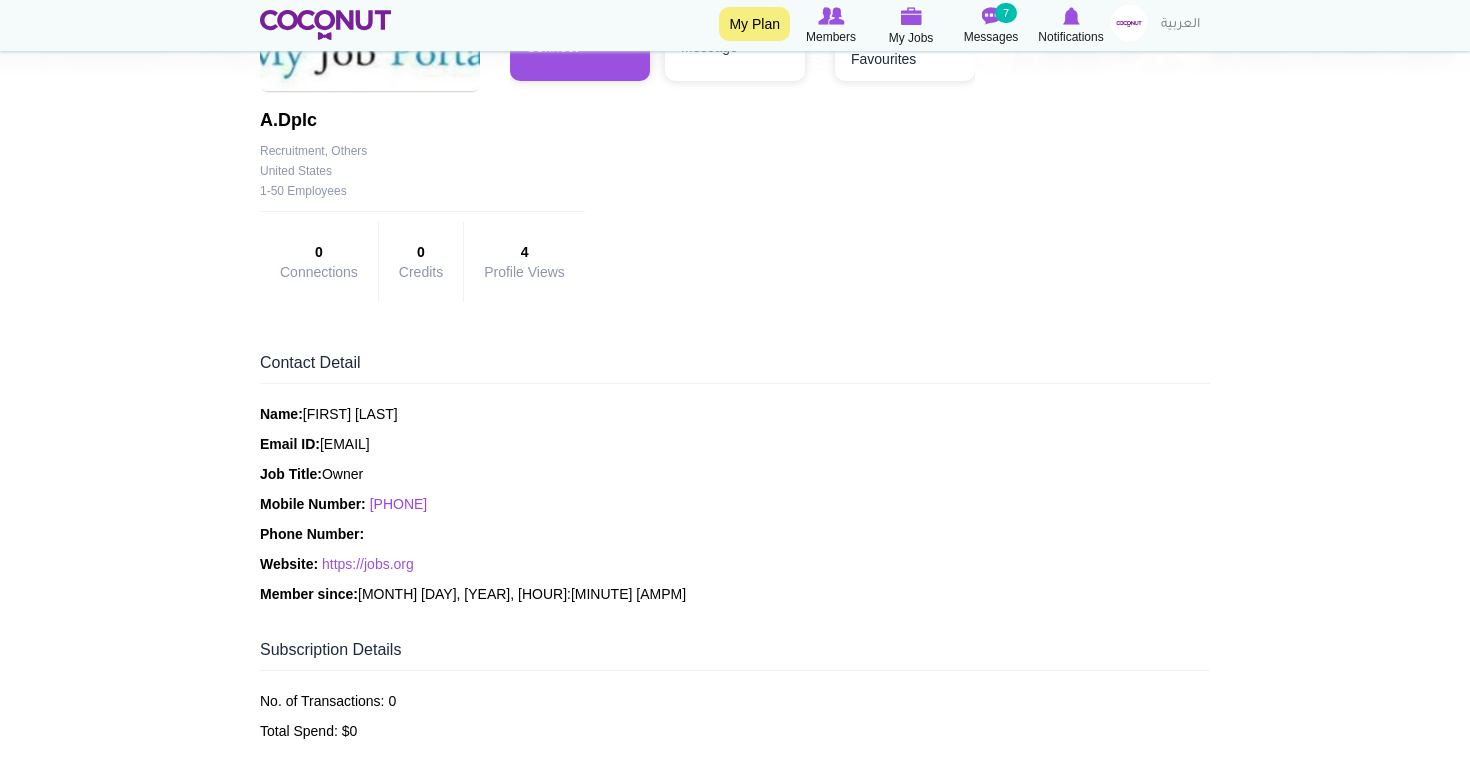 drag, startPoint x: 469, startPoint y: 507, endPoint x: 373, endPoint y: 507, distance: 96 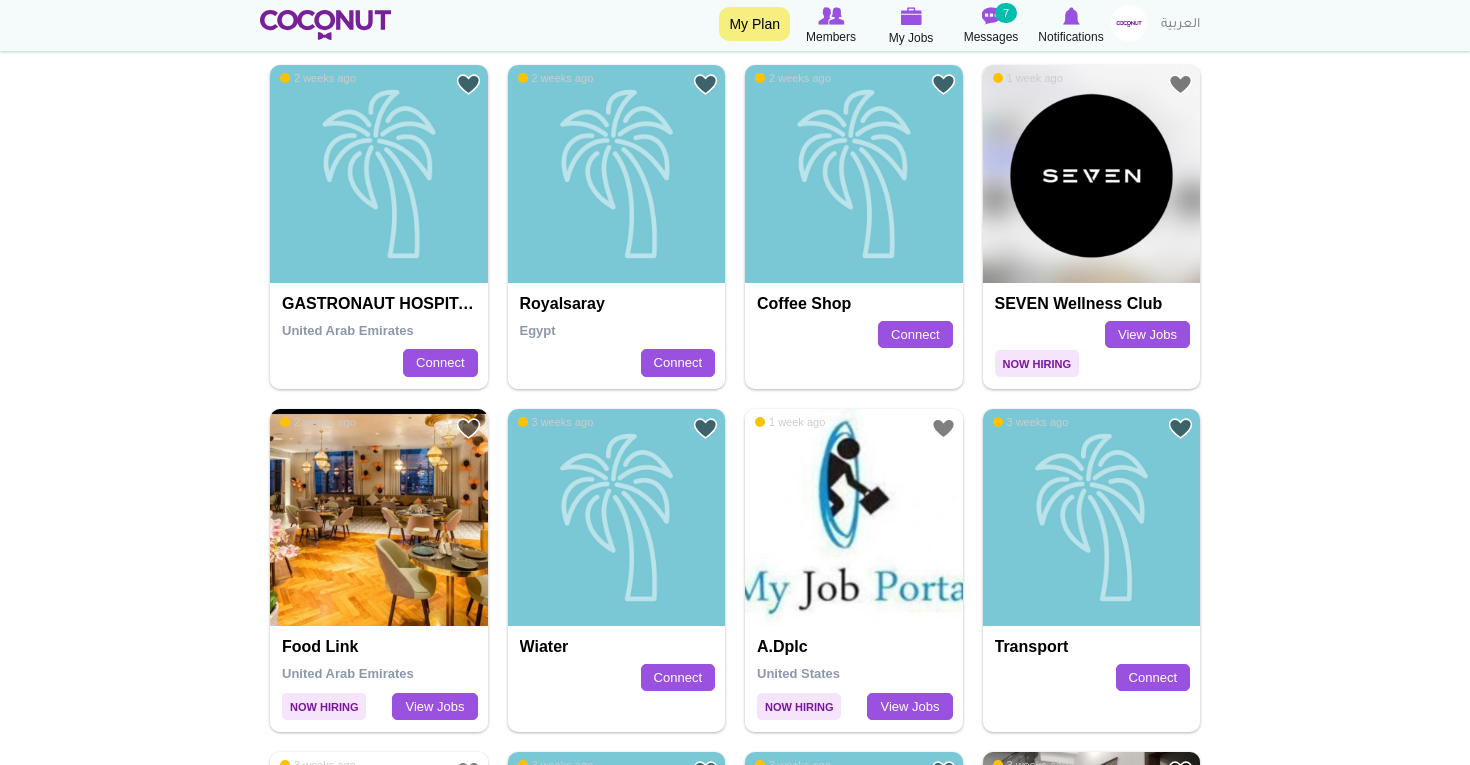 scroll, scrollTop: 0, scrollLeft: 0, axis: both 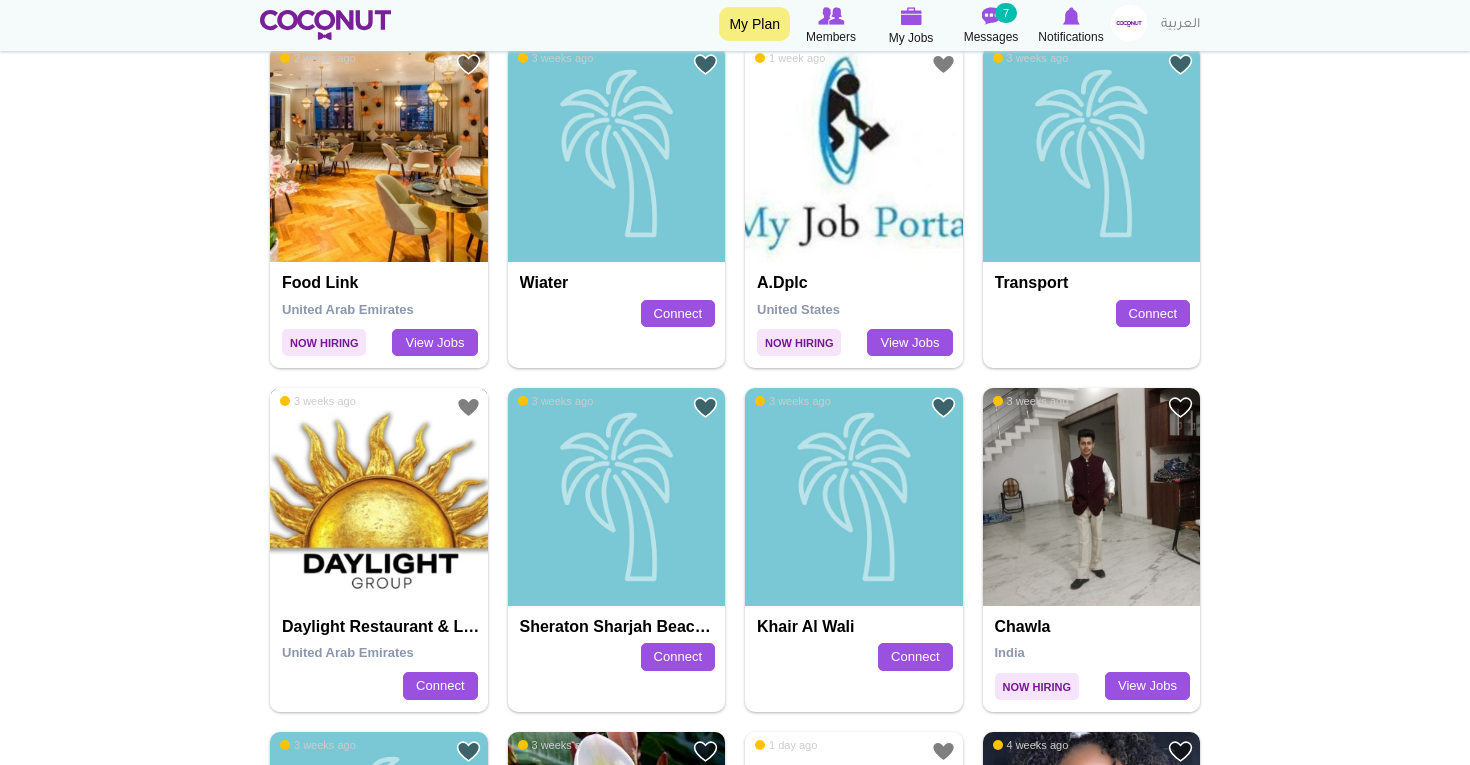 click at bounding box center (379, 497) 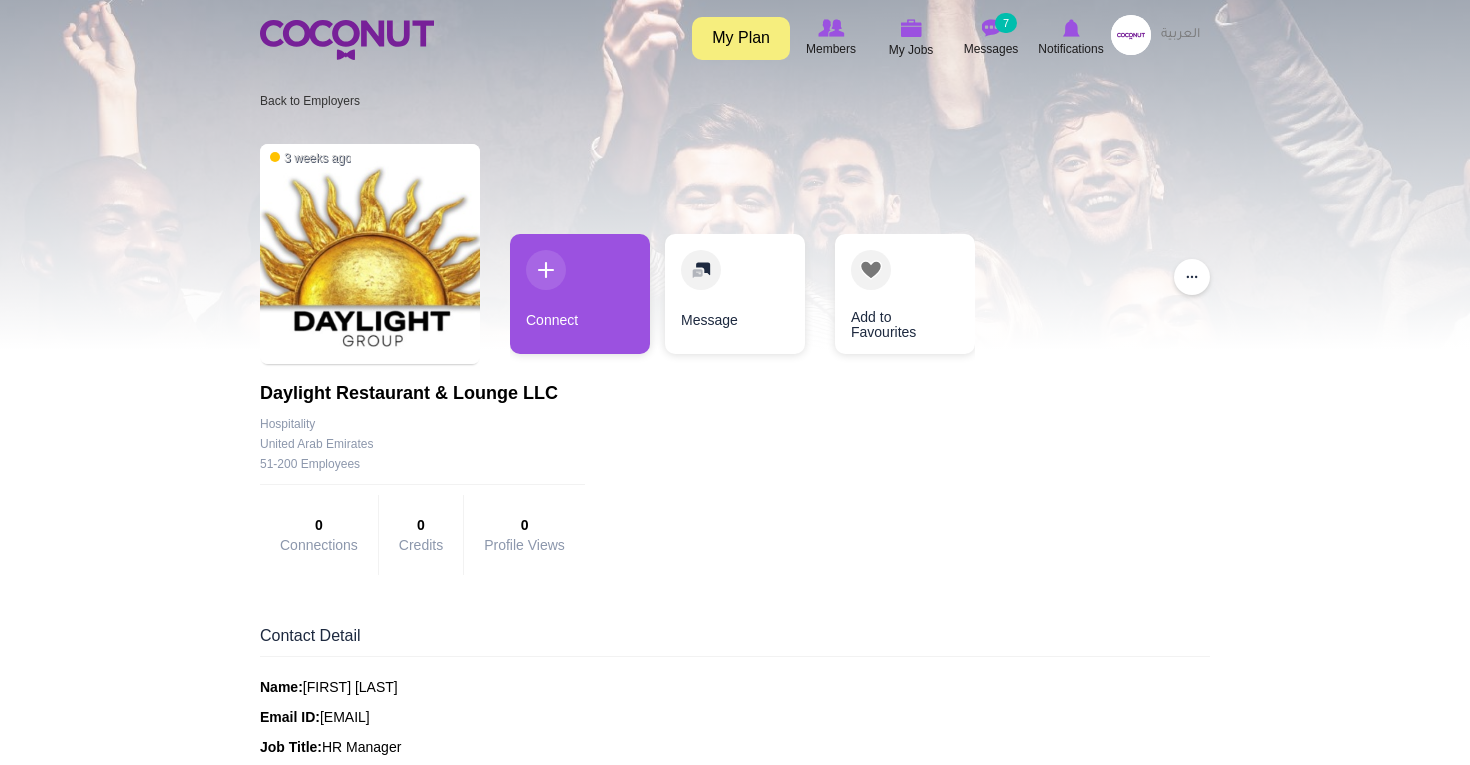 scroll, scrollTop: 0, scrollLeft: 0, axis: both 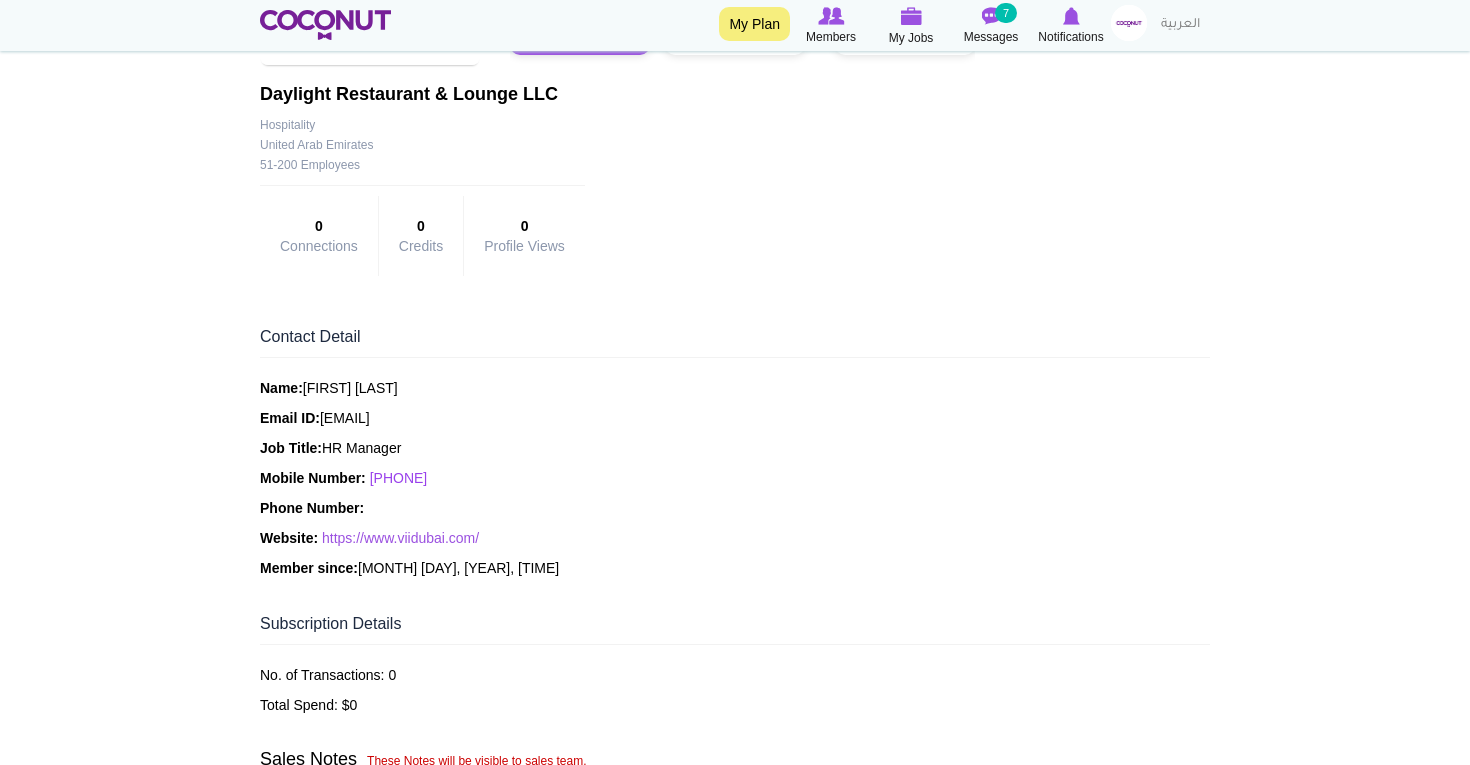 drag, startPoint x: 486, startPoint y: 483, endPoint x: 377, endPoint y: 485, distance: 109.01835 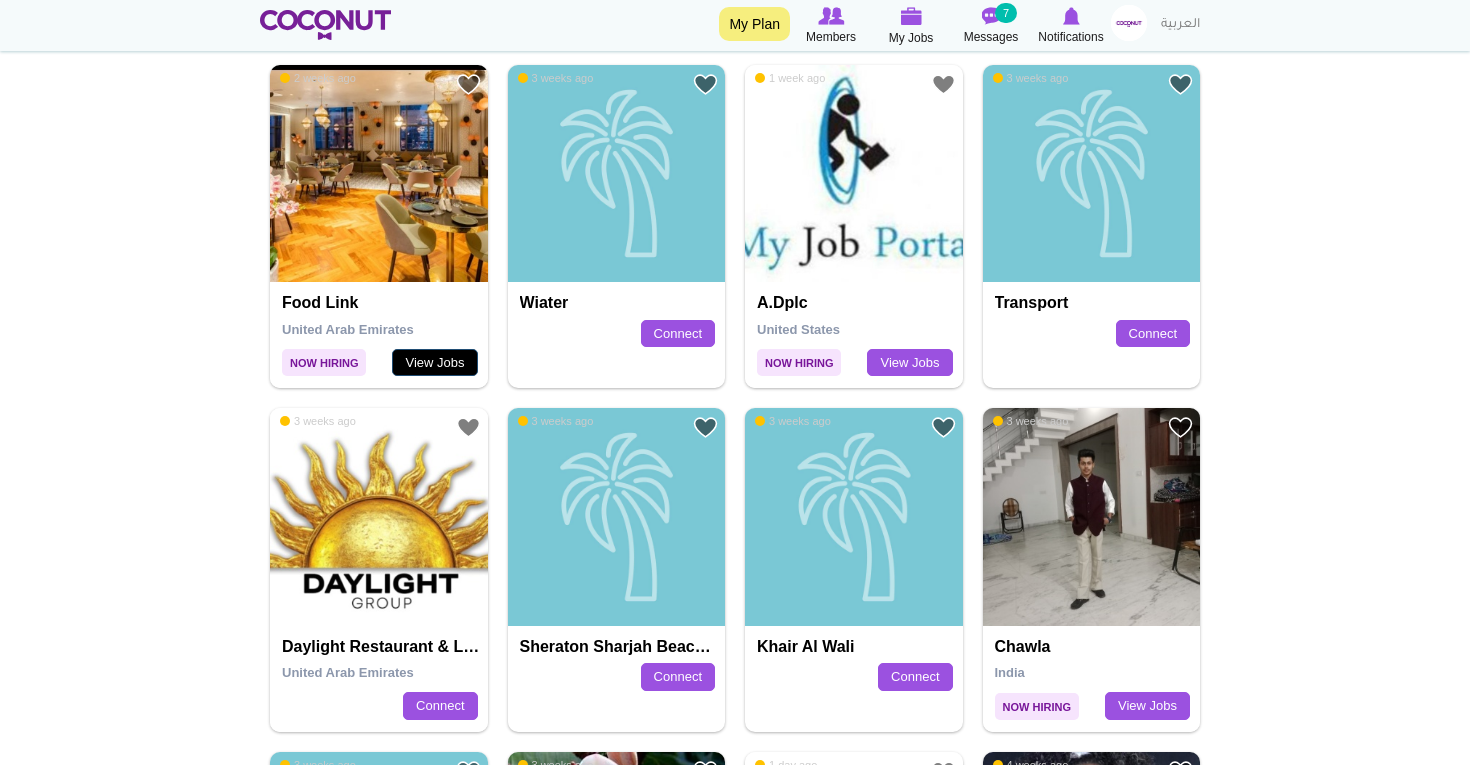 scroll, scrollTop: 0, scrollLeft: 0, axis: both 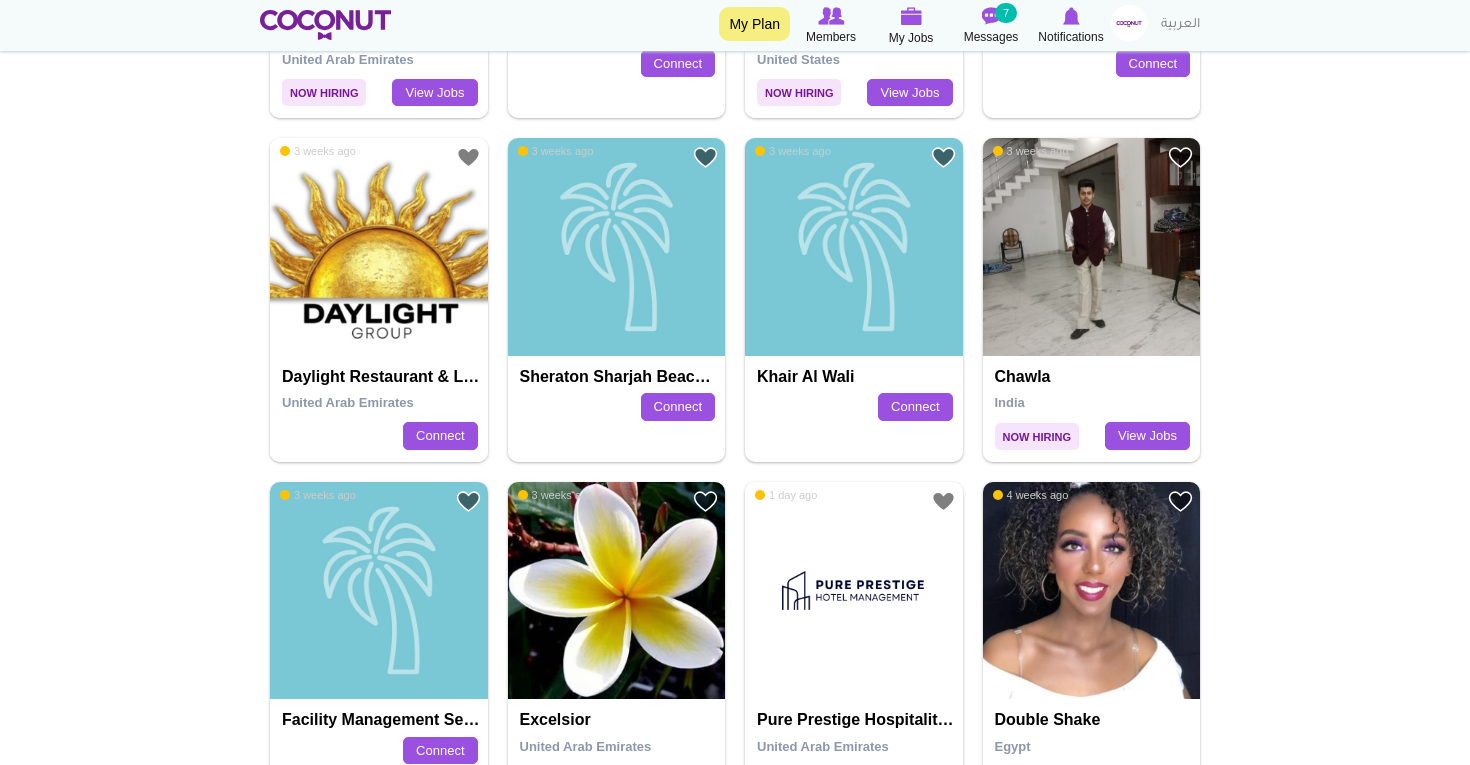 click on "Chawla" at bounding box center (1094, 377) 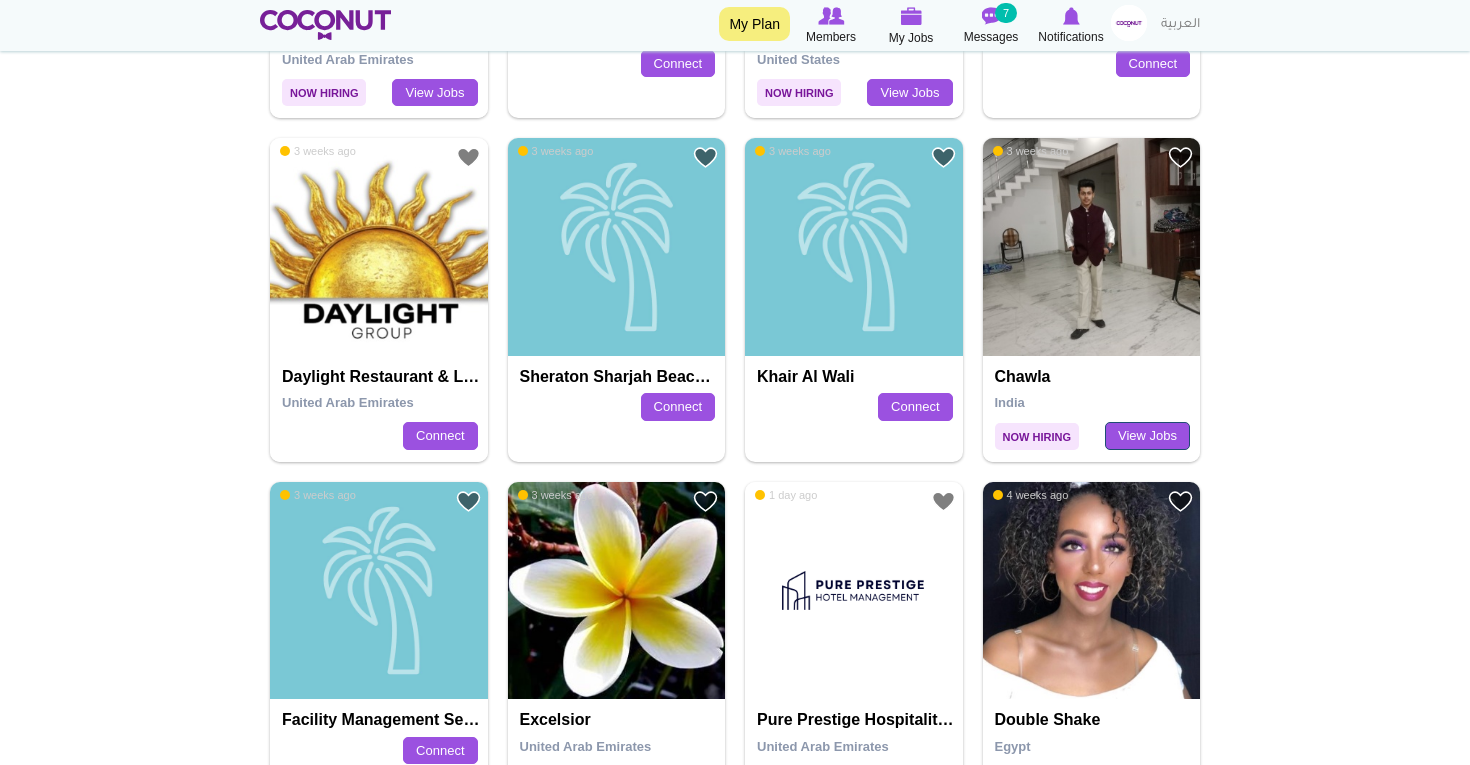 click on "View Jobs" at bounding box center [1147, 436] 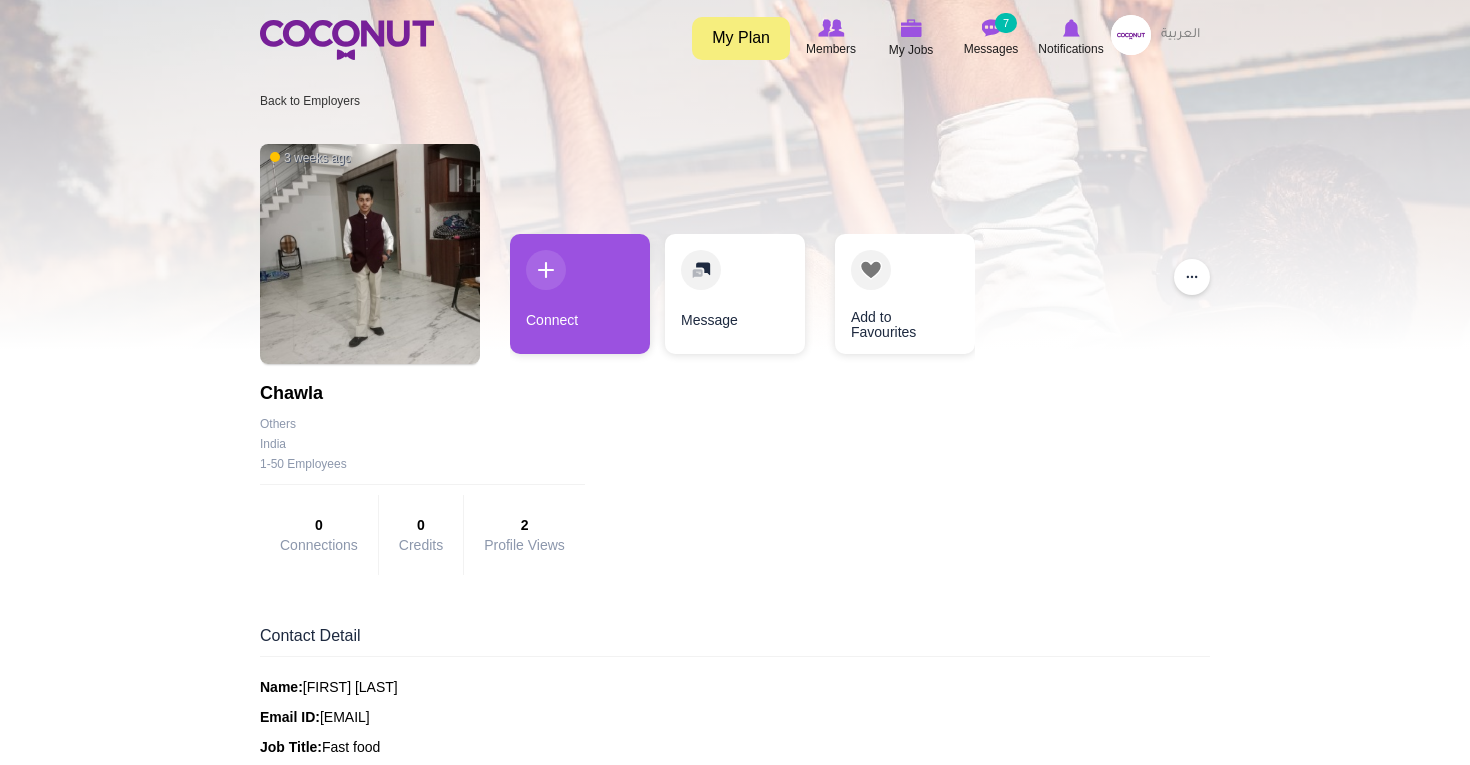 scroll, scrollTop: 112, scrollLeft: 0, axis: vertical 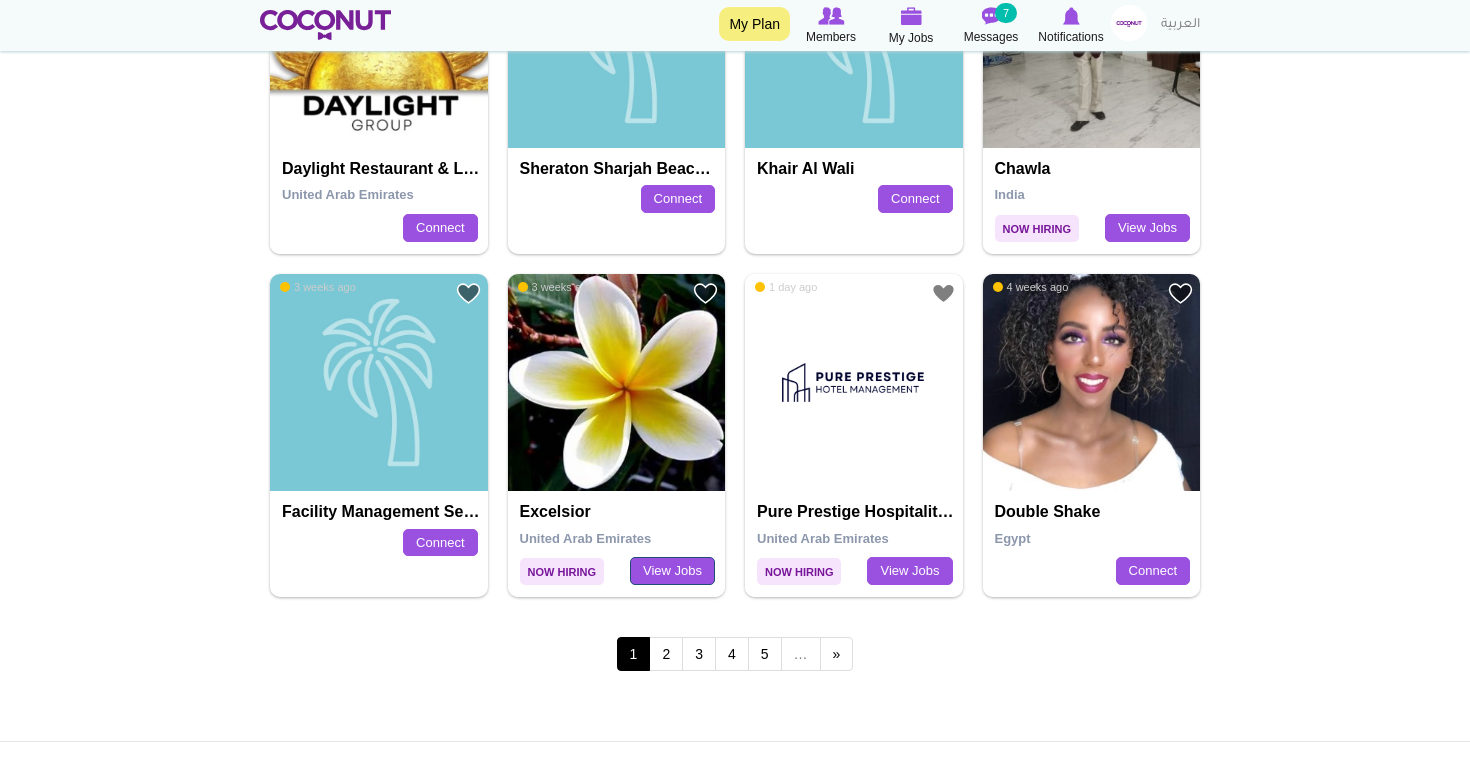 click on "View Jobs" at bounding box center (672, 571) 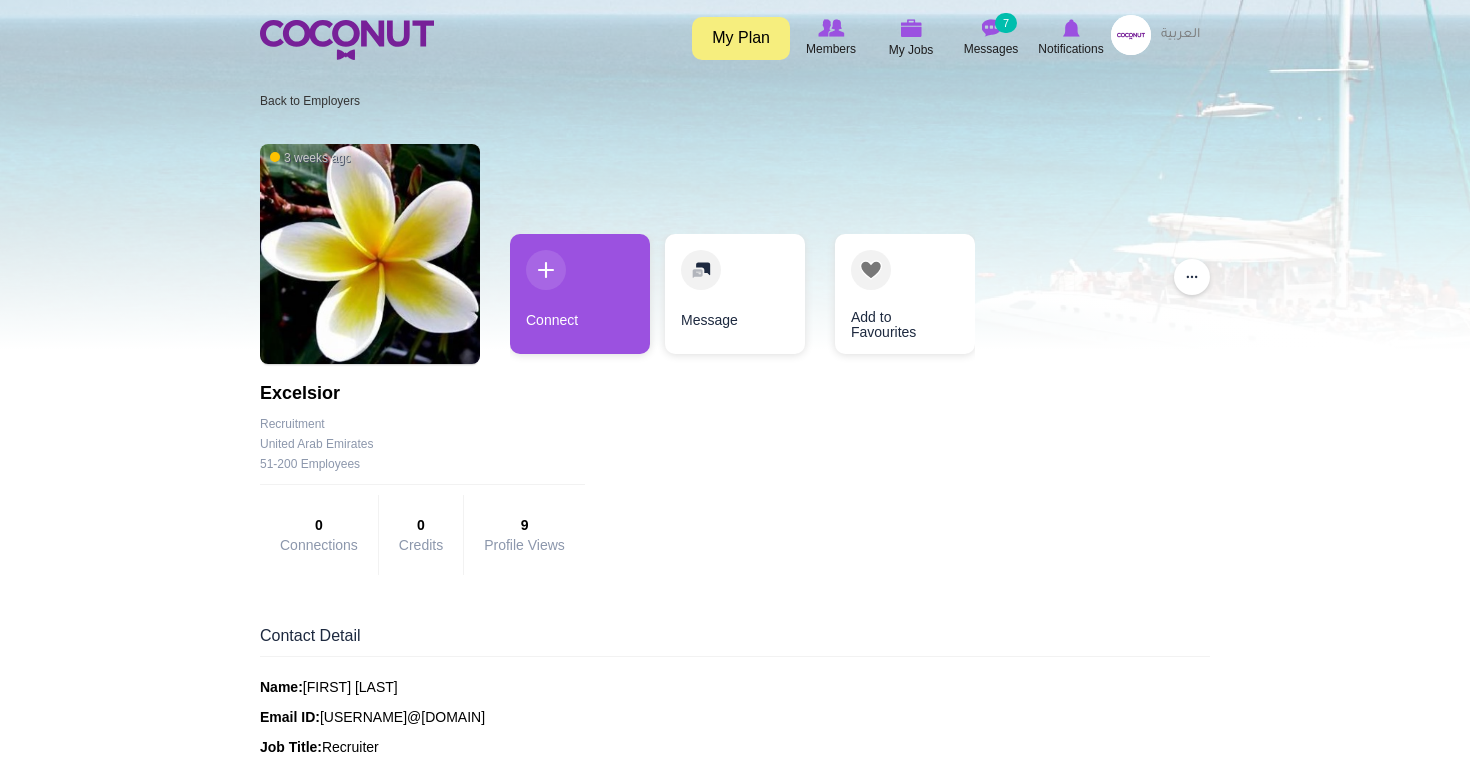 scroll, scrollTop: 0, scrollLeft: 0, axis: both 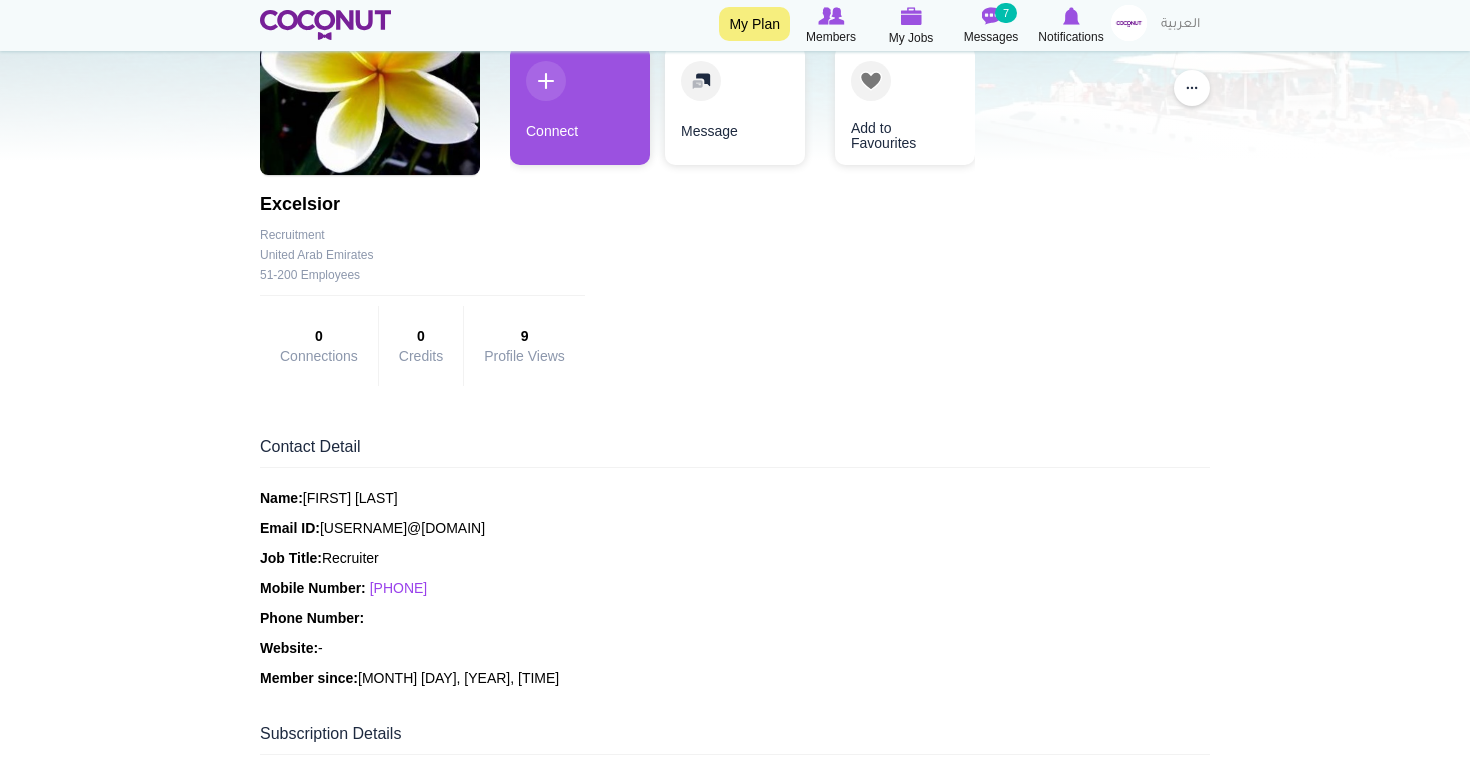 drag, startPoint x: 486, startPoint y: 587, endPoint x: 375, endPoint y: 588, distance: 111.0045 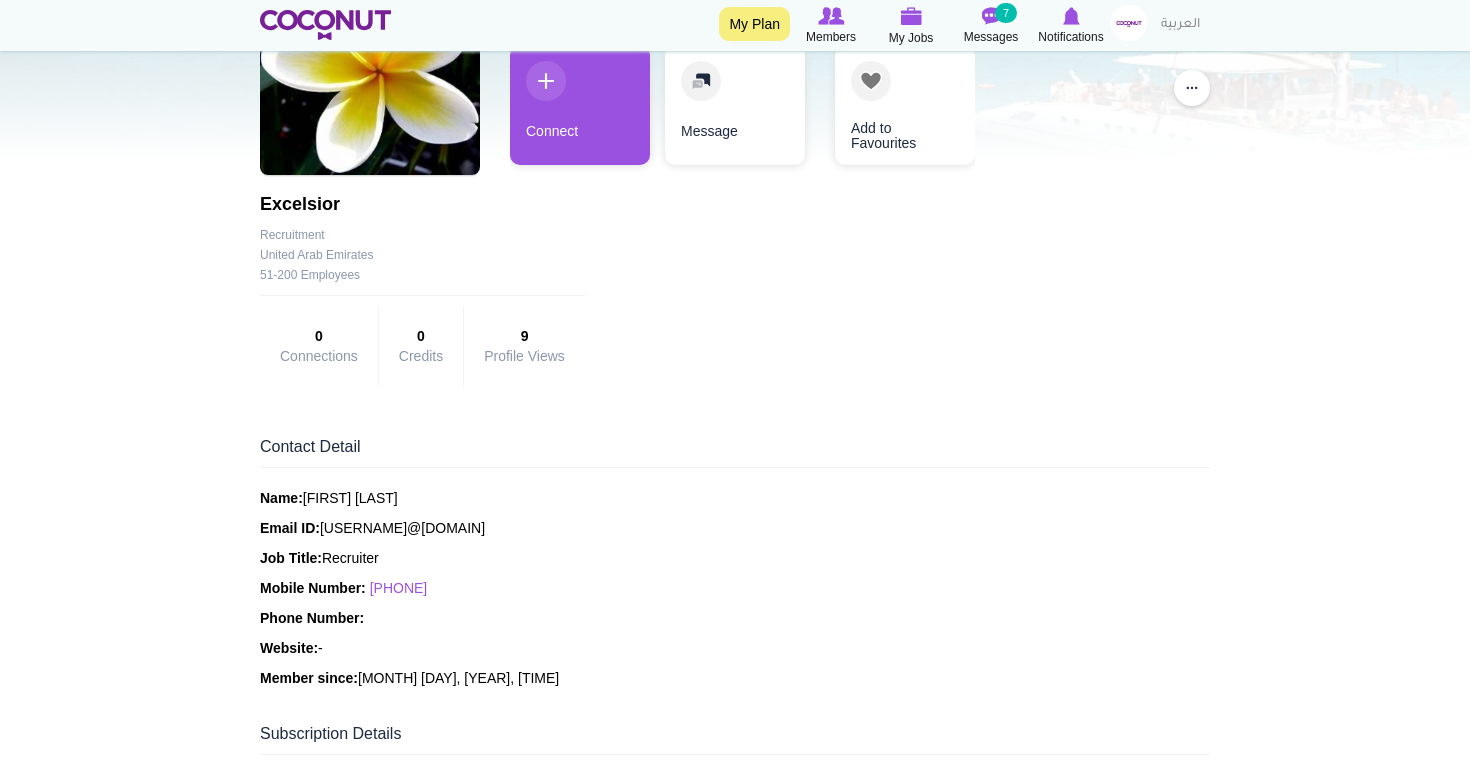 copy on "[PHONE]" 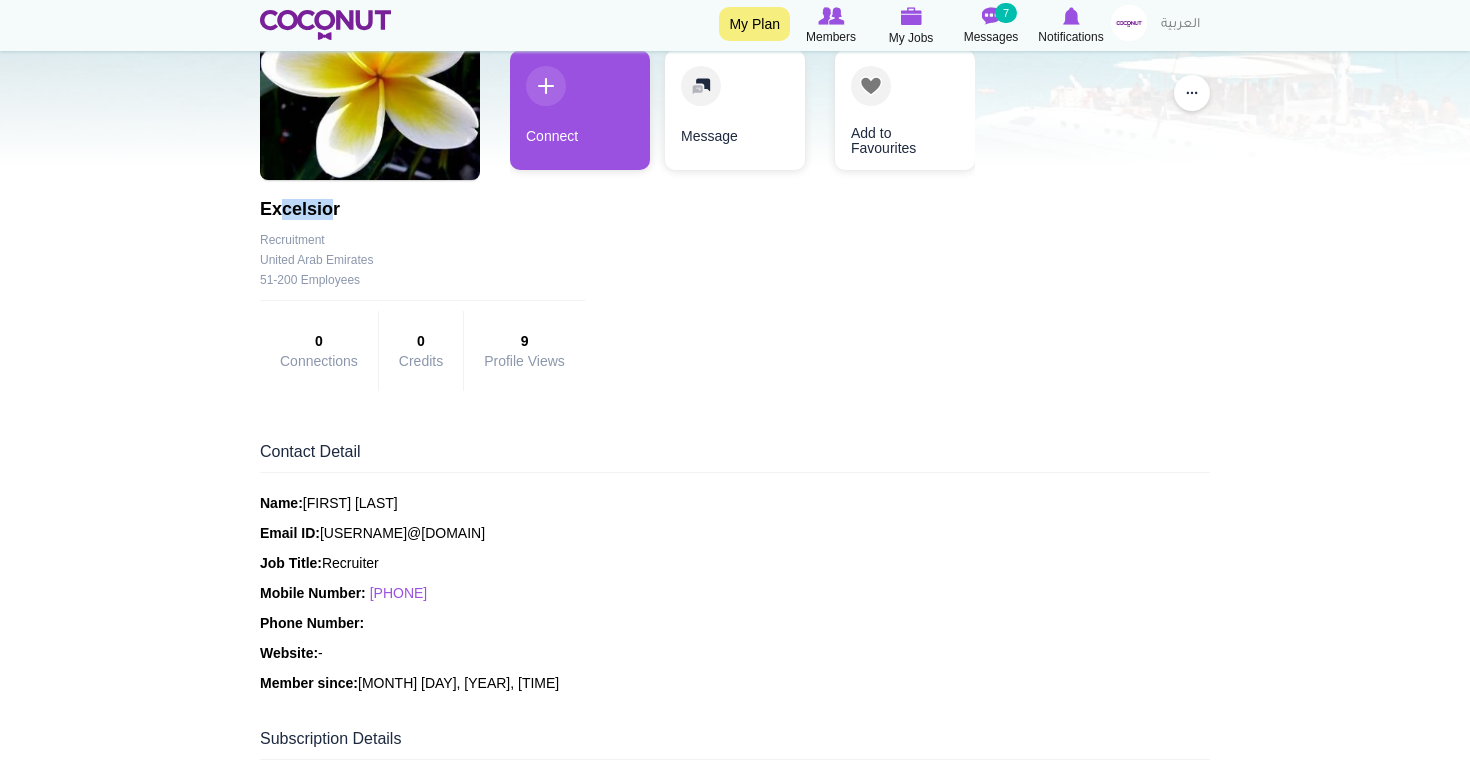 drag, startPoint x: 335, startPoint y: 213, endPoint x: 279, endPoint y: 214, distance: 56.008926 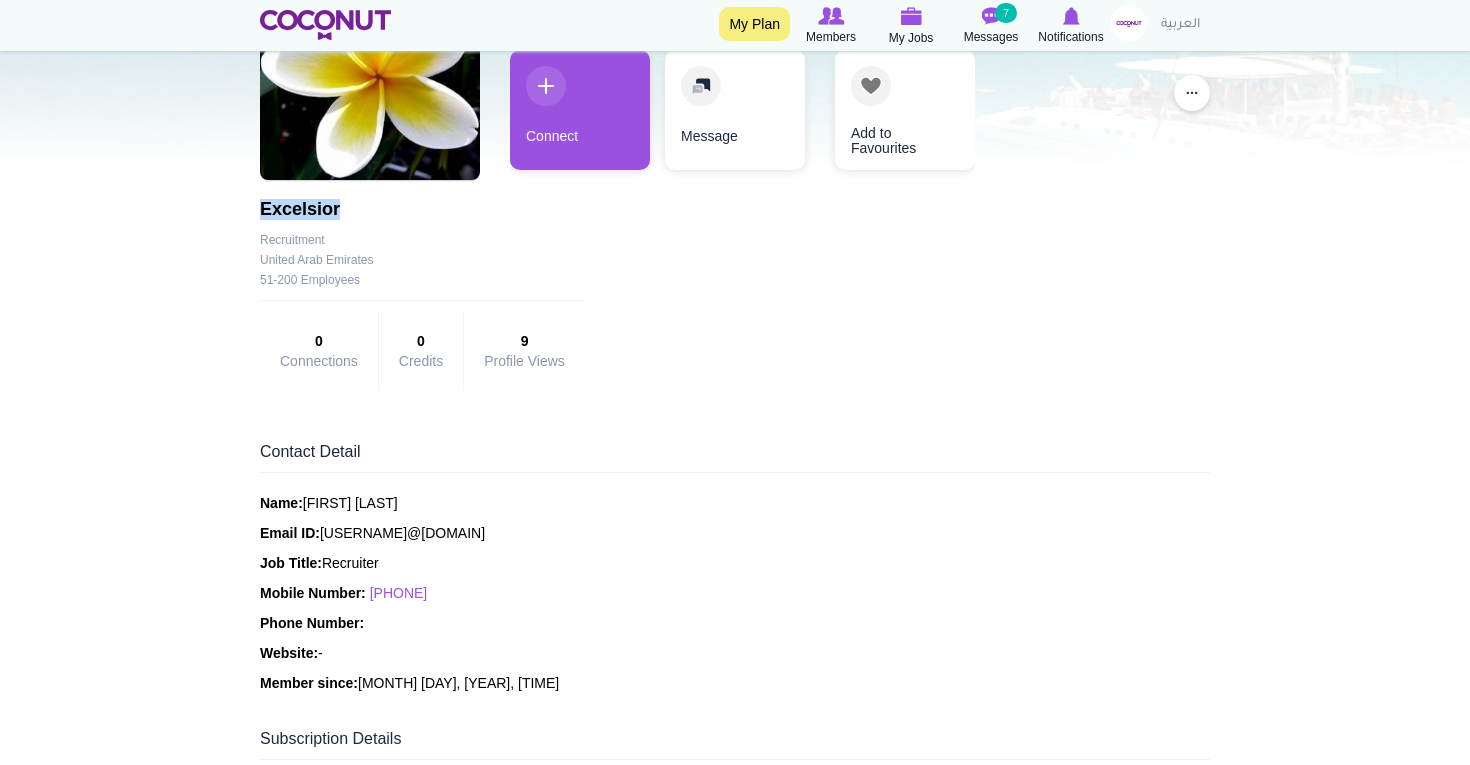 drag, startPoint x: 341, startPoint y: 215, endPoint x: 262, endPoint y: 215, distance: 79 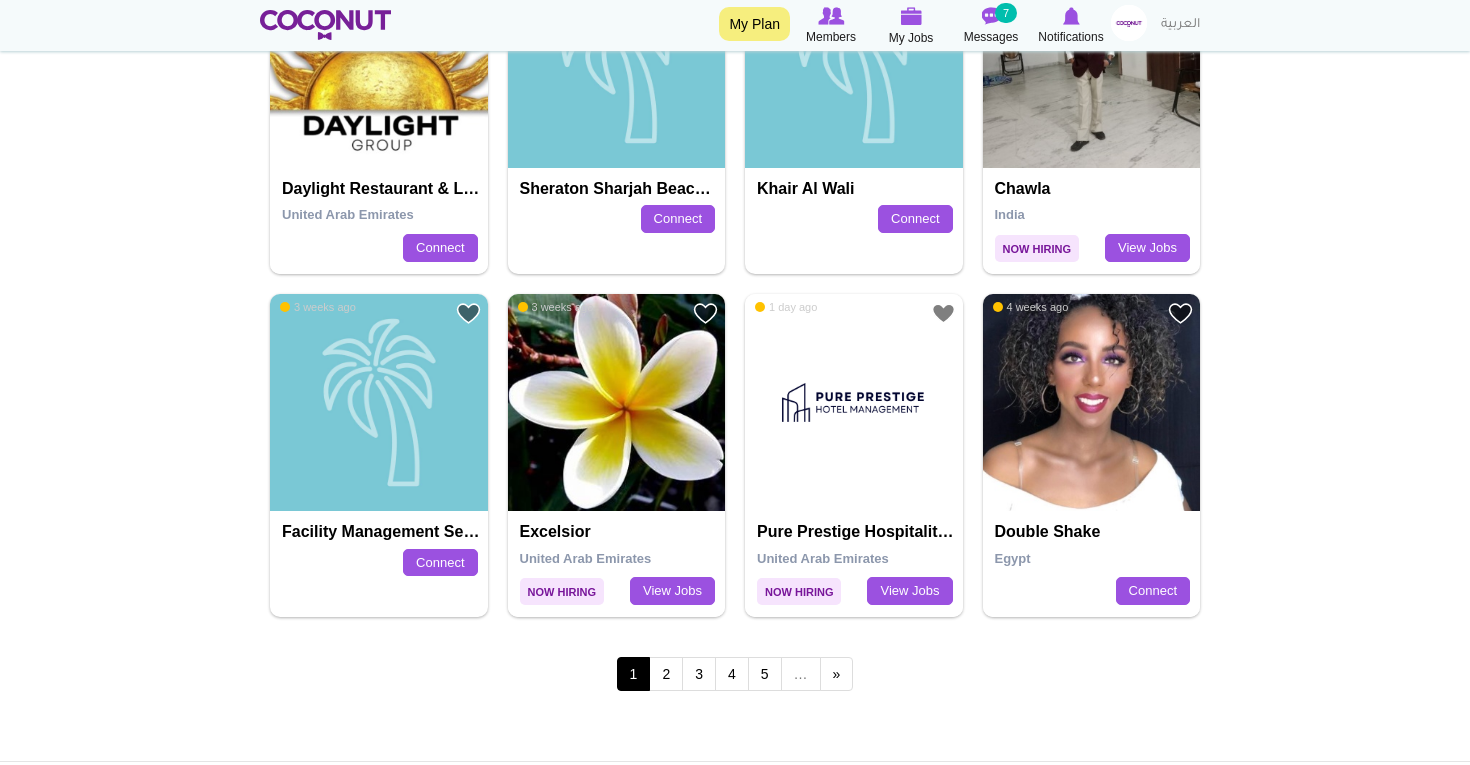 scroll, scrollTop: 0, scrollLeft: 0, axis: both 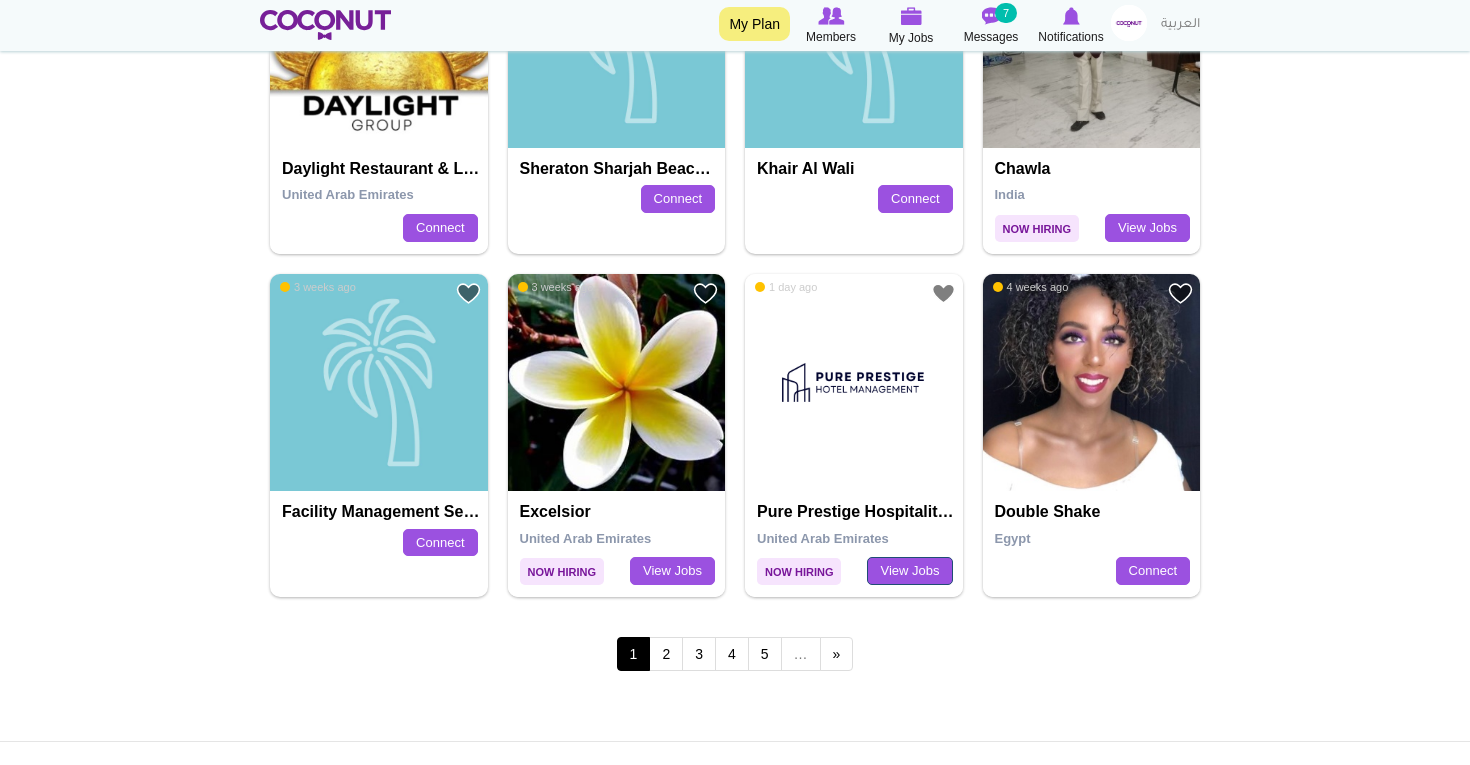 click on "View Jobs" at bounding box center [909, 571] 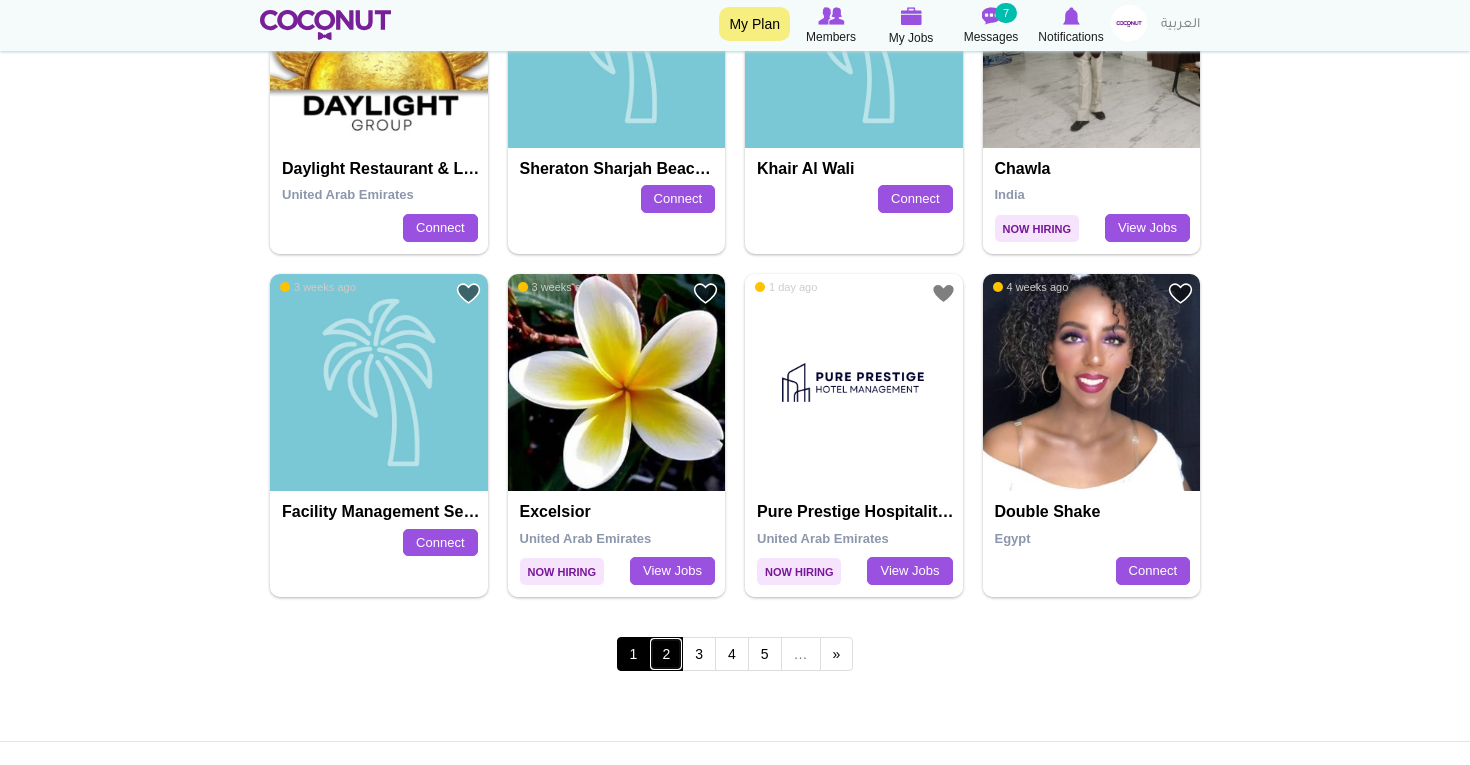 click on "2" at bounding box center (666, 654) 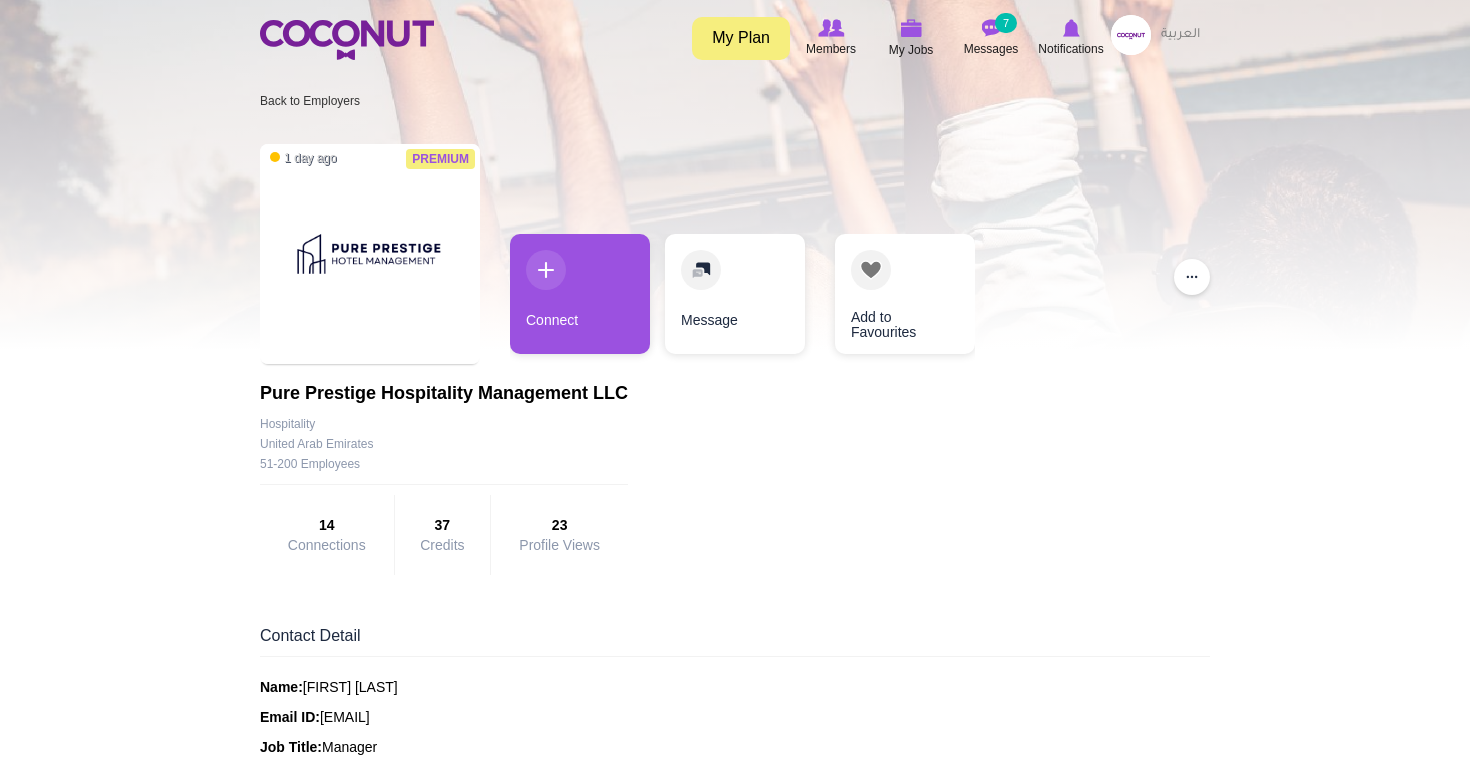 scroll, scrollTop: 0, scrollLeft: 0, axis: both 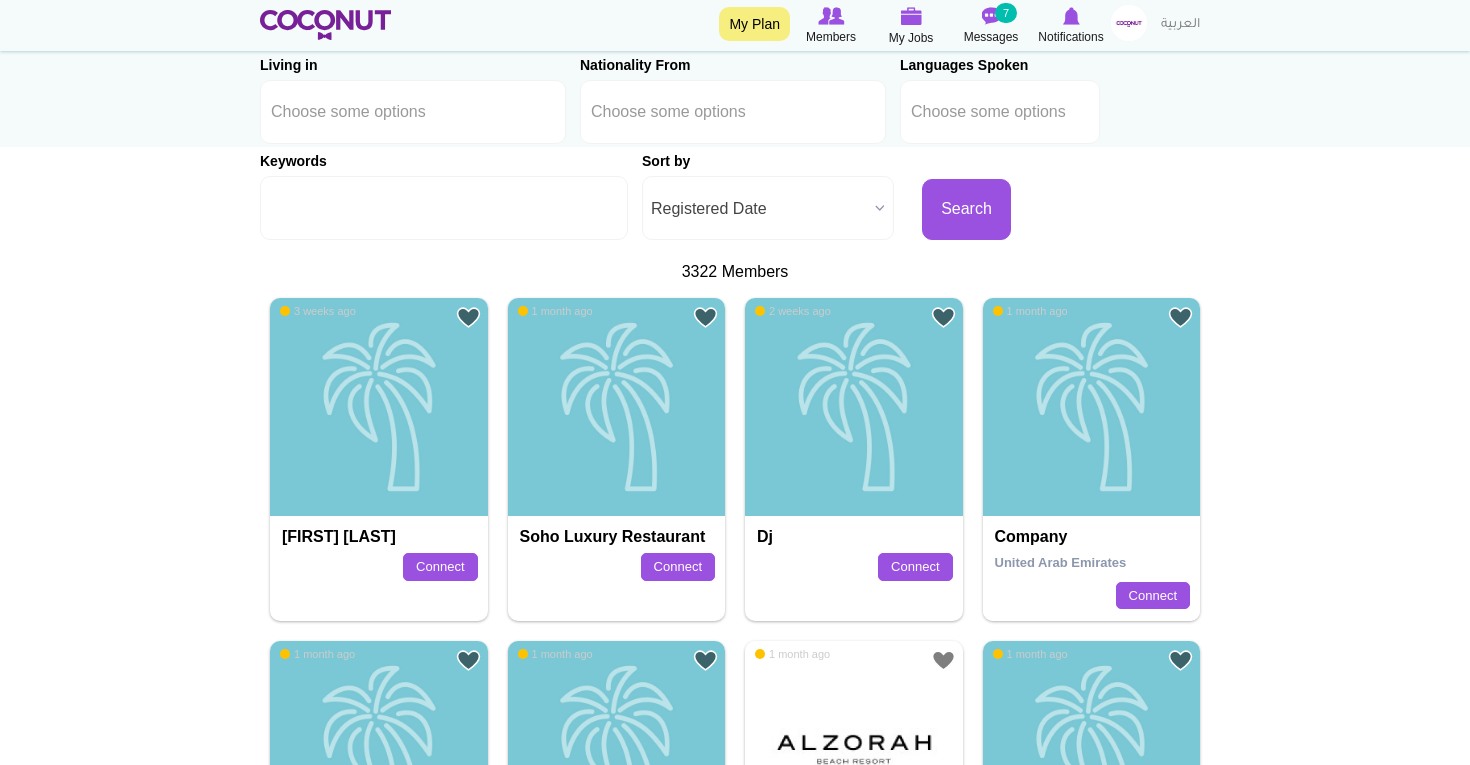 click on "[FIRST] [LAST]" at bounding box center [381, 537] 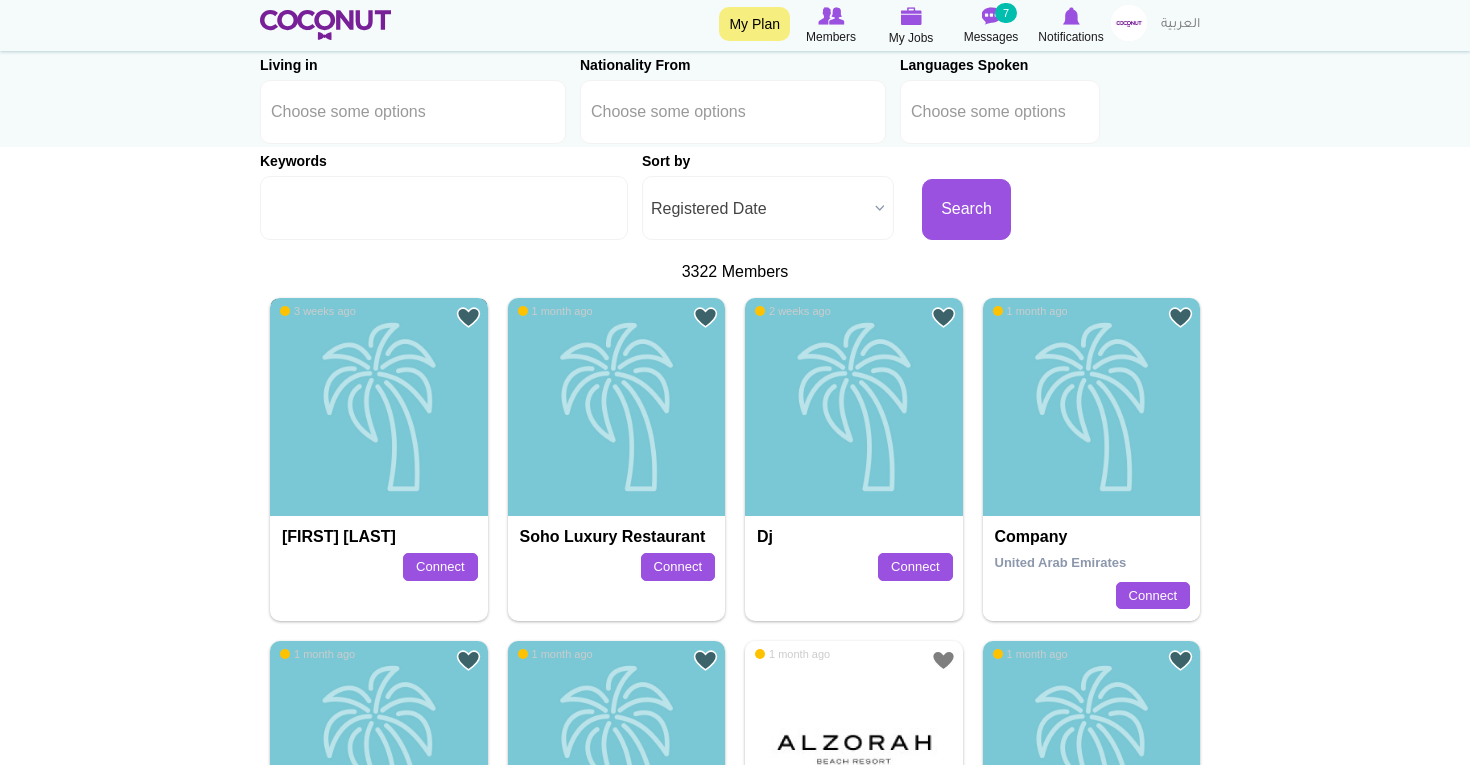 click on "[FIRST] [LAST]" at bounding box center (379, 407) 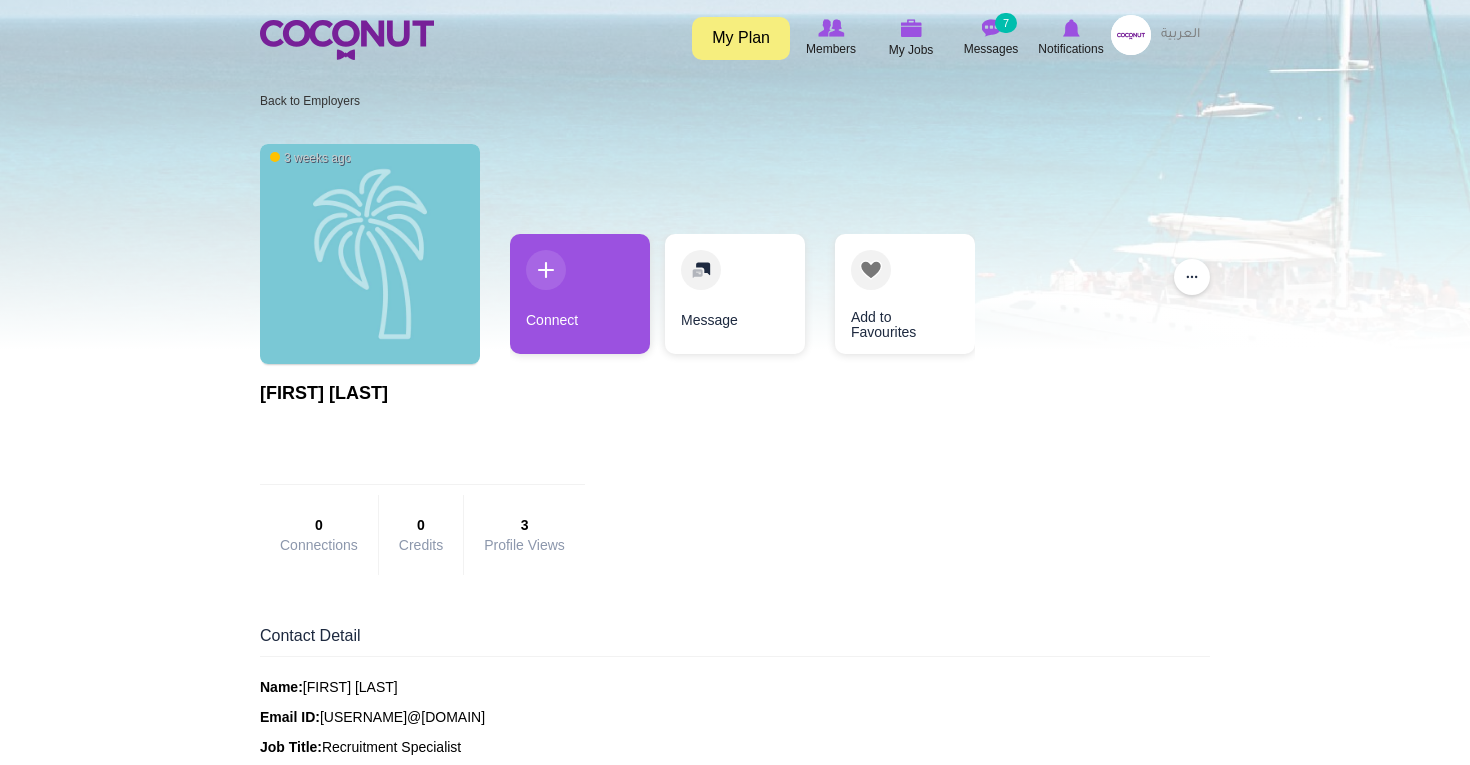 scroll, scrollTop: 0, scrollLeft: 0, axis: both 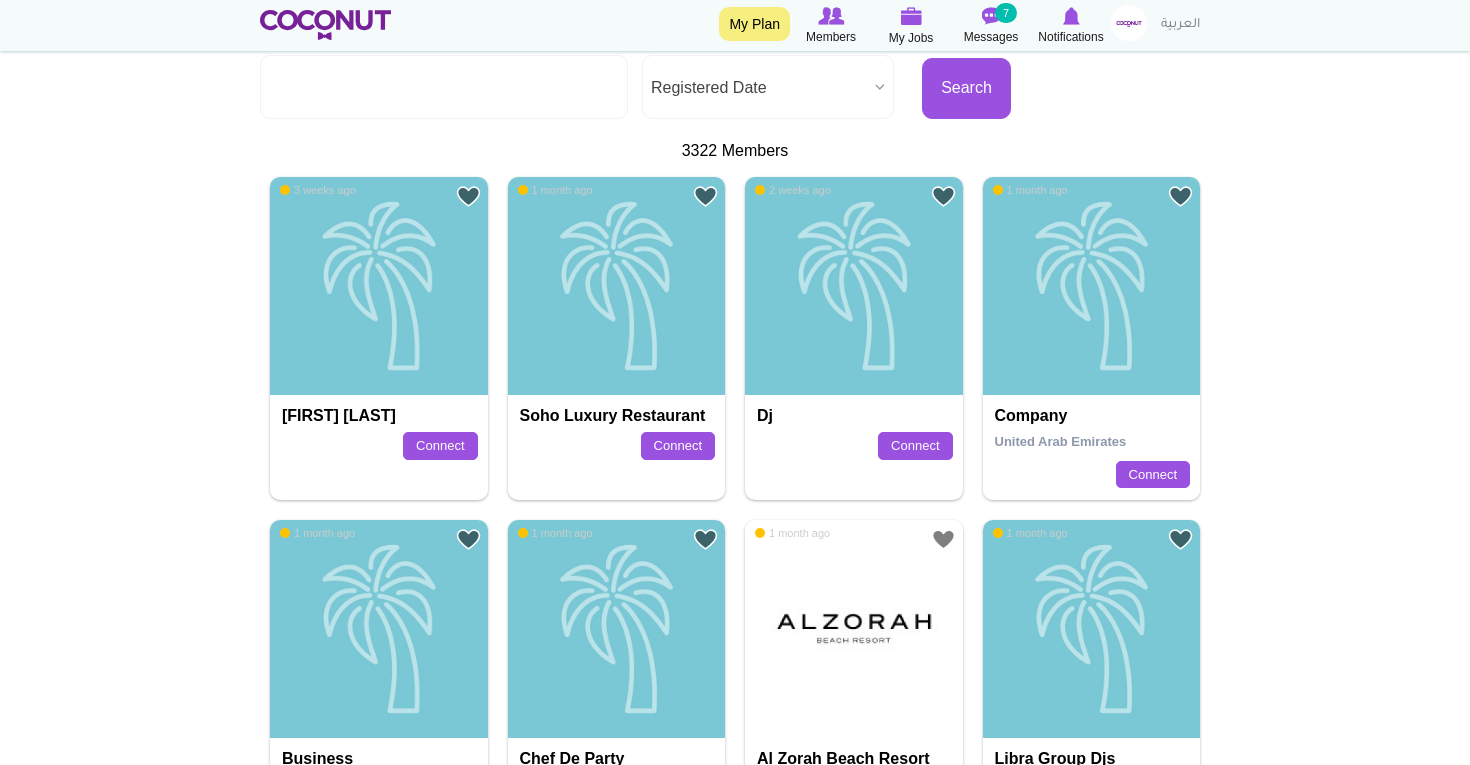 click on "Soho luxury restaurant" at bounding box center [619, 416] 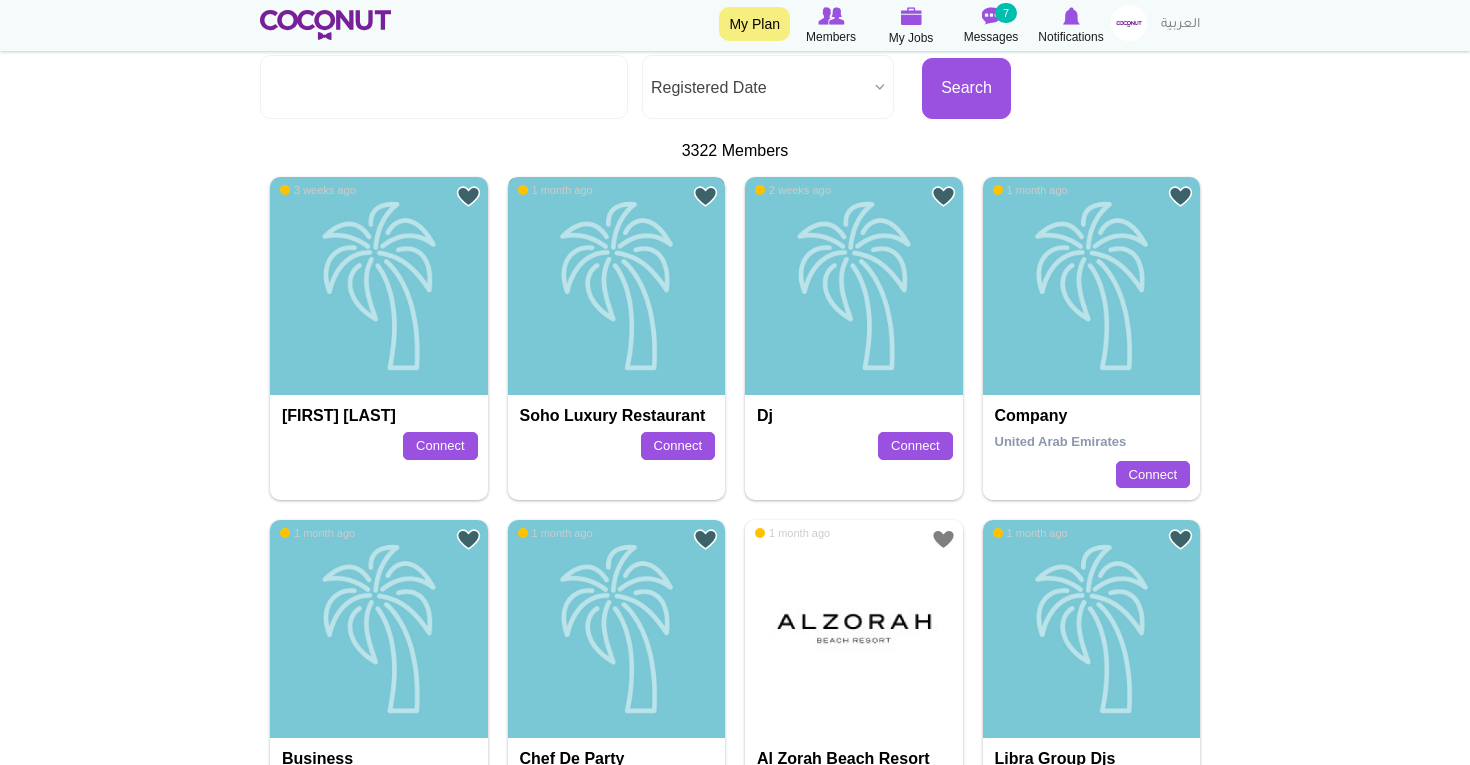 click on "Soho luxury restaurant" at bounding box center [617, 286] 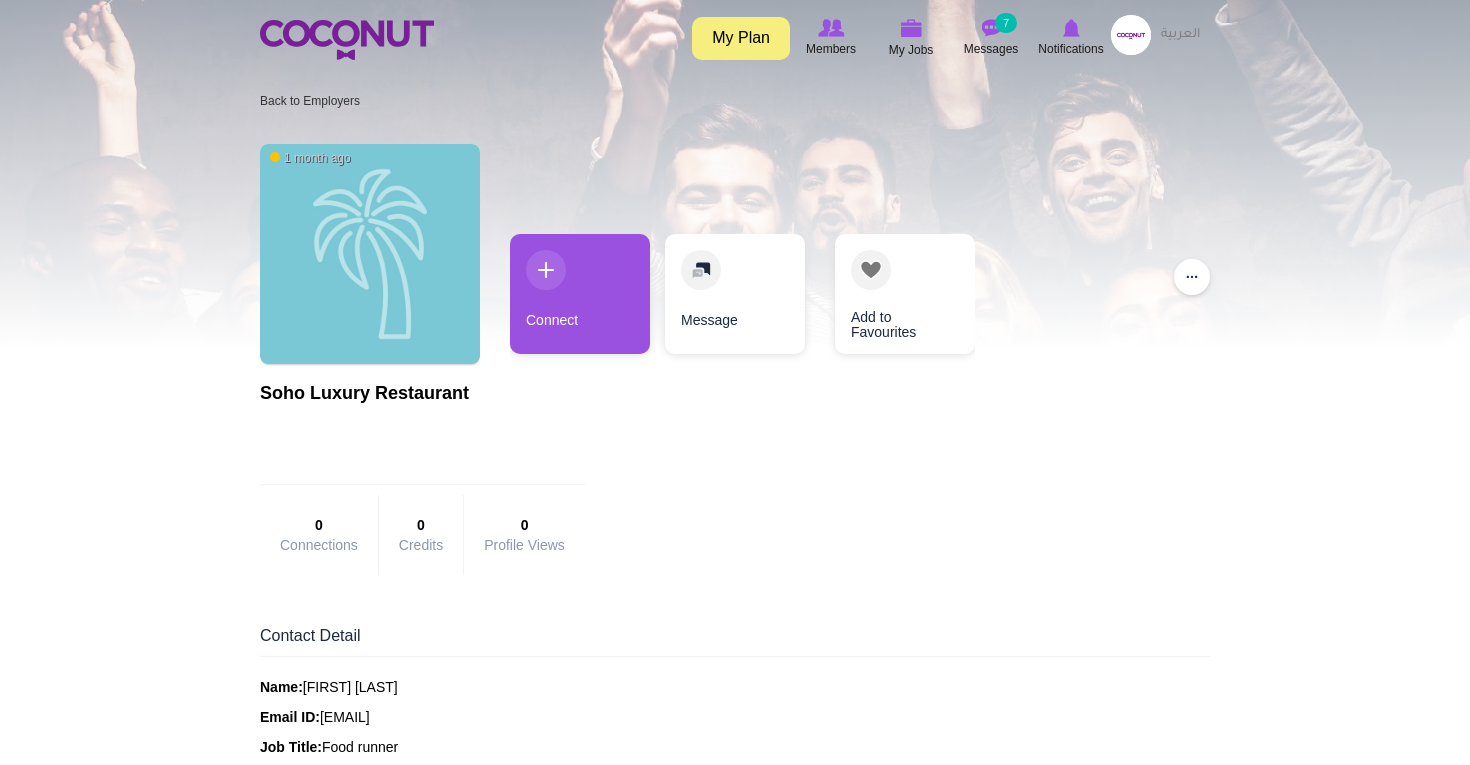 scroll, scrollTop: 0, scrollLeft: 0, axis: both 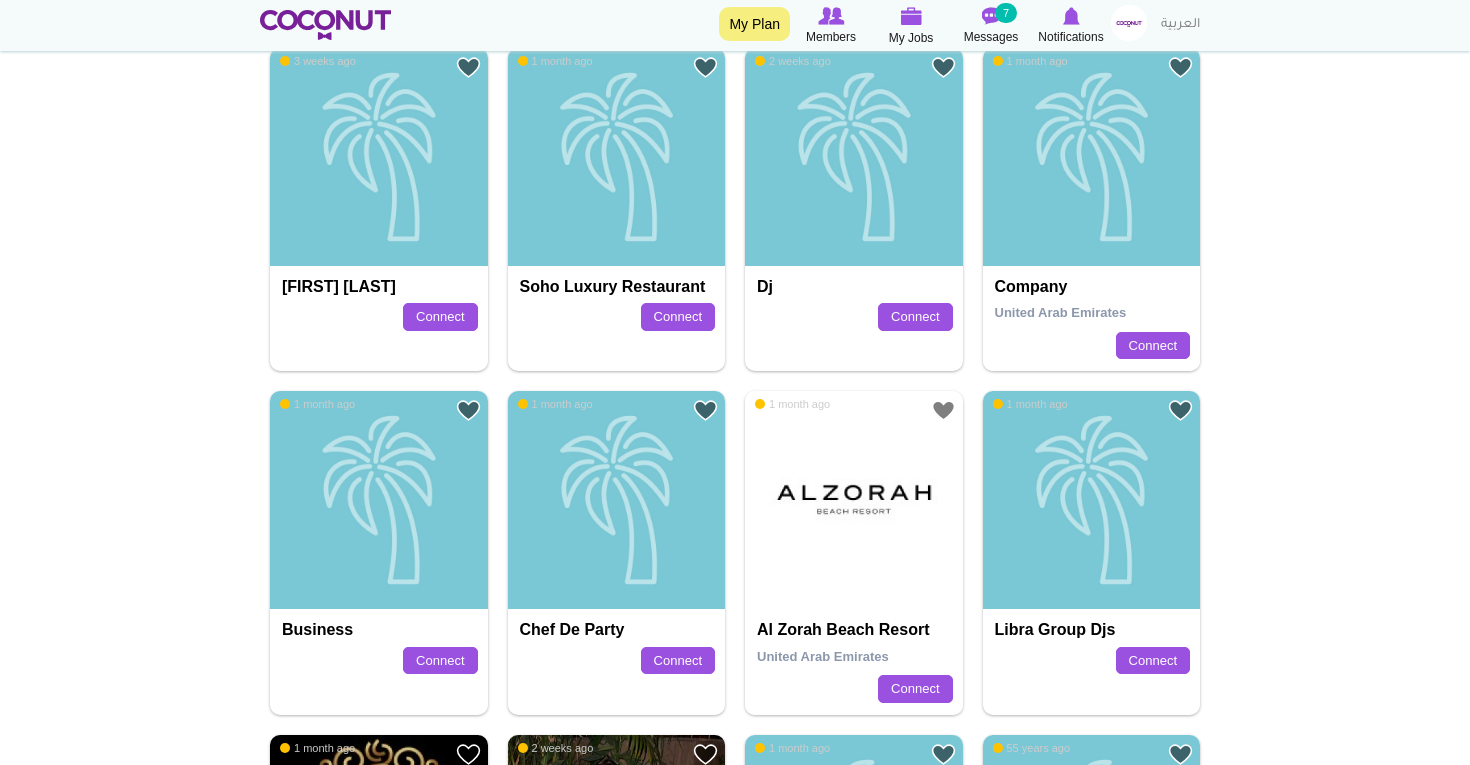 click on "Al Zorah Beach Resort" at bounding box center (856, 630) 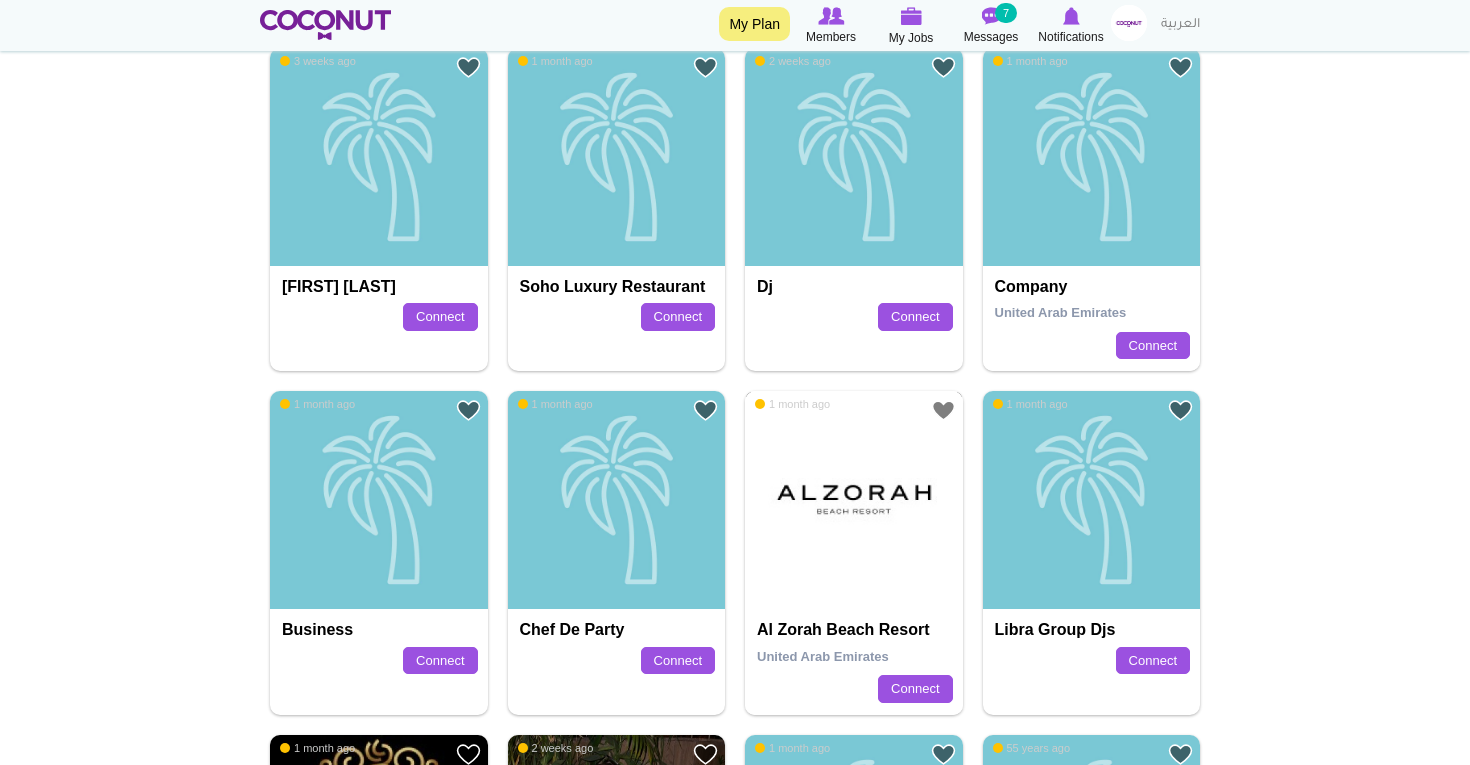 click at bounding box center (854, 500) 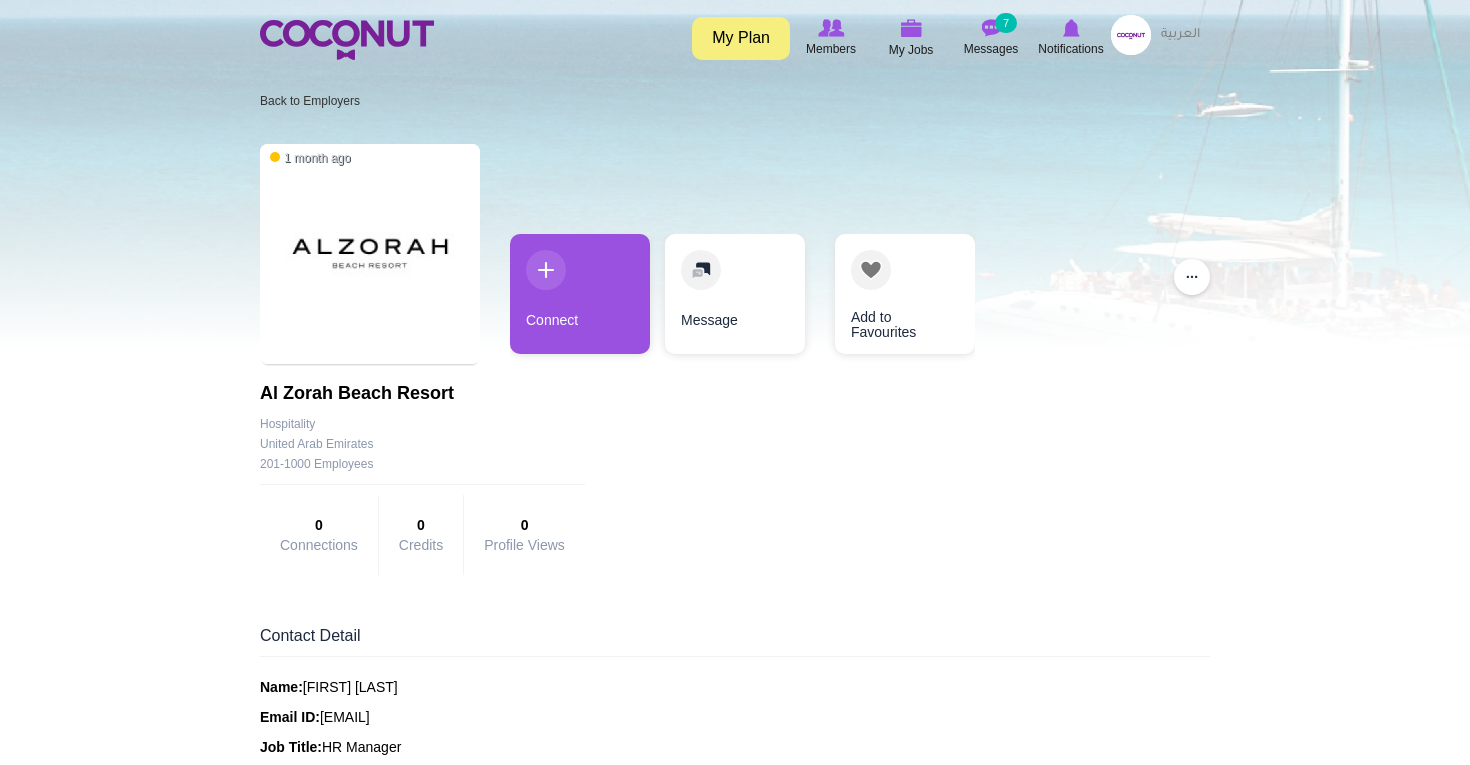 scroll, scrollTop: 0, scrollLeft: 0, axis: both 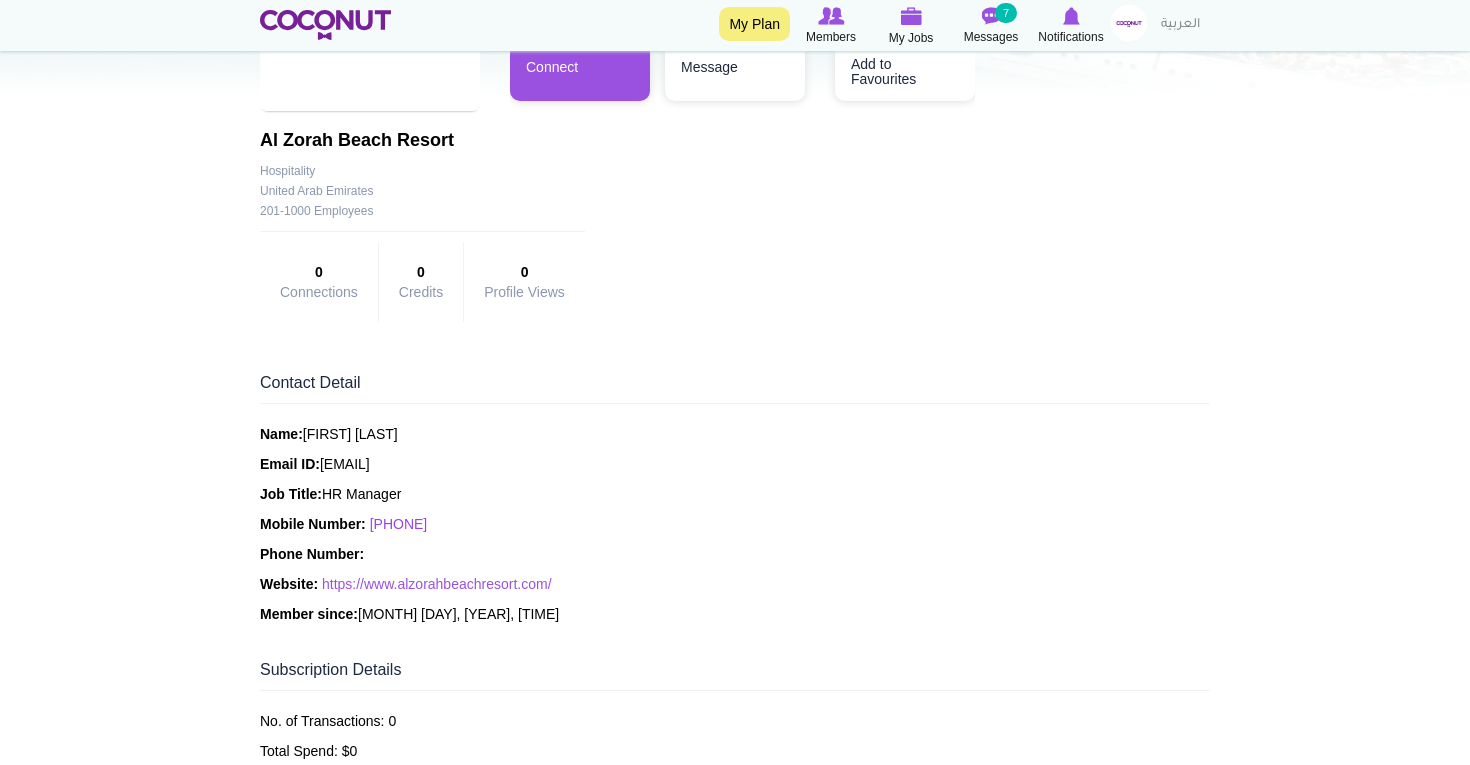 drag, startPoint x: 484, startPoint y: 524, endPoint x: 375, endPoint y: 525, distance: 109.004585 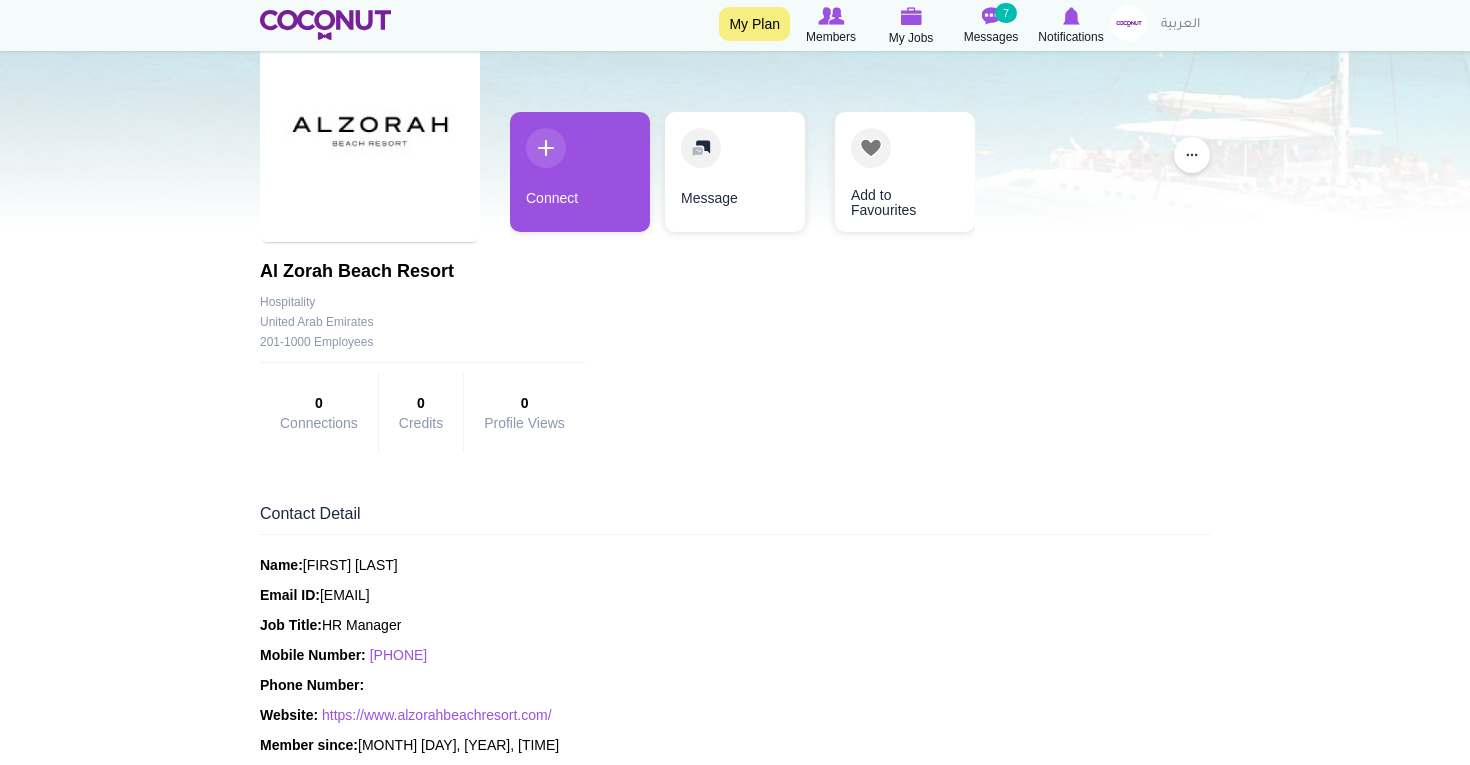 scroll, scrollTop: 56, scrollLeft: 0, axis: vertical 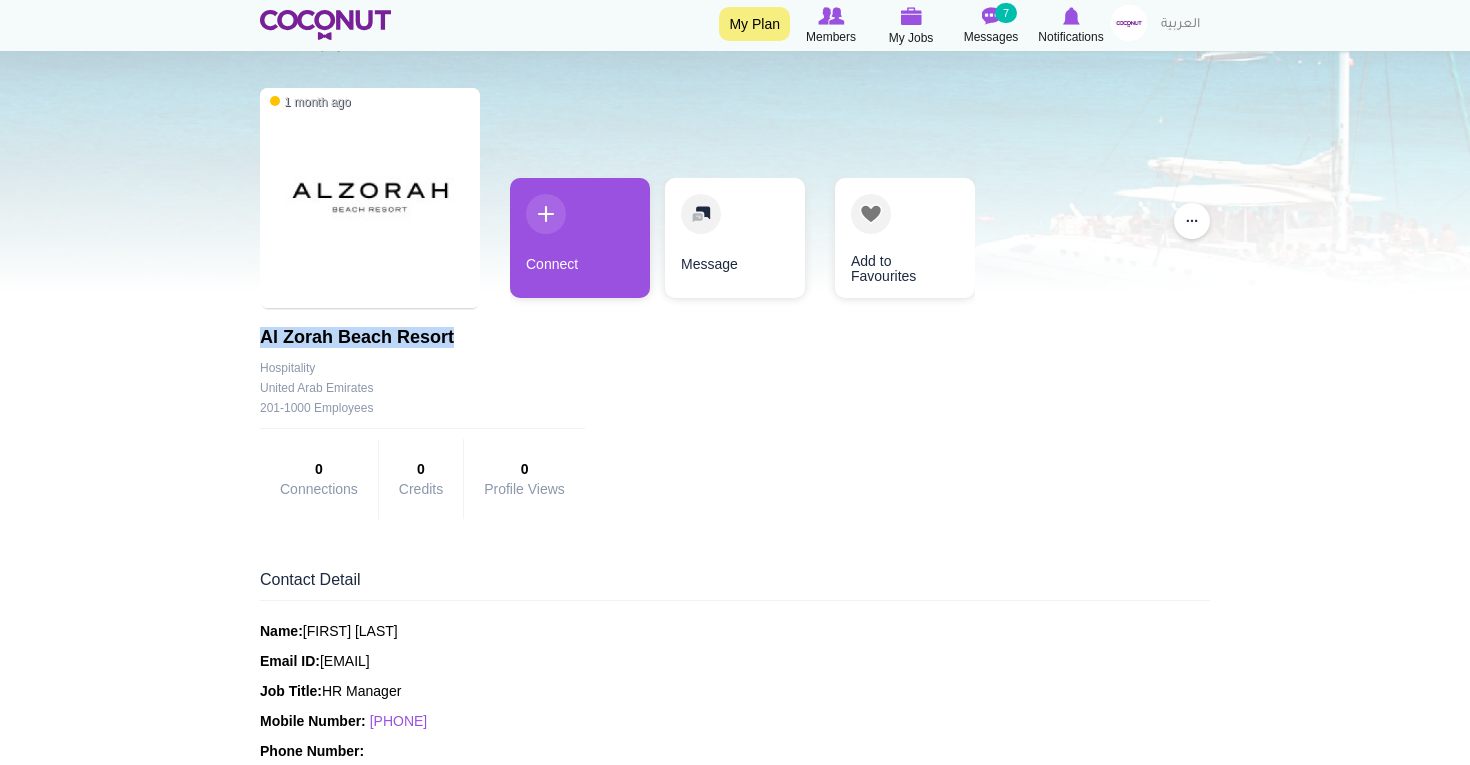 drag, startPoint x: 464, startPoint y: 341, endPoint x: 258, endPoint y: 344, distance: 206.02185 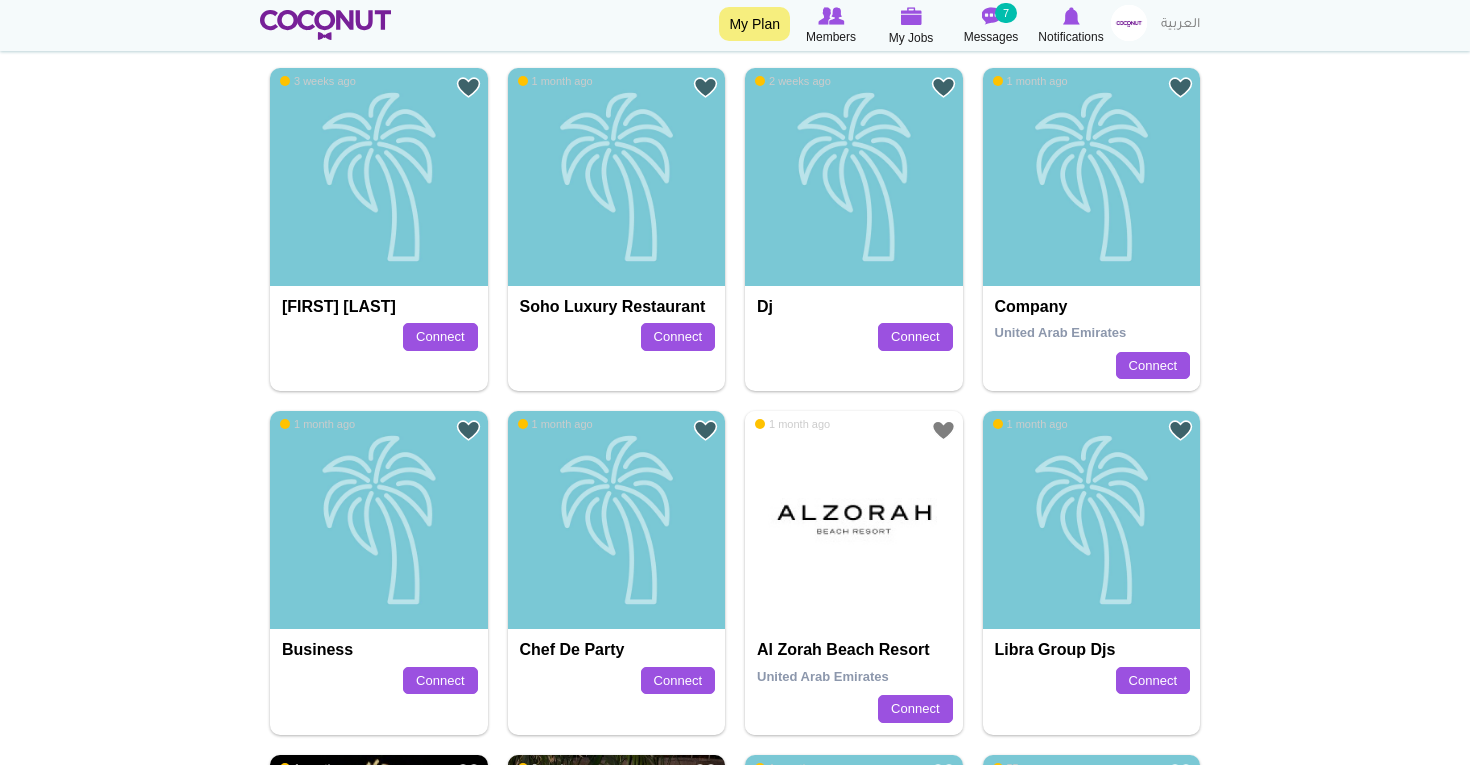 scroll, scrollTop: 0, scrollLeft: 0, axis: both 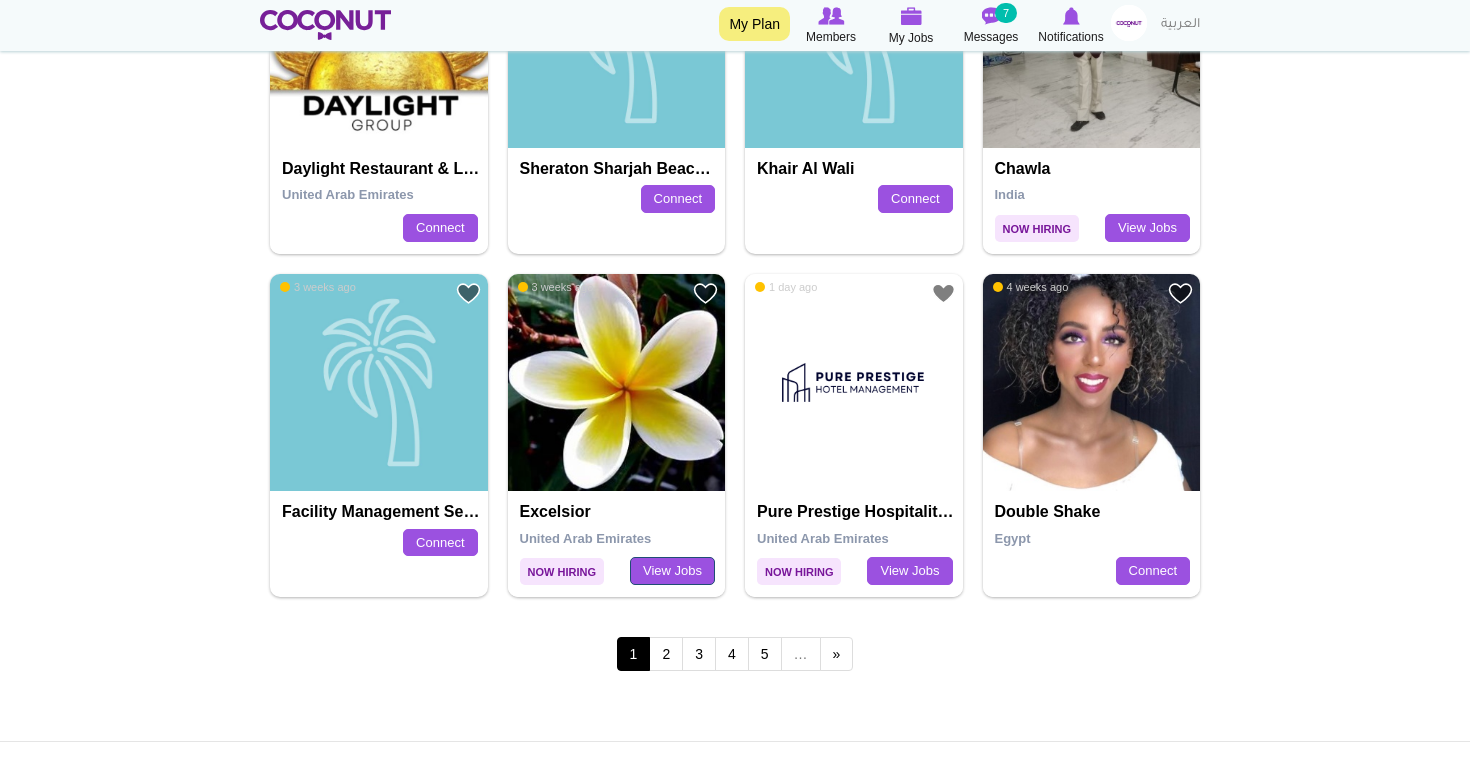 click on "View Jobs" at bounding box center [672, 571] 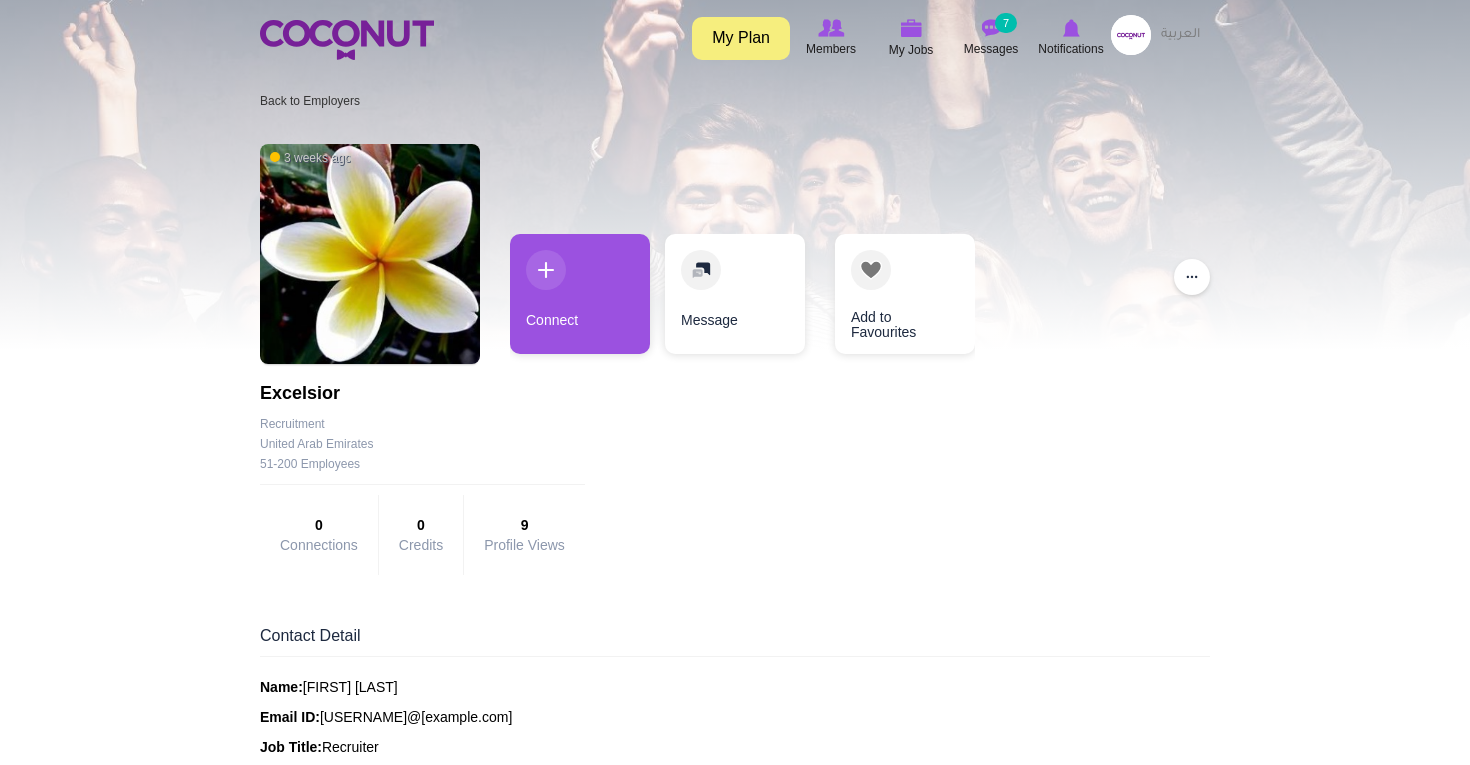 scroll, scrollTop: 0, scrollLeft: 0, axis: both 